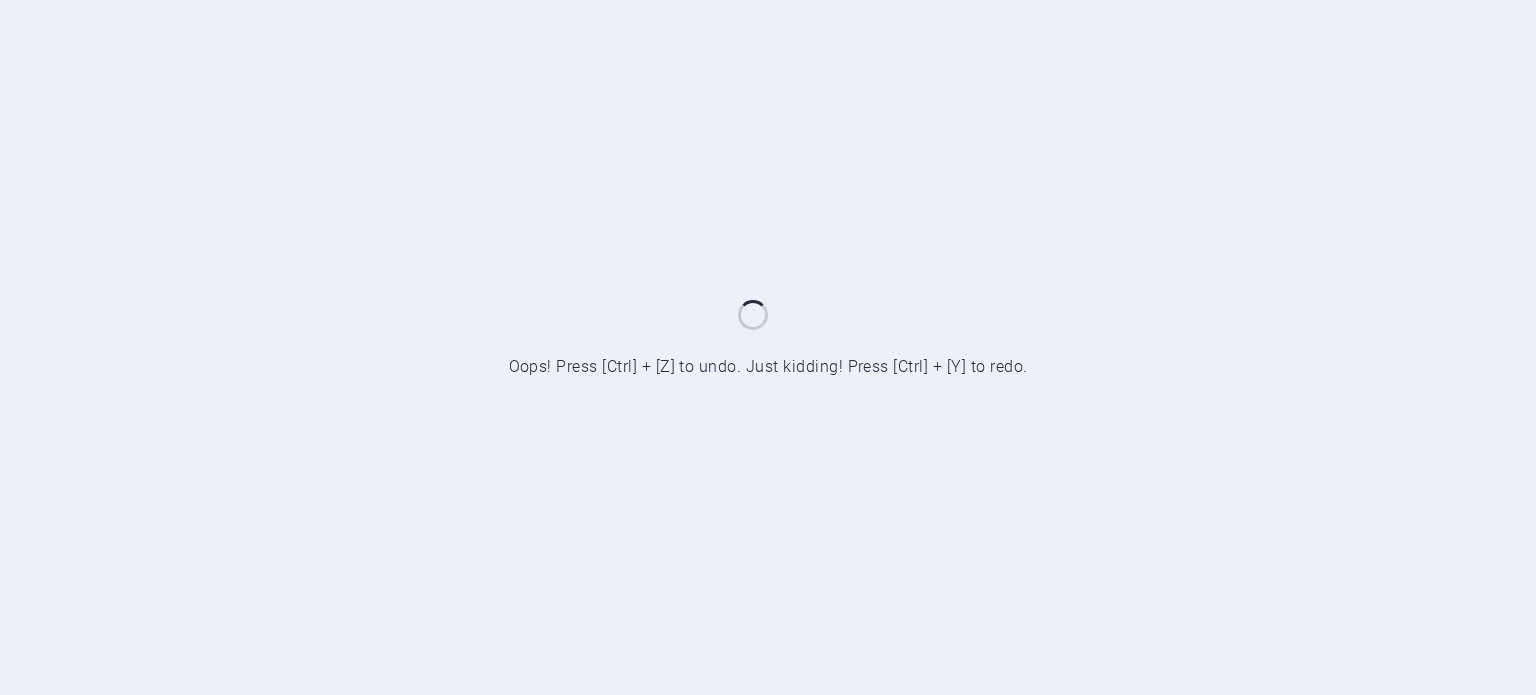 scroll, scrollTop: 0, scrollLeft: 0, axis: both 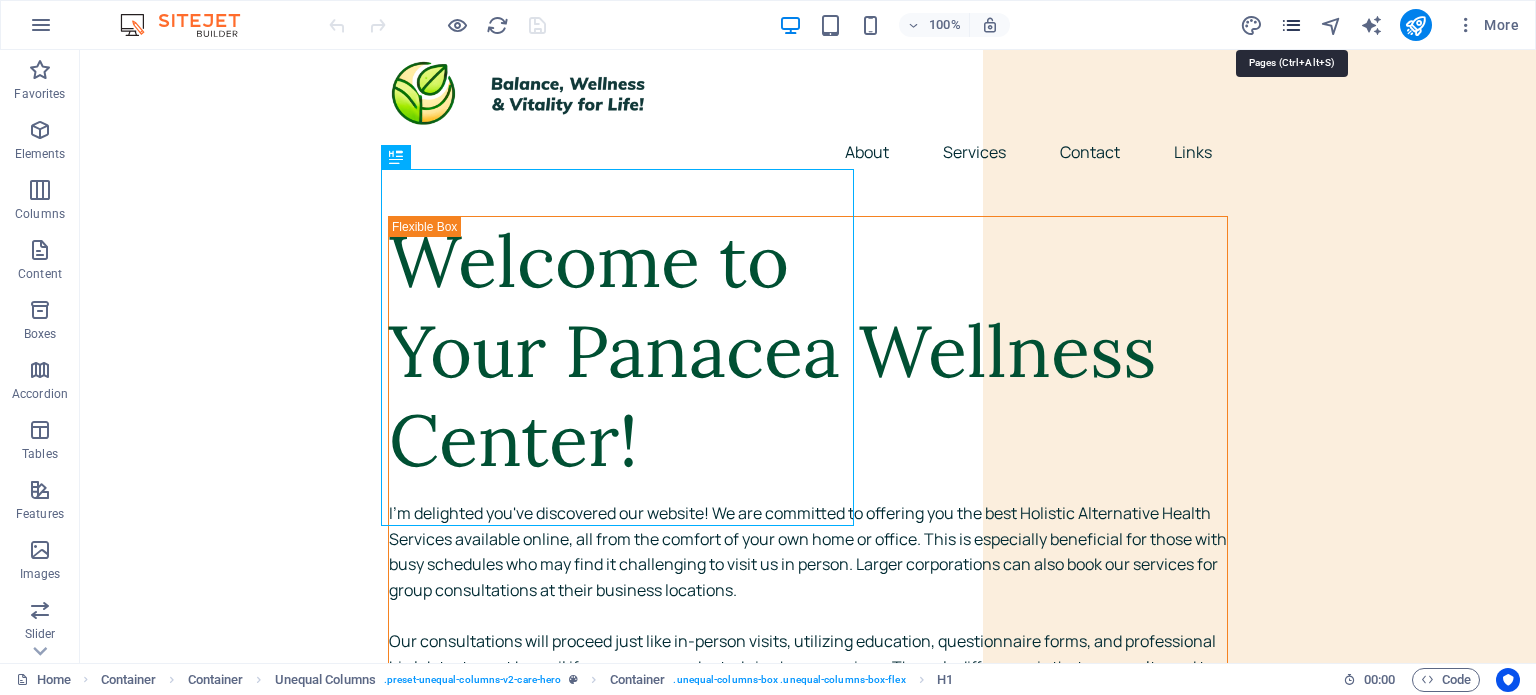 click at bounding box center (1291, 25) 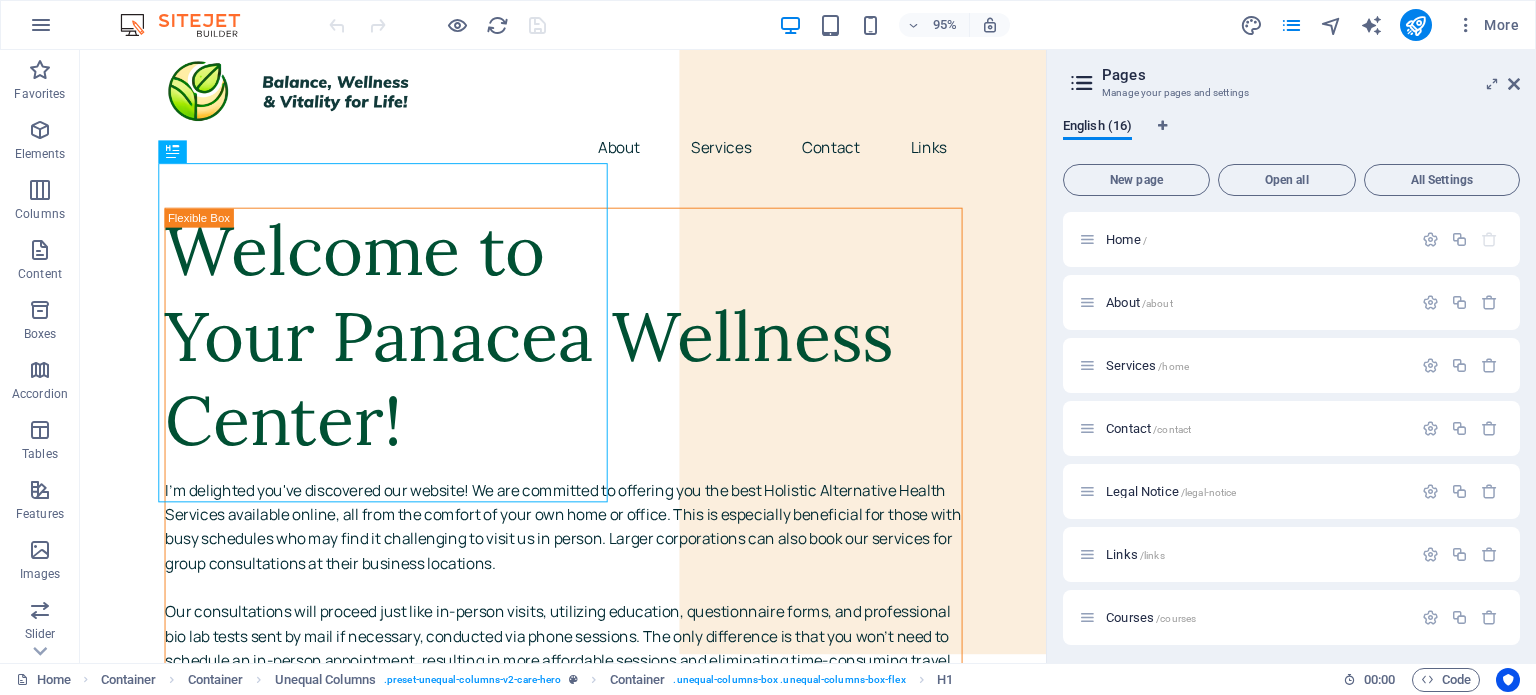 scroll, scrollTop: 380, scrollLeft: 0, axis: vertical 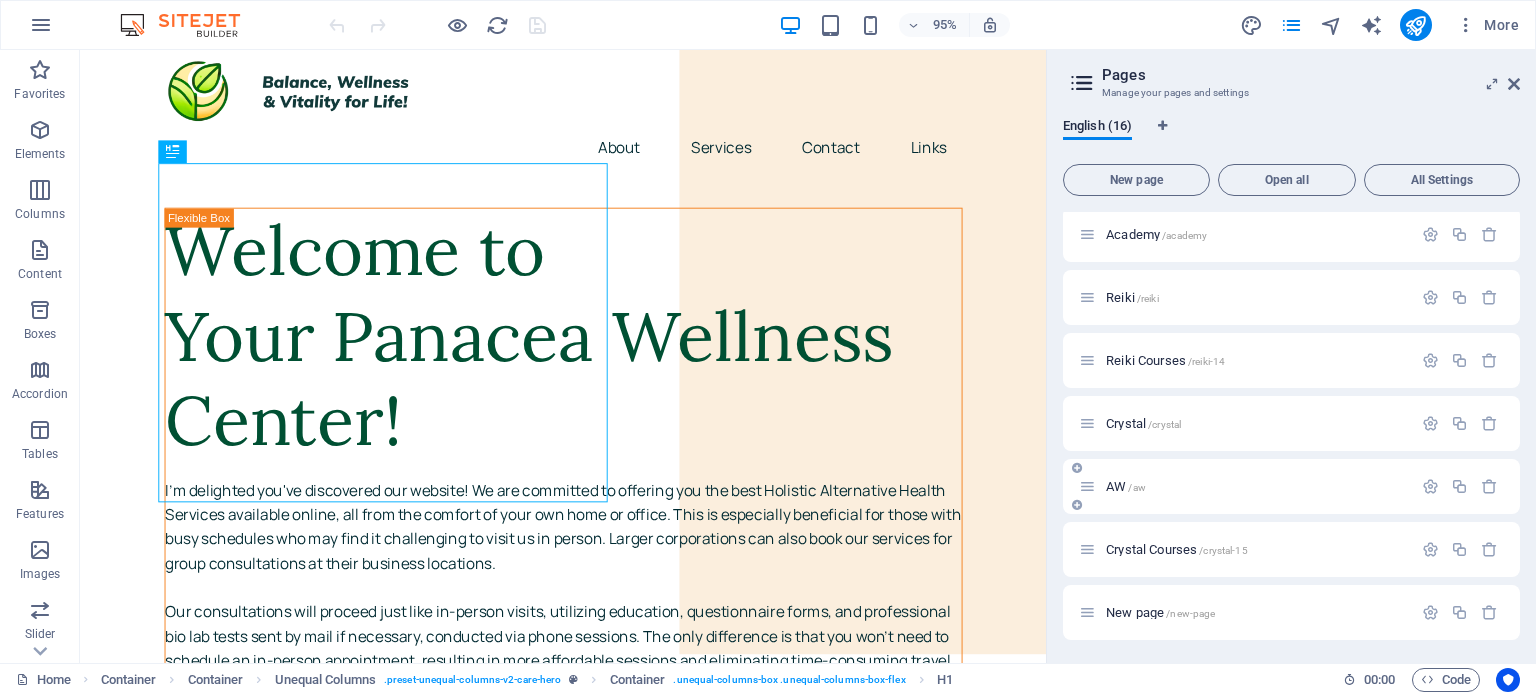 click on "AW /aw" at bounding box center [1256, 486] 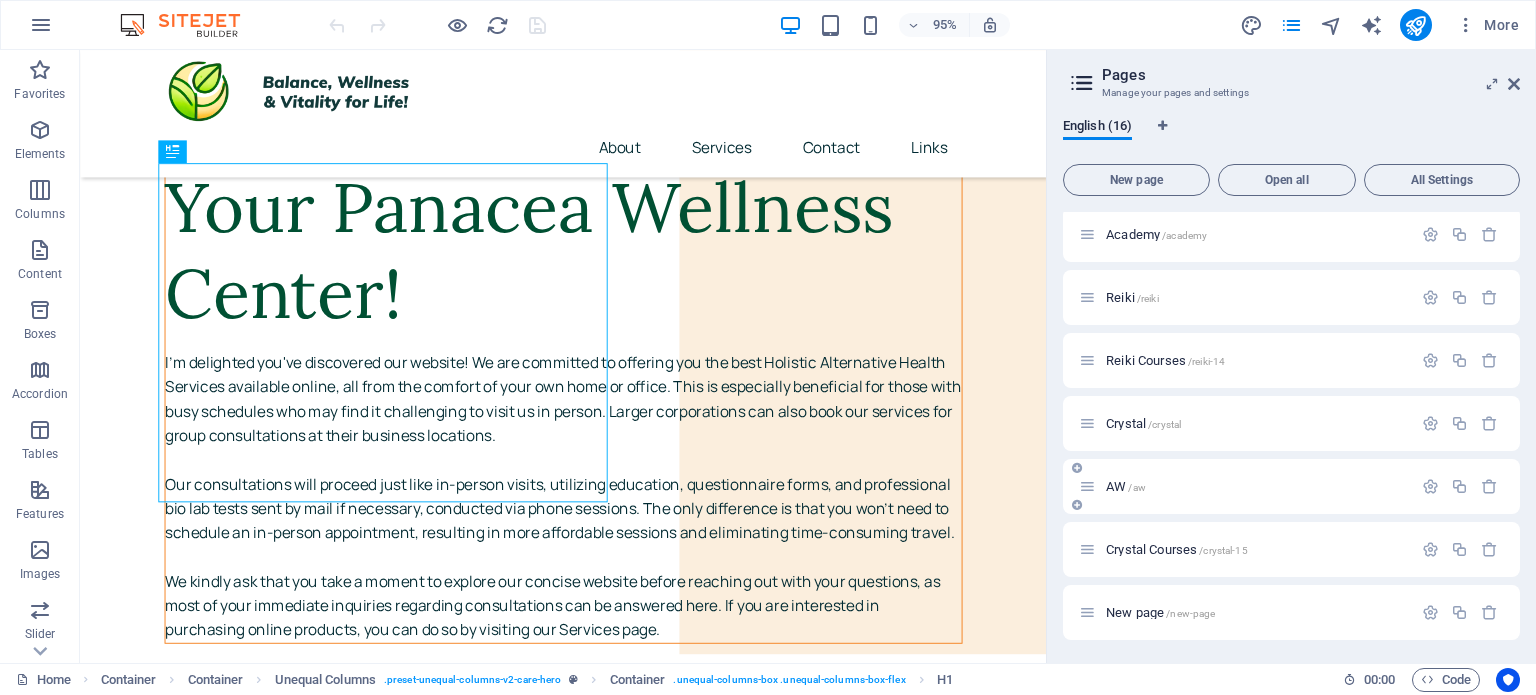 scroll, scrollTop: 521, scrollLeft: 0, axis: vertical 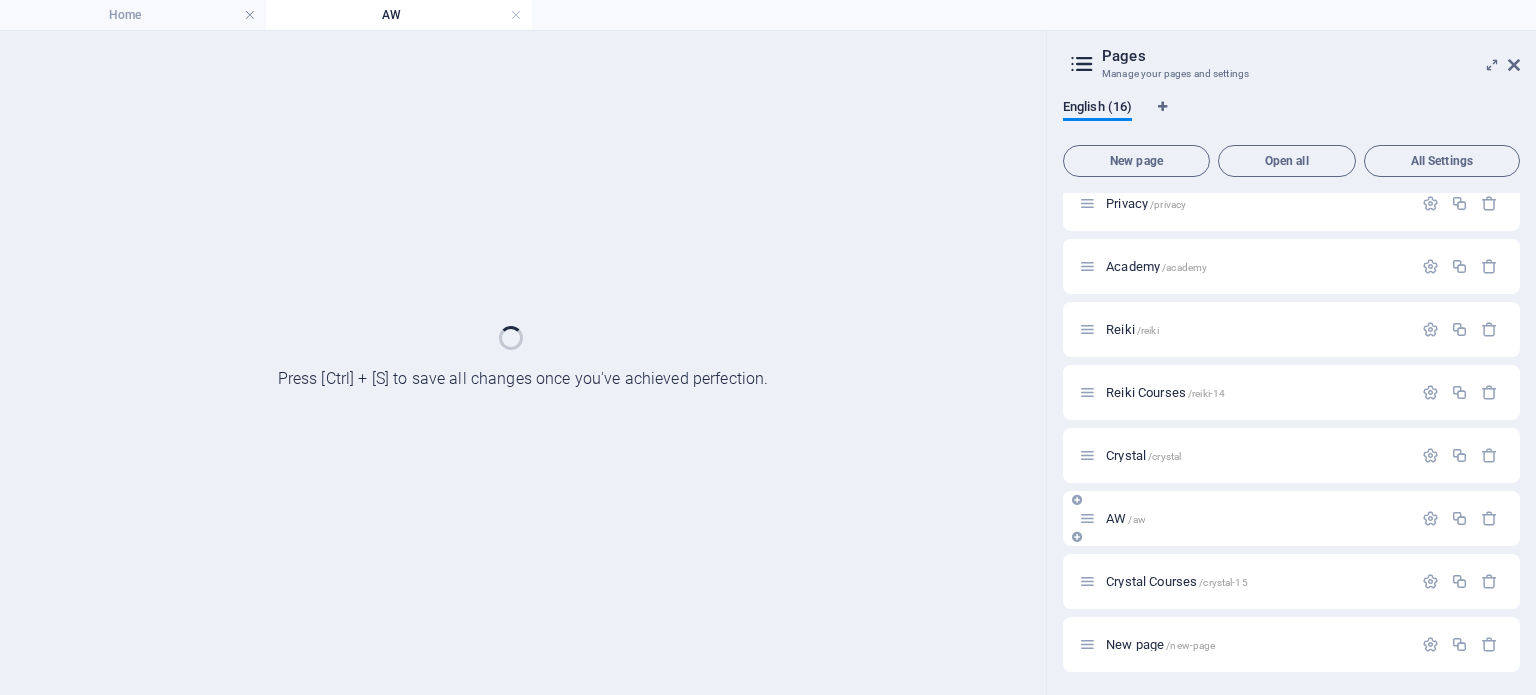 click on "Home / About /about Services /home Contact /contact Legal Notice /legal-notice Links /links Courses /courses TMT /tmt Privacy /privacy Academy /academy Reiki /reiki Reiki Courses /reiki-14 Crystal /crystal AW /aw Crystal Courses /crystal-15 New page /new-page" at bounding box center [1291, 172] 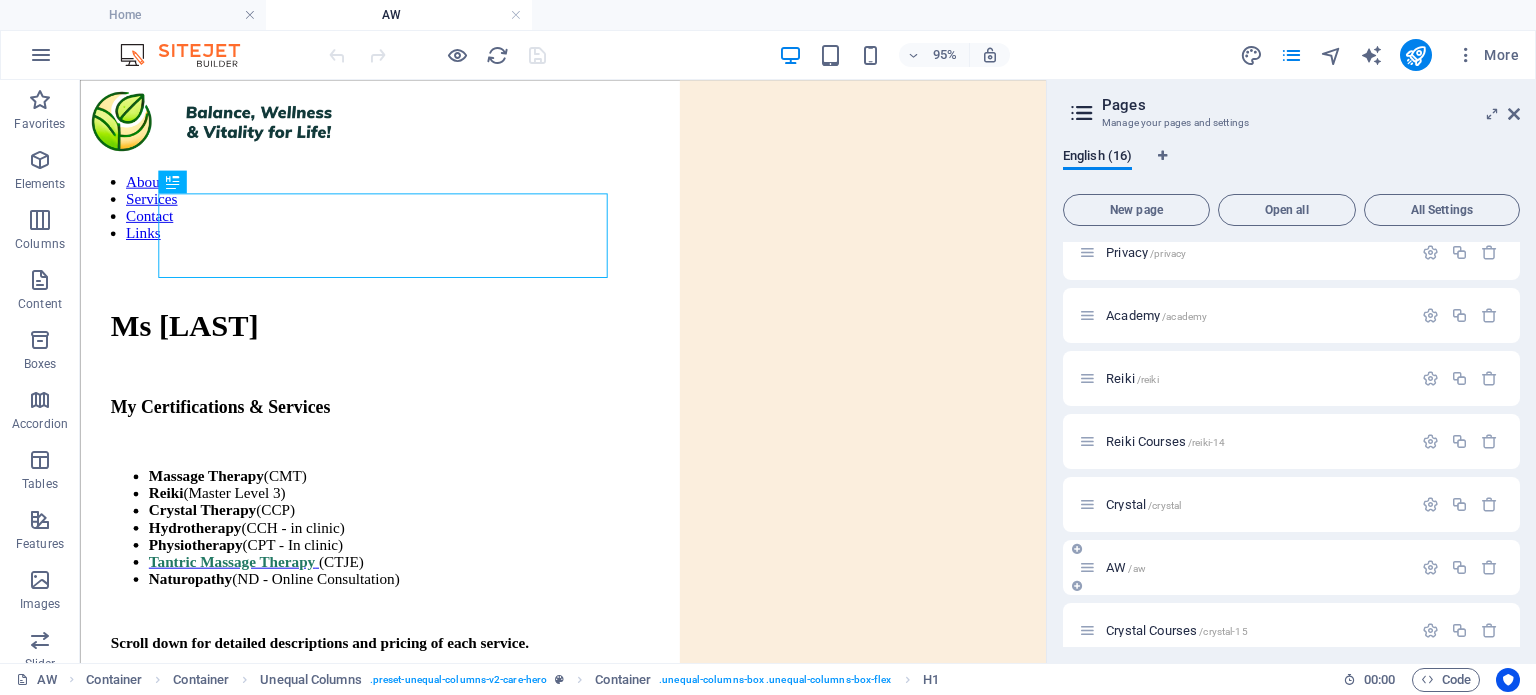 scroll, scrollTop: 0, scrollLeft: 0, axis: both 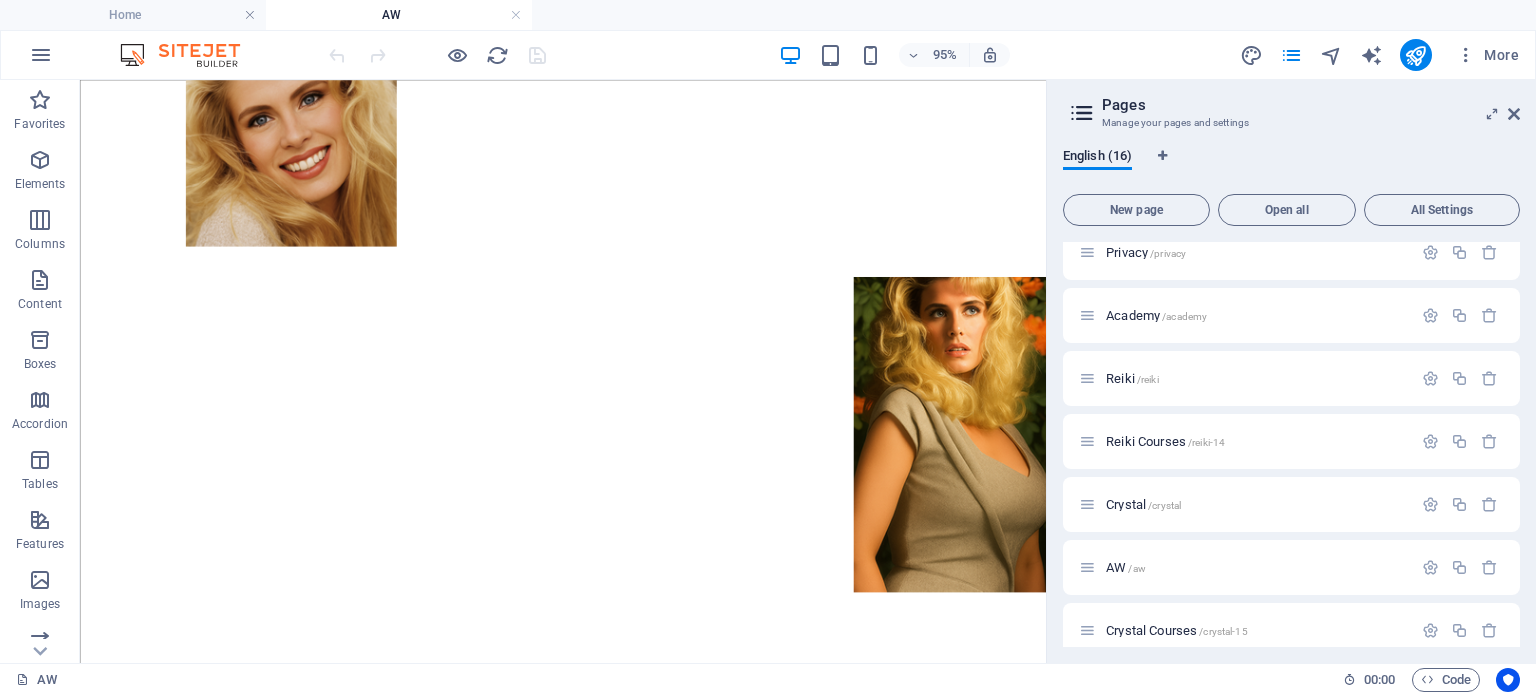 drag, startPoint x: 1087, startPoint y: 257, endPoint x: 1147, endPoint y: 366, distance: 124.42267 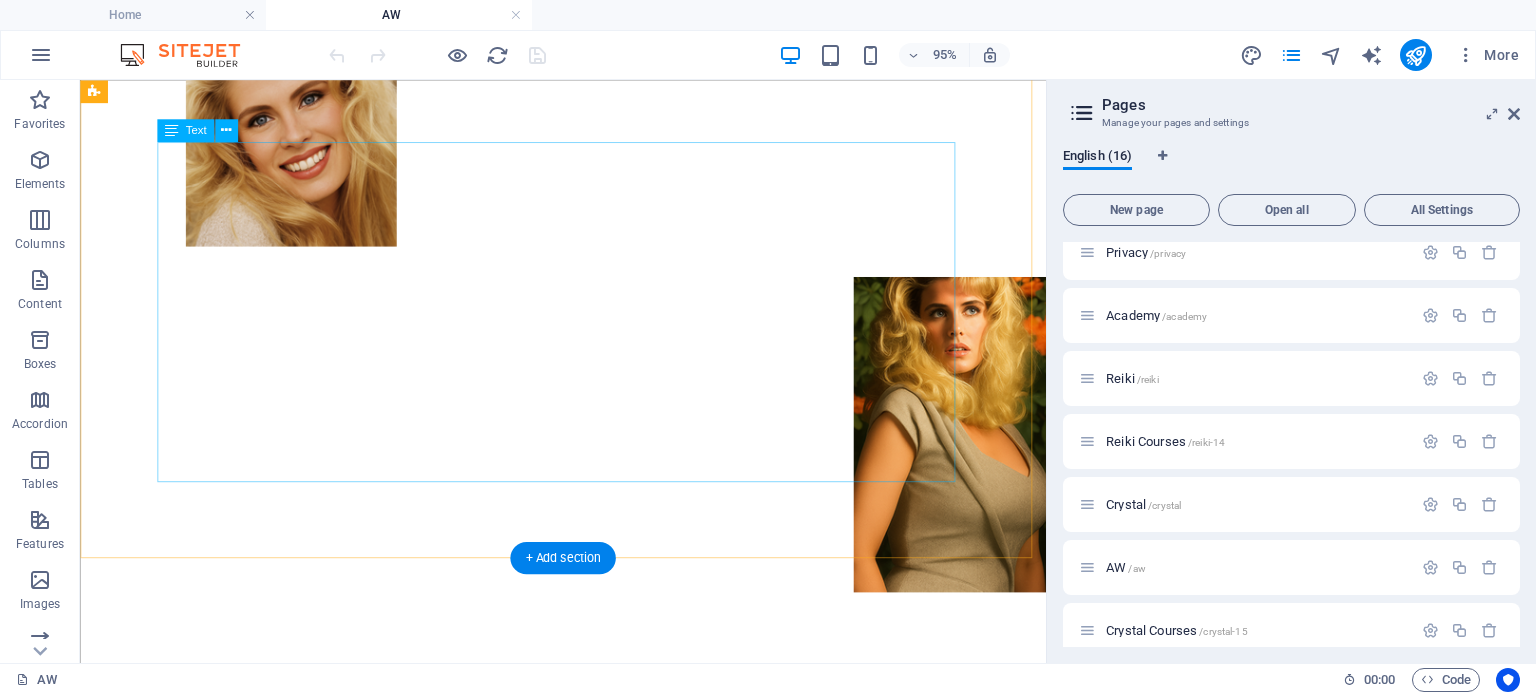 click on "Massage Therapy - 1 Hour: $120 - 1.5 Hours: $175 - 2 Hours: $220 Add-Ons - Massage Therapy combined with Reiki & Crystal Therapy: +$40 Specializations Trained in Swedish, Esalen, Californian, Relaxation, Acupressure, Reflexology, and Champissage. Additionally, I offer Reiki and Crystal  Therapy, as well as custom services. Reiki & Crystal Therapy  (without massage) - 1 Hour: $100 - 1.5 Hours: $145 - 2 Hours: $180 Tantric Massage Therapy, Click Here Session information Location Services are provided in a peaceful, smoke-free private condo located in the residential area of [CITY]-NDG, with easy and free street parking available." at bounding box center [588, 1028] 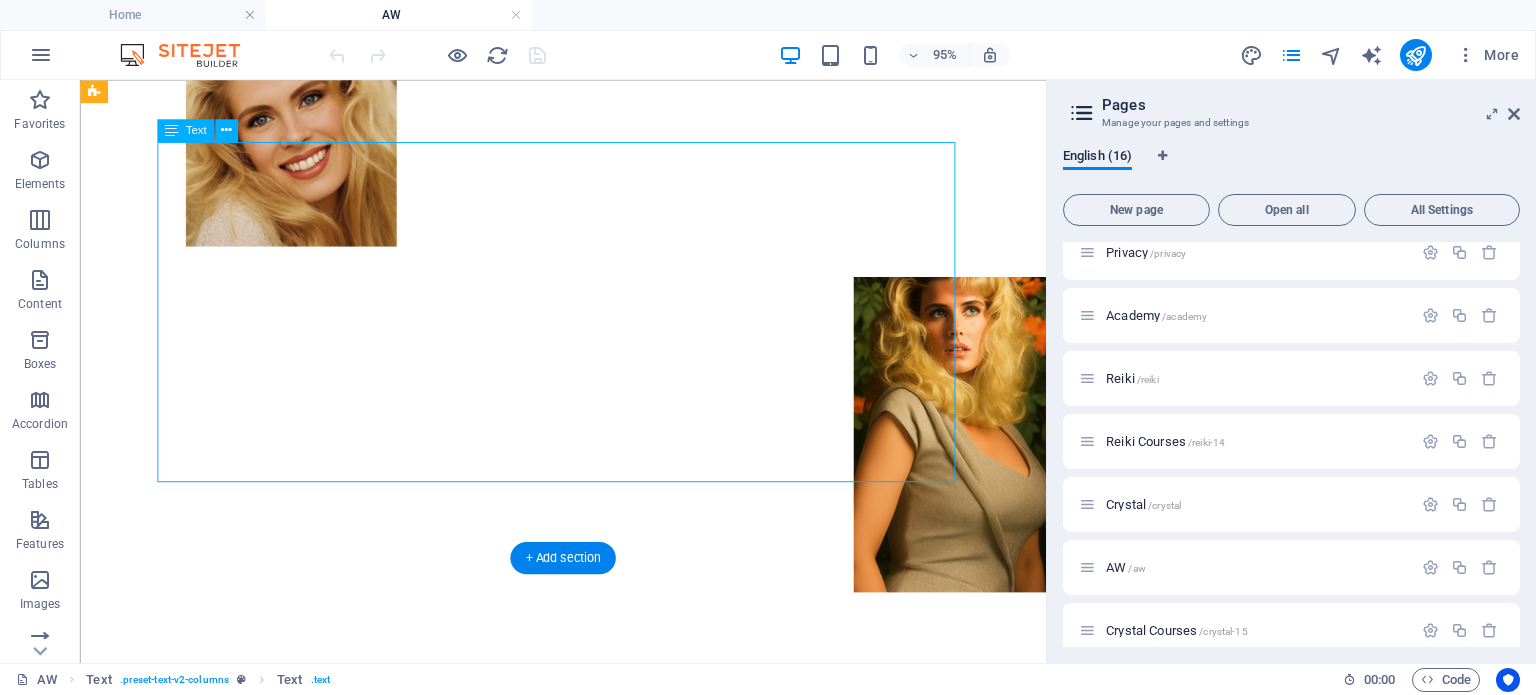 click on "Massage Therapy - 1 Hour: $120 - 1.5 Hours: $175 - 2 Hours: $220 Add-Ons - Massage Therapy combined with Reiki & Crystal Therapy: +$40 Specializations Trained in Swedish, Esalen, Californian, Relaxation, Acupressure, Reflexology, and Champissage. Additionally, I offer Reiki and Crystal  Therapy, as well as custom services. Reiki & Crystal Therapy  (without massage) - 1 Hour: $100 - 1.5 Hours: $145 - 2 Hours: $180 Tantric Massage Therapy, Click Here Session information Location Services are provided in a peaceful, smoke-free private condo located in the residential area of [CITY]-NDG, with easy and free street parking available." at bounding box center [588, 1028] 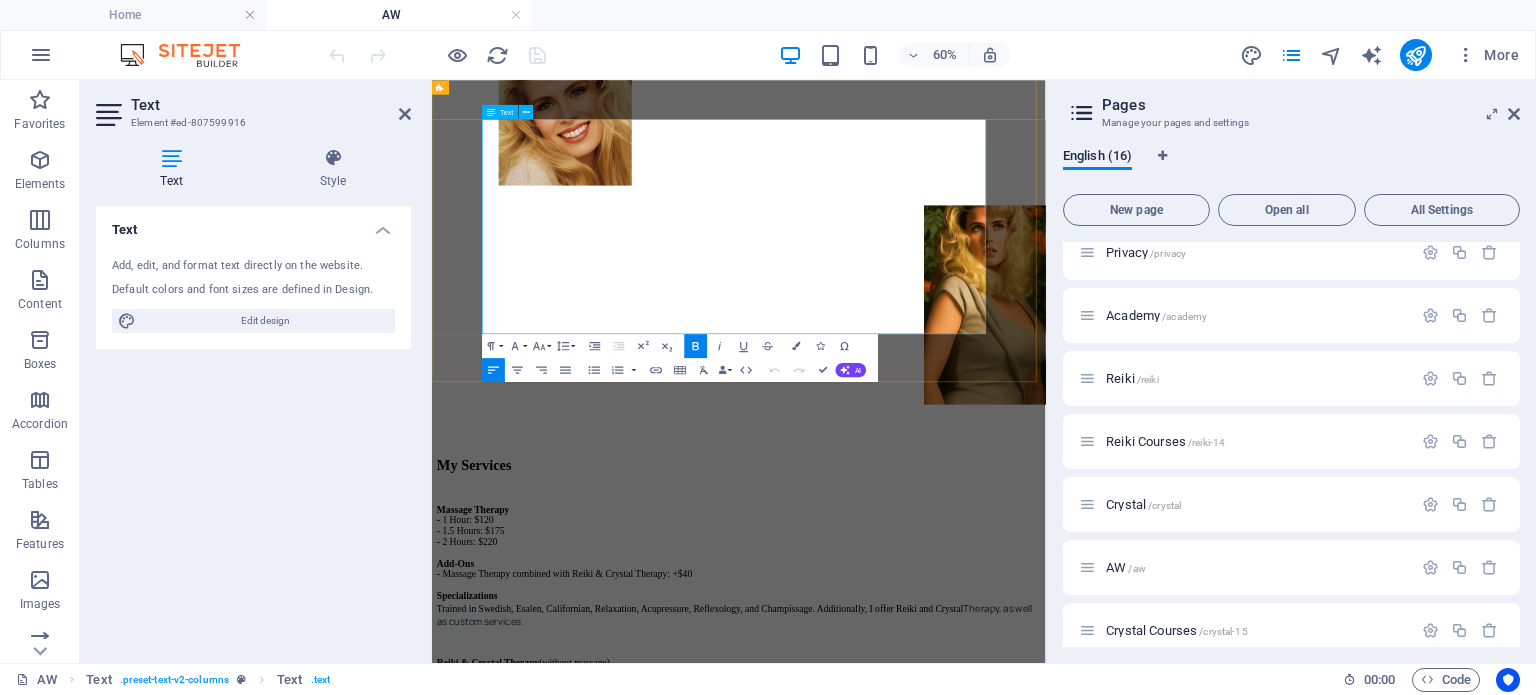 click on "Location Services are provided in a peaceful, smoke-free private condo located in the residential area of [CITY]-[STATE], with easy and free street parking available." at bounding box center [943, 1252] 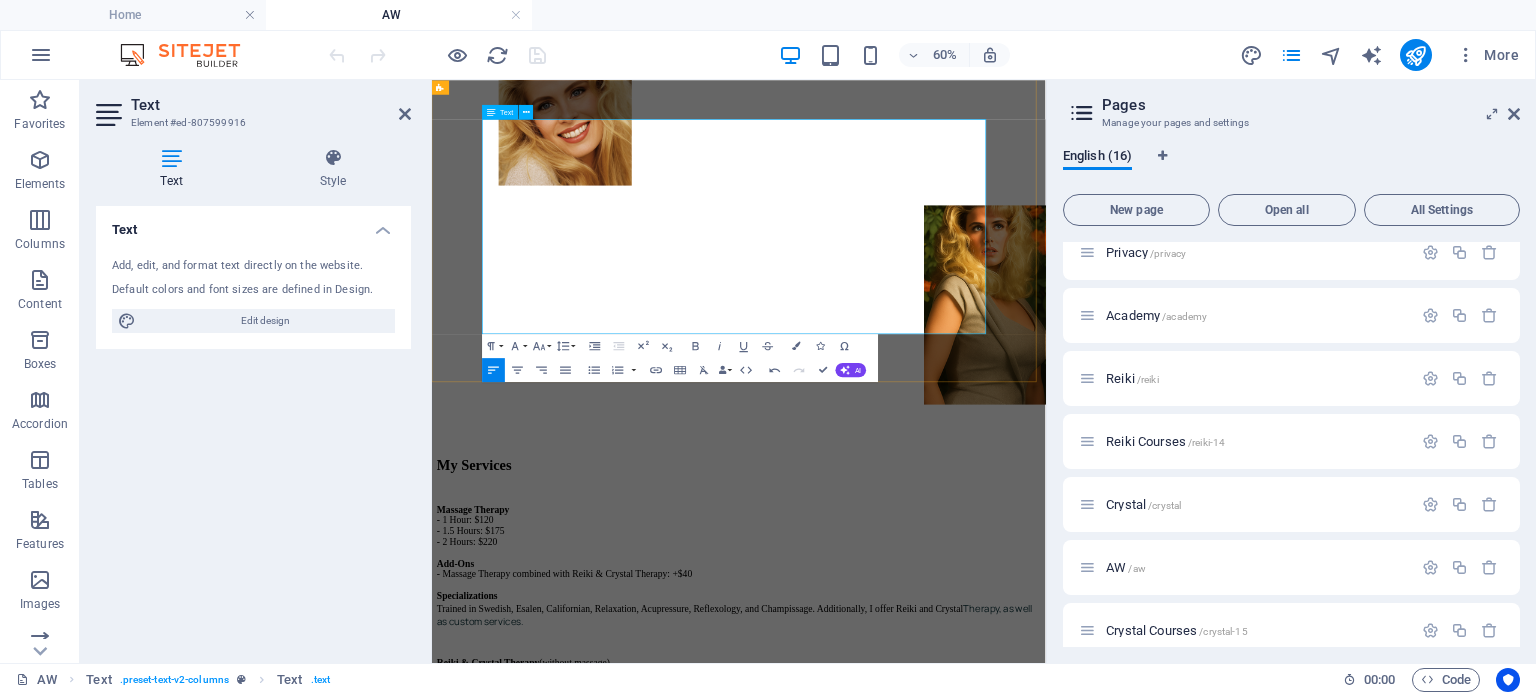 type 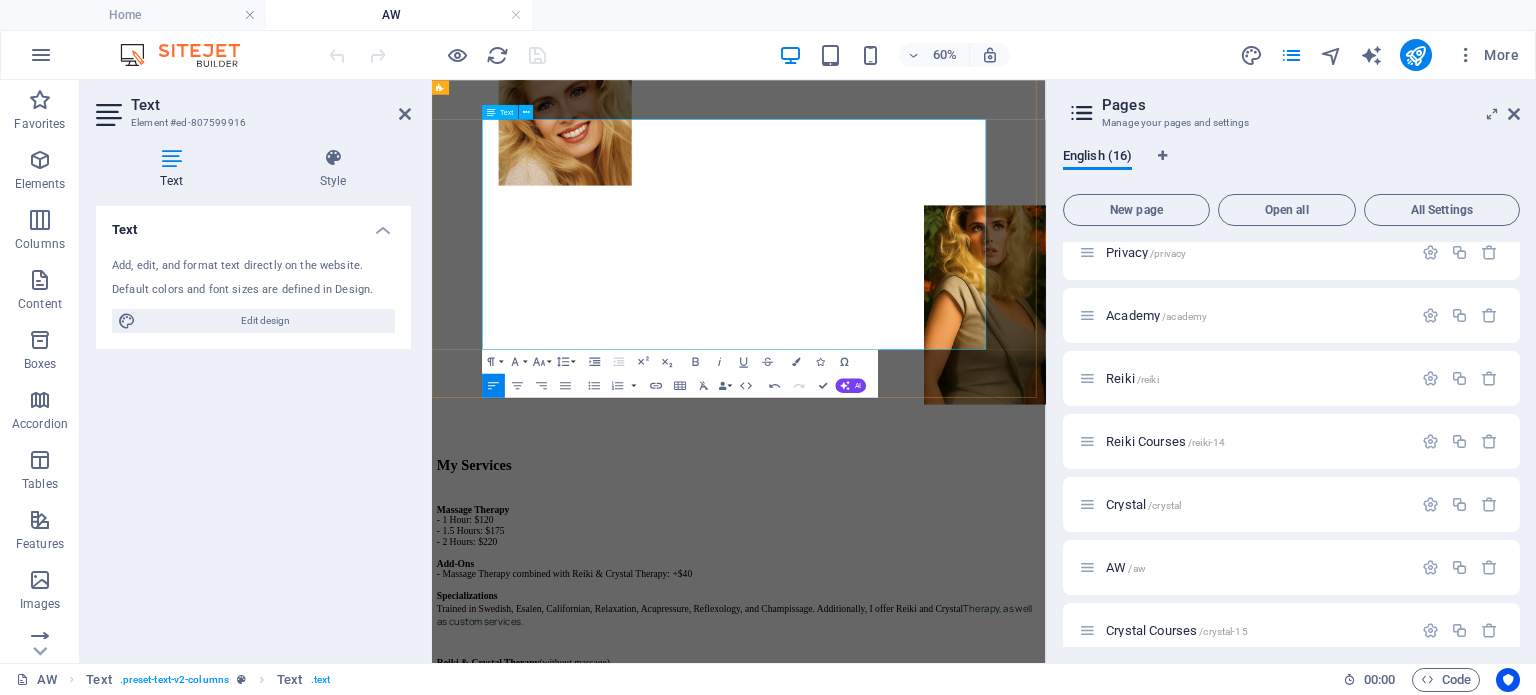 drag, startPoint x: 1219, startPoint y: 515, endPoint x: 943, endPoint y: 473, distance: 279.17737 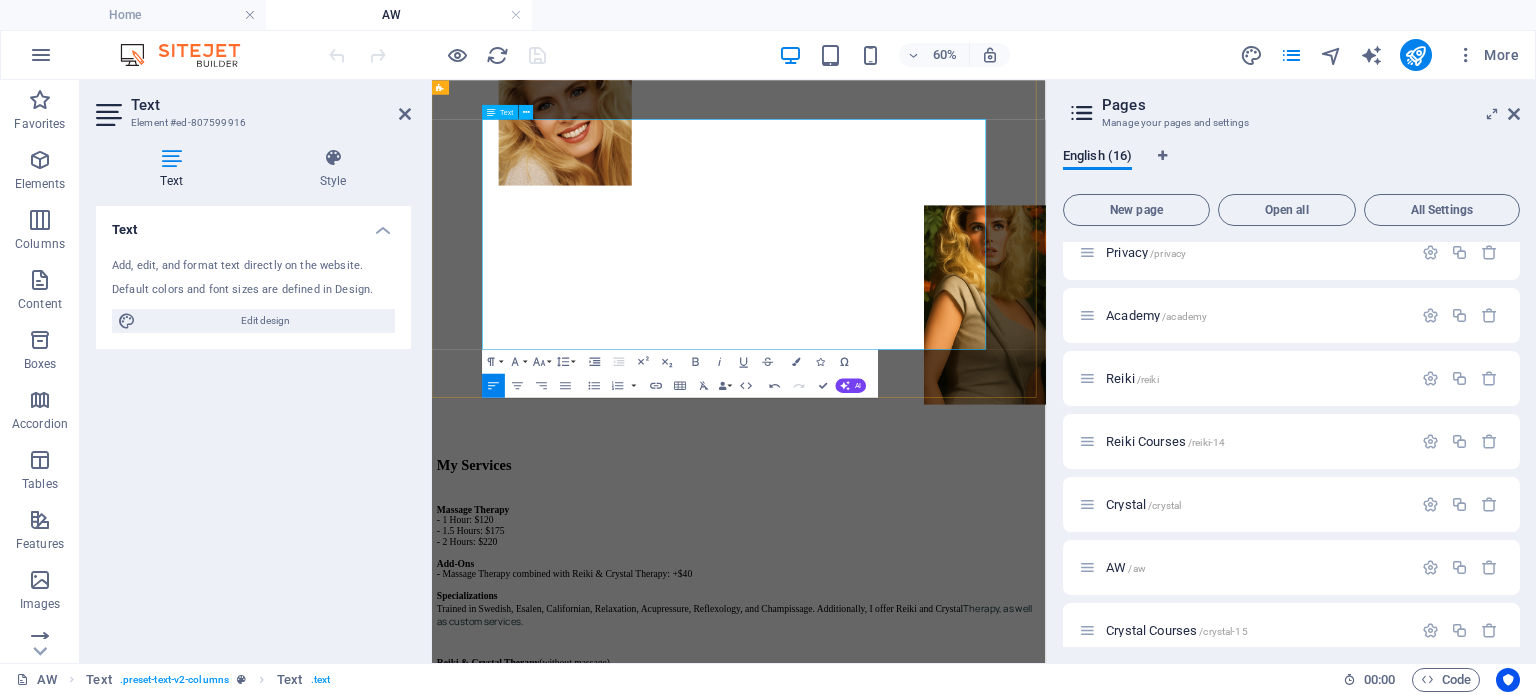 click on "NOTE THAT ALL PHOTOS ON MY PAGE ARE OF ME AND NOT STOCK PICS. i RETAIL ALL COPYRIGHTS AND ARE NOT TO BE USED BY ANYONE ELSE." at bounding box center (943, 1304) 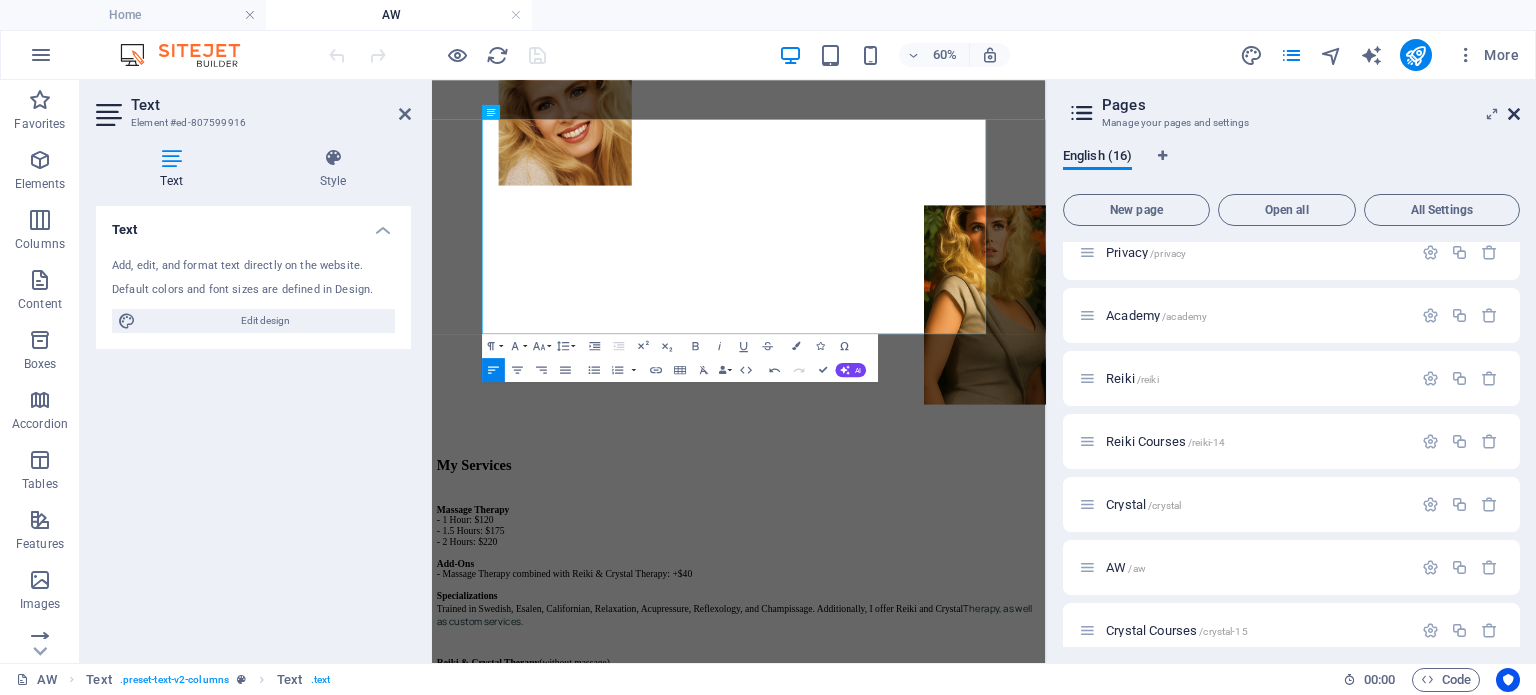 click at bounding box center [1514, 114] 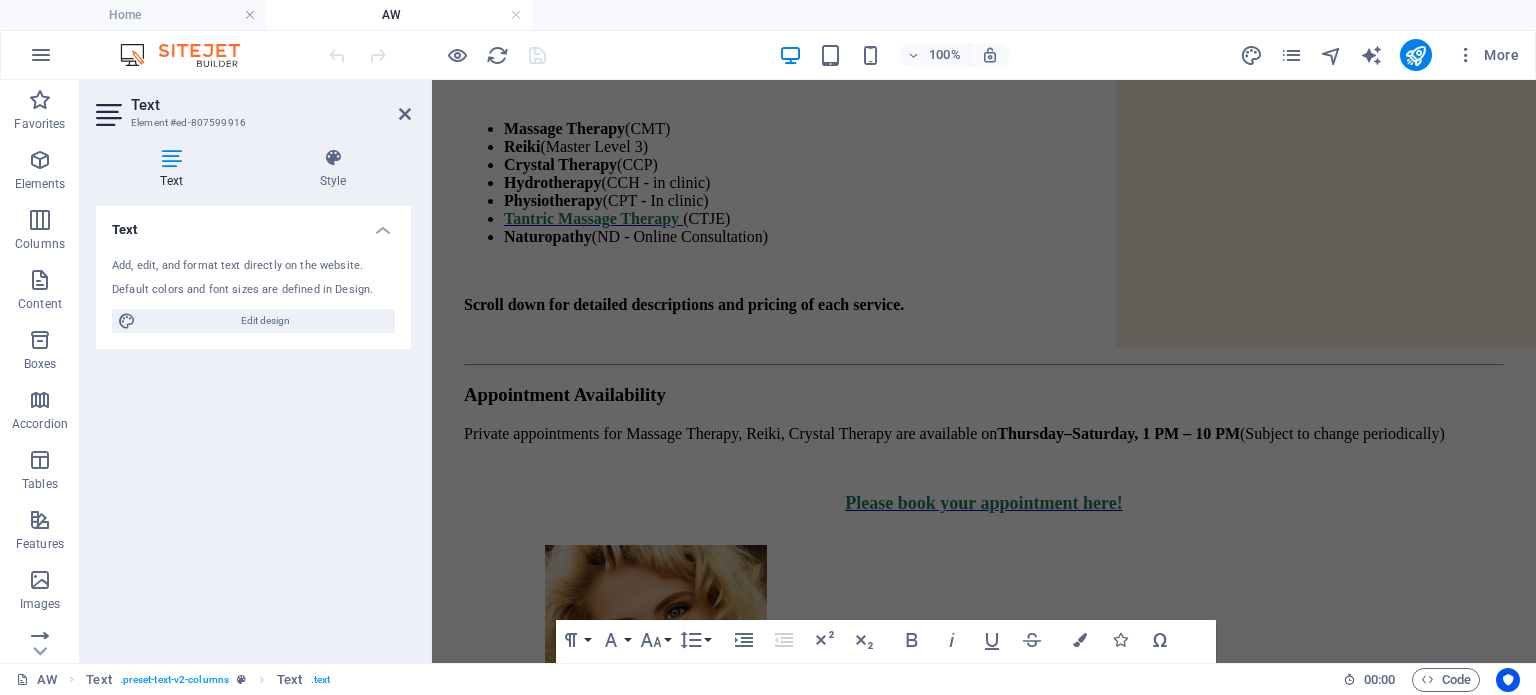 scroll, scrollTop: 340, scrollLeft: 0, axis: vertical 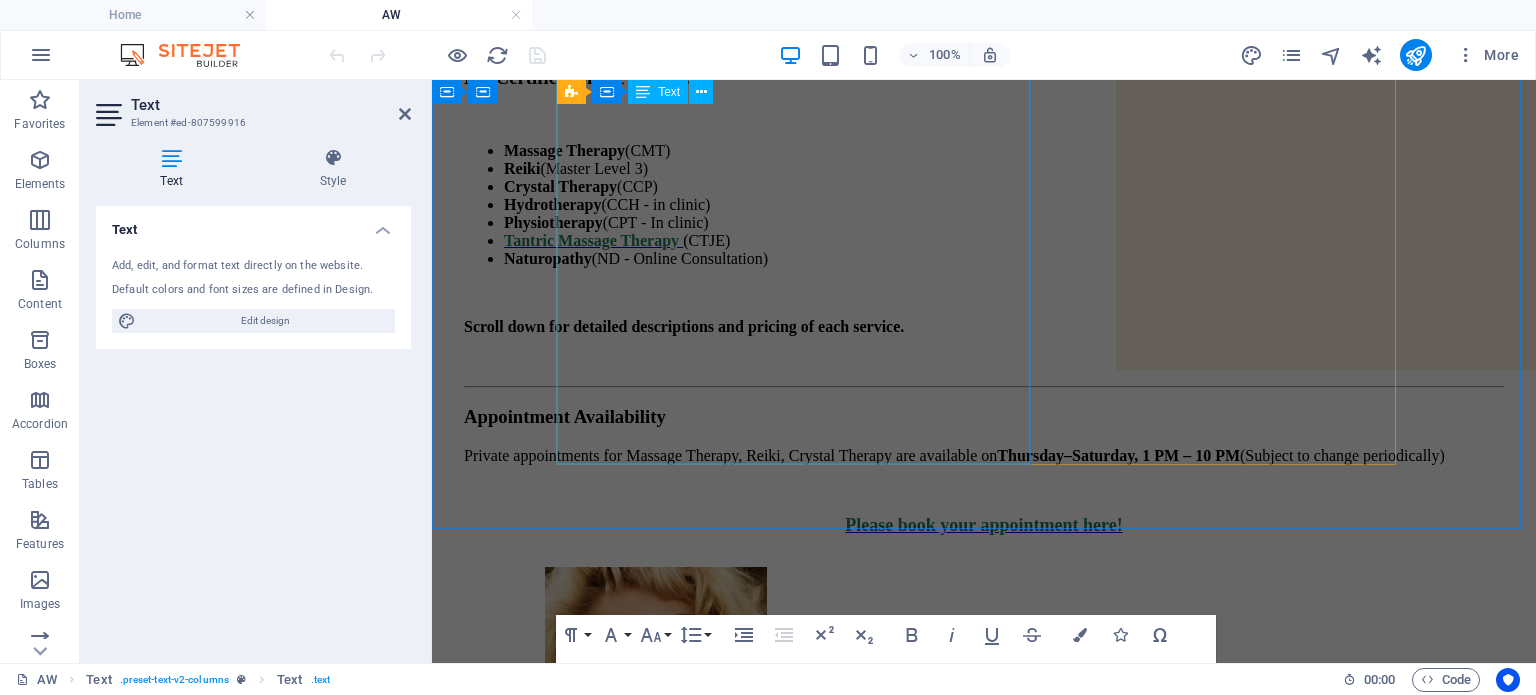 click on "My Certifications & Services Massage Therapy (CMT) Reiki (Master Level 3) Crystal Therapy (CCP) Hydrotherapy (CCH - in clinic) Physiotherapy (CPT - In clinic) Tantric Massage Therapy (CTJE) Naturopathy (ND - Online Consultation) Scroll down for detailed descriptions and pricing of each service. Appointment Availability Private appointments for Massage Therapy, Reiki, Crystal Therapy are available on Thursday –Saturday, 1 PM – 10 PM (Subject to change periodically) Please book your appointment here!" at bounding box center (984, 301) 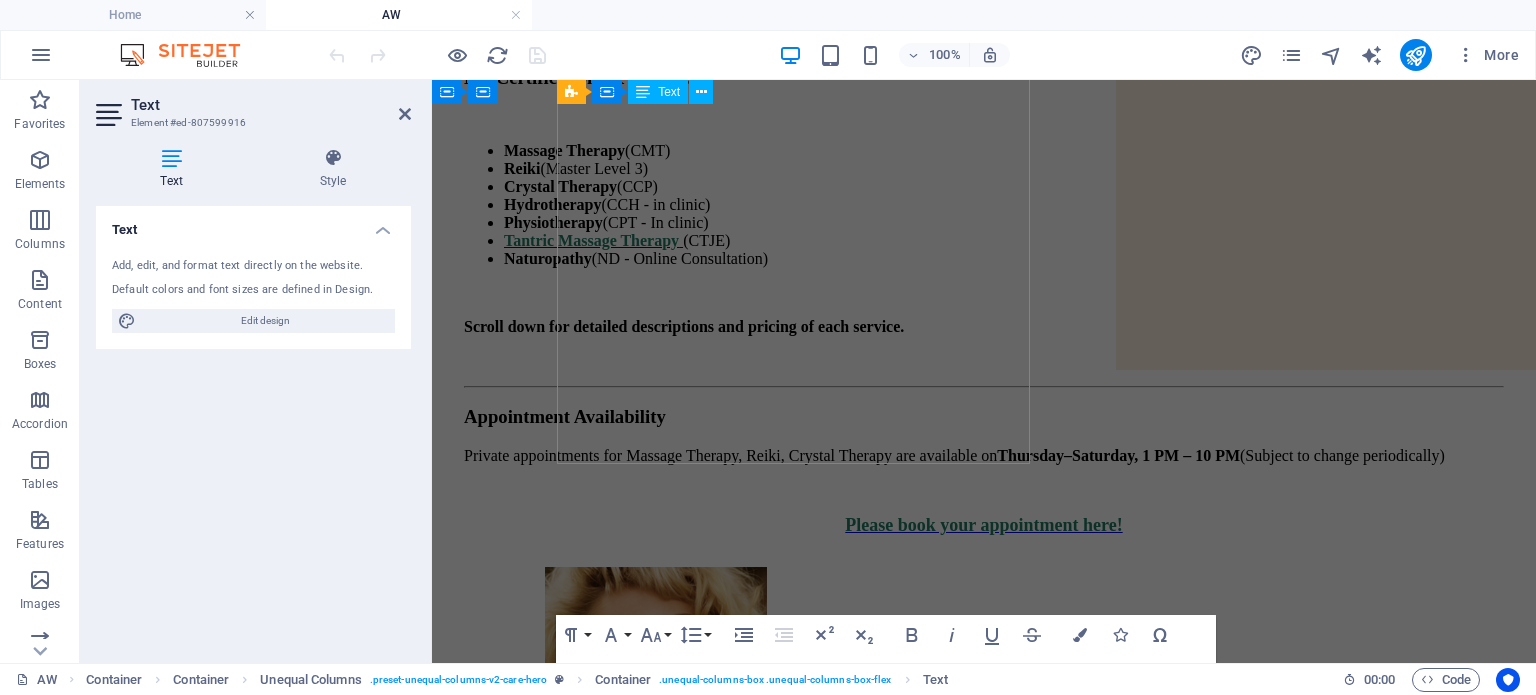 click on "My Certifications & Services Massage Therapy (CMT) Reiki (Master Level 3) Crystal Therapy (CCP) Hydrotherapy (CCH - in clinic) Physiotherapy (CPT - In clinic) Tantric Massage Therapy (CTJE) Naturopathy (ND - Online Consultation) Scroll down for detailed descriptions and pricing of each service. Appointment Availability Private appointments for Massage Therapy, Reiki, Crystal Therapy are available on Thursday –Saturday, 1 PM – 10 PM (Subject to change periodically) Please book your appointment here!" at bounding box center [984, 301] 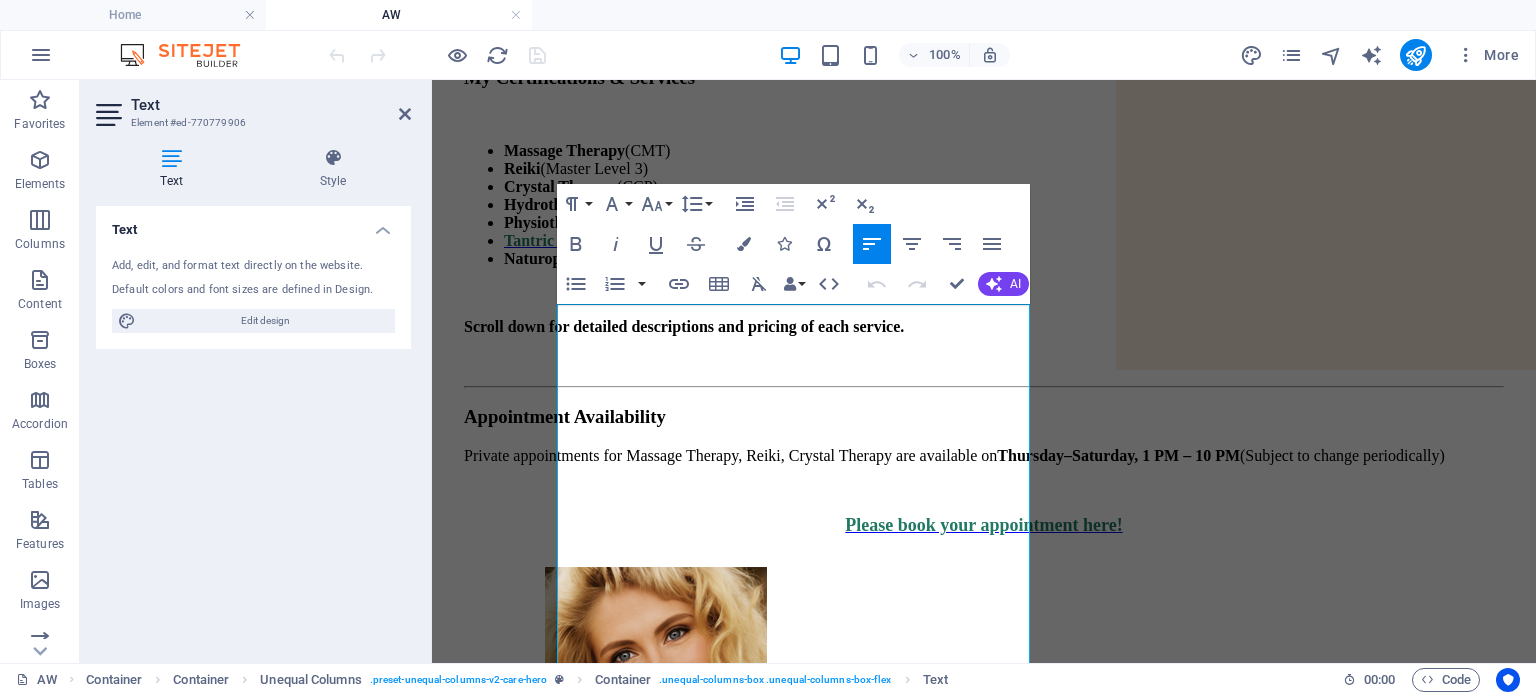 scroll, scrollTop: 0, scrollLeft: 0, axis: both 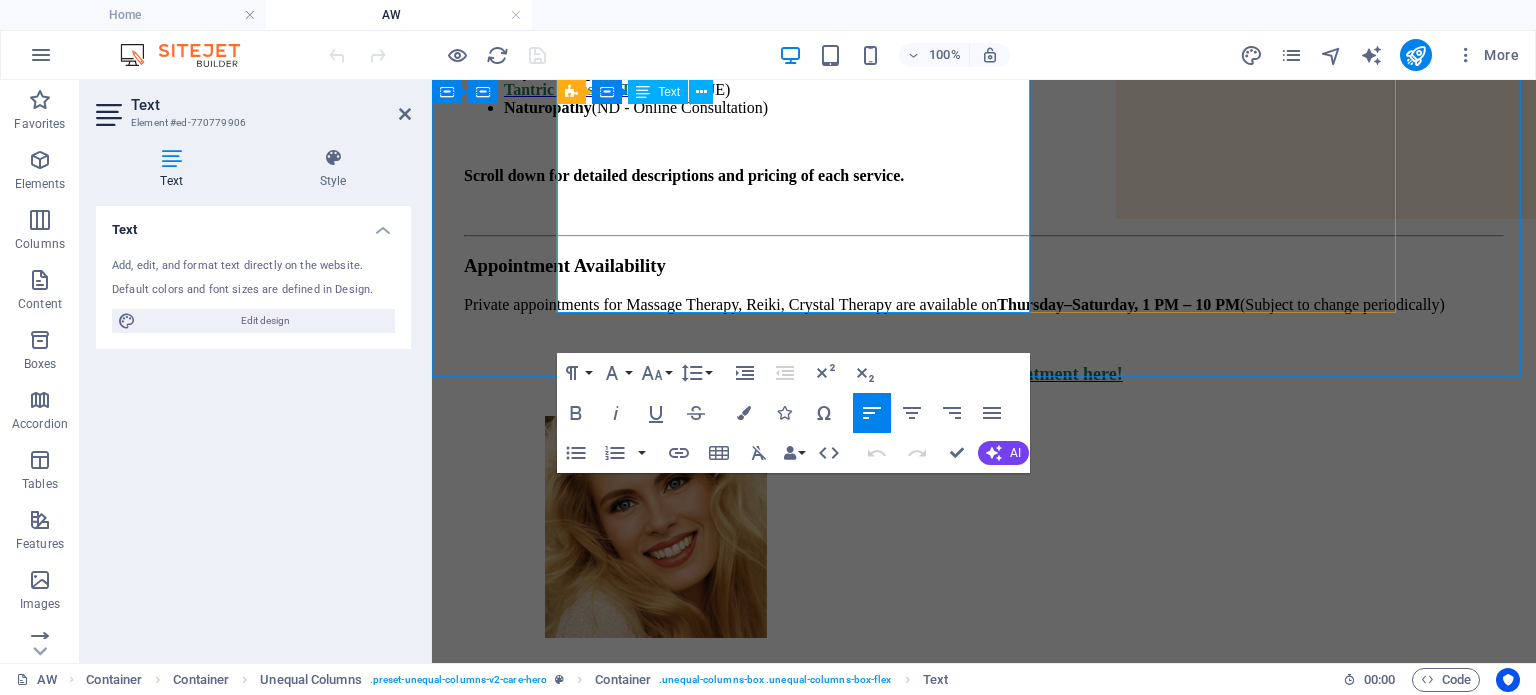click on "Please book your appointment here!" at bounding box center (984, 374) 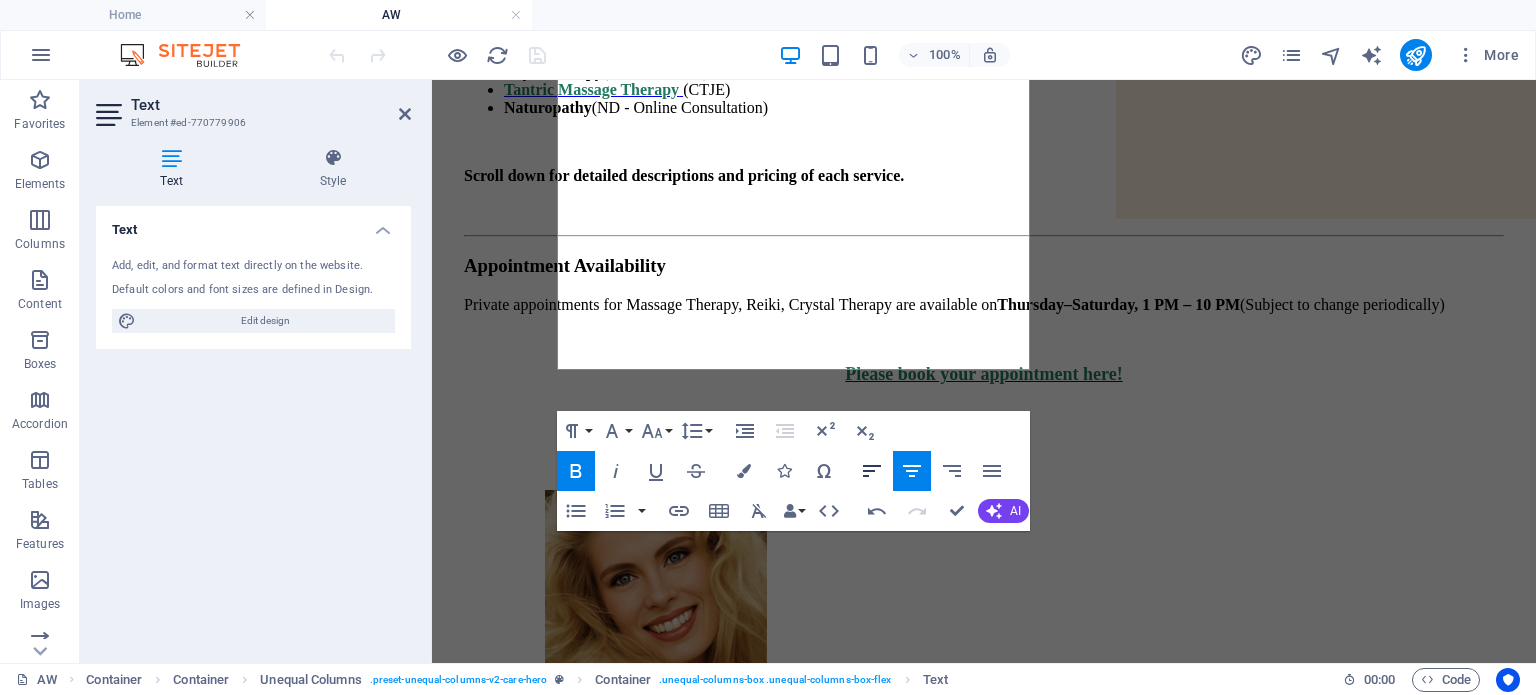 click 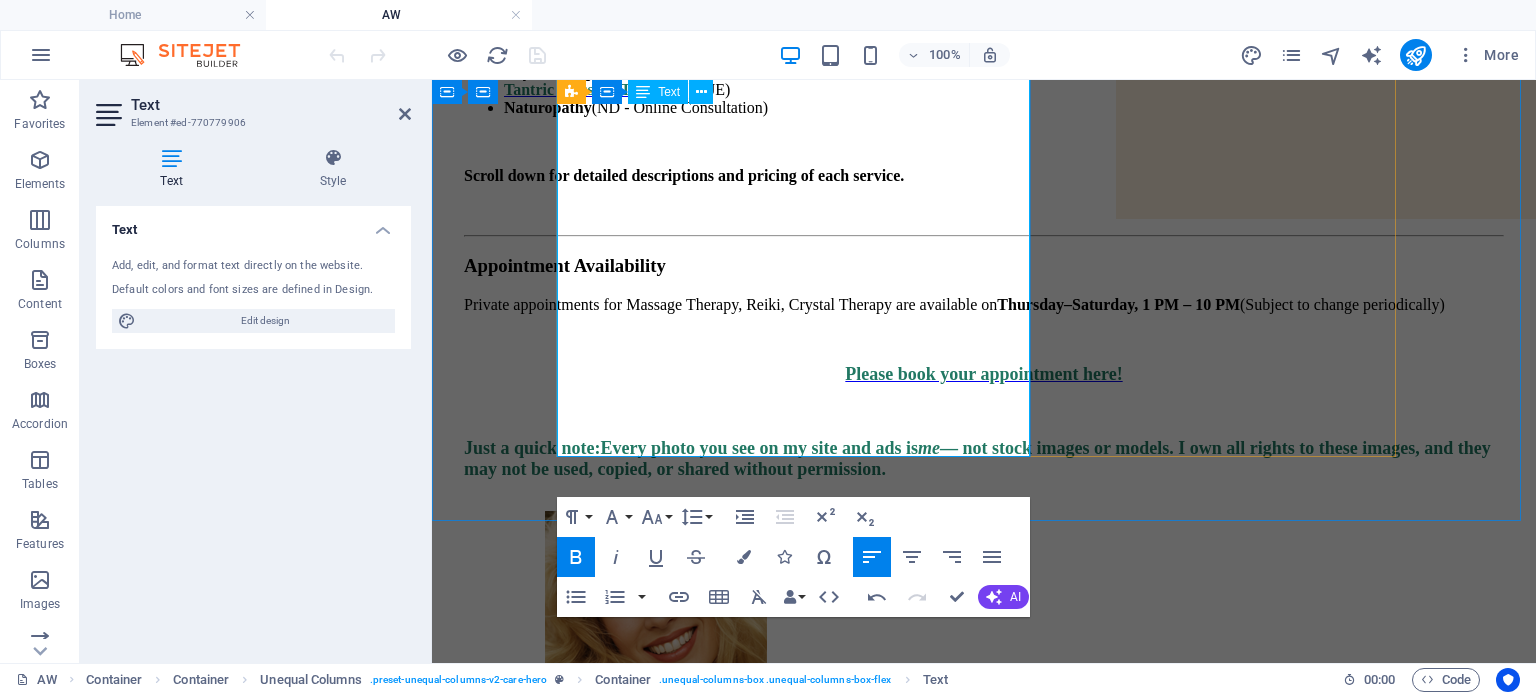 click on "Just a quick note:  Every photo you see on my site and ads is  me  — not stock images or models. I own all rights to these images, and they may not be used, copied, or shared without permission." at bounding box center [977, 458] 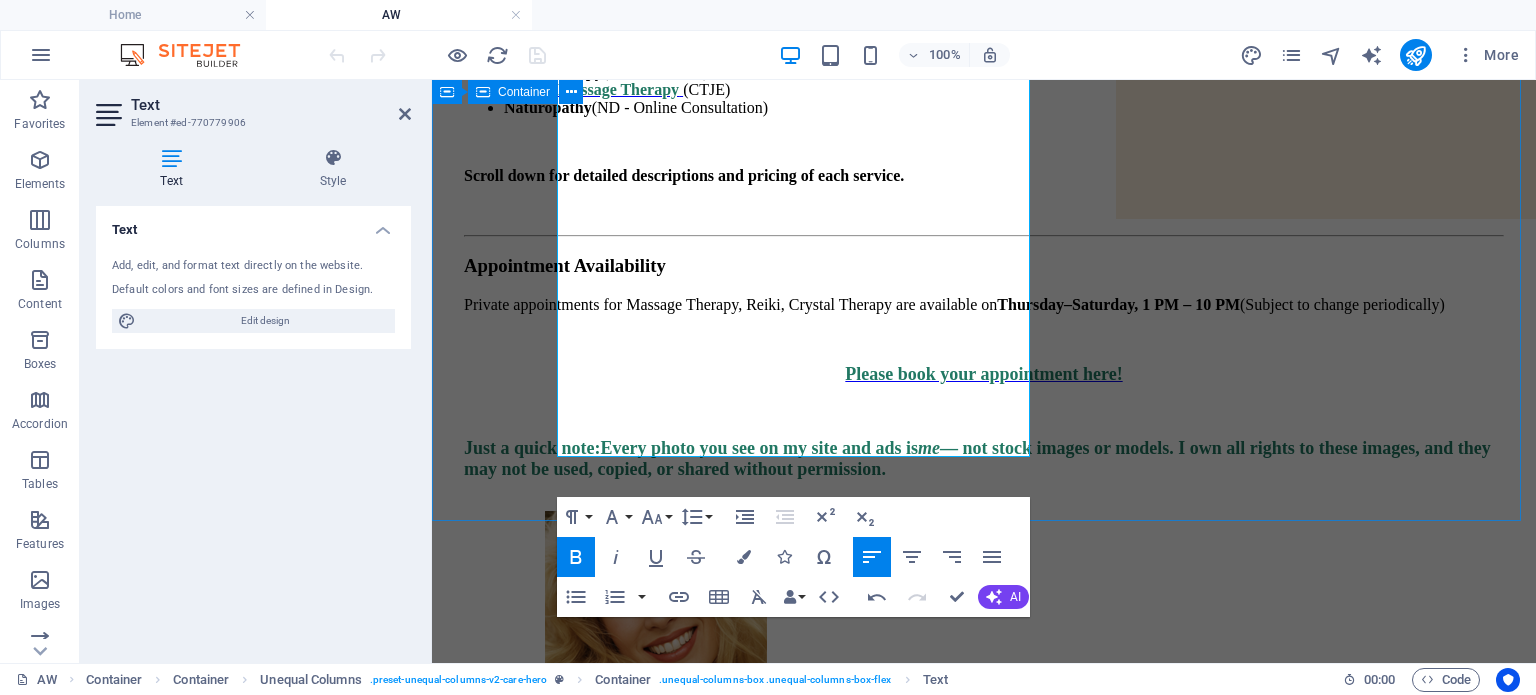 drag, startPoint x: 800, startPoint y: 441, endPoint x: 550, endPoint y: 362, distance: 262.18506 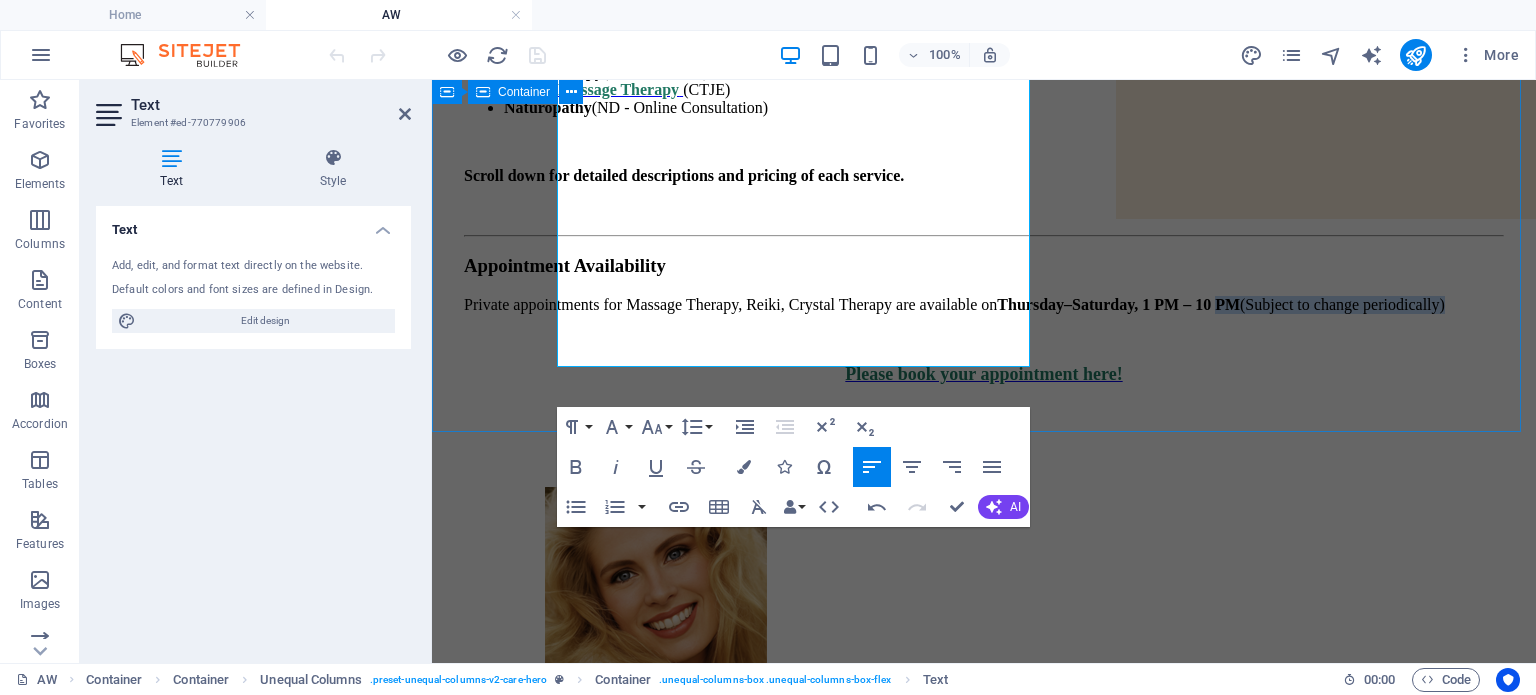 drag, startPoint x: 827, startPoint y: 239, endPoint x: 542, endPoint y: 237, distance: 285.00702 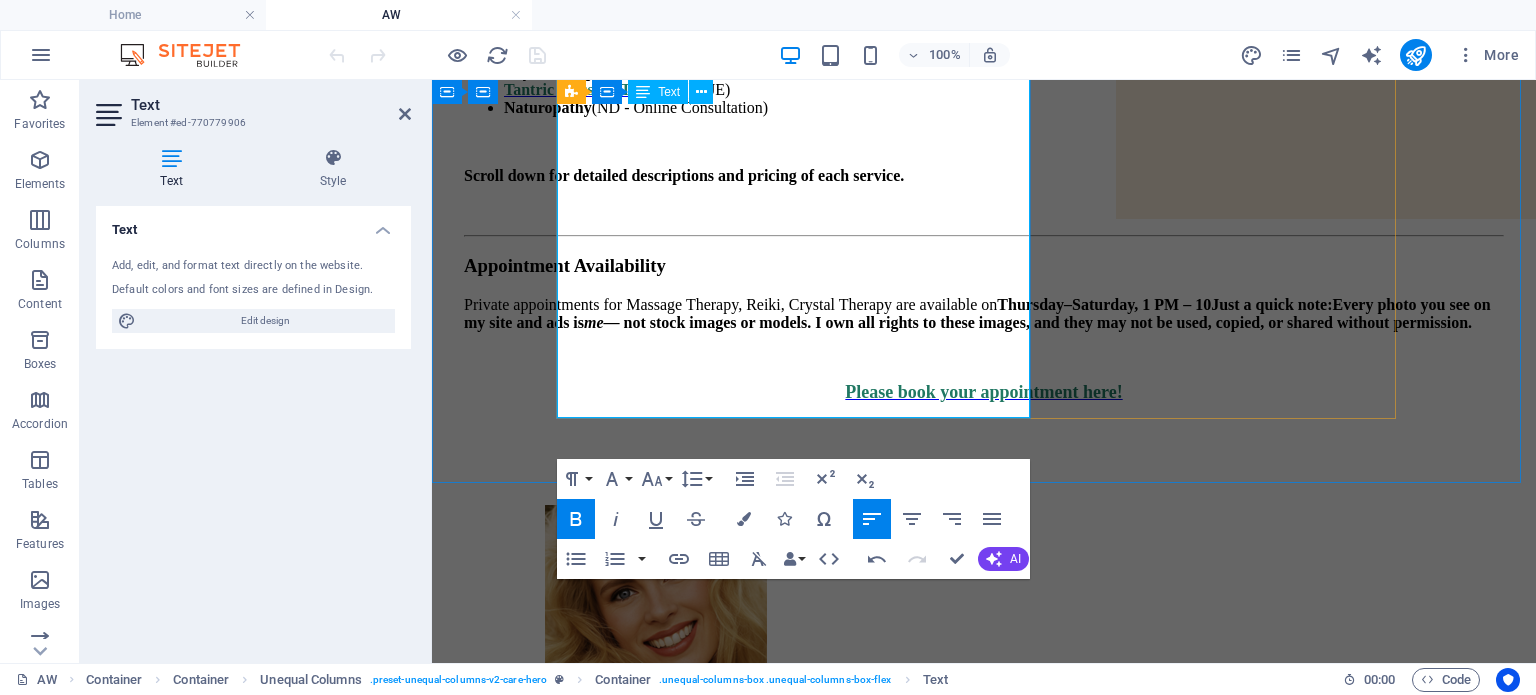 click at bounding box center (984, 465) 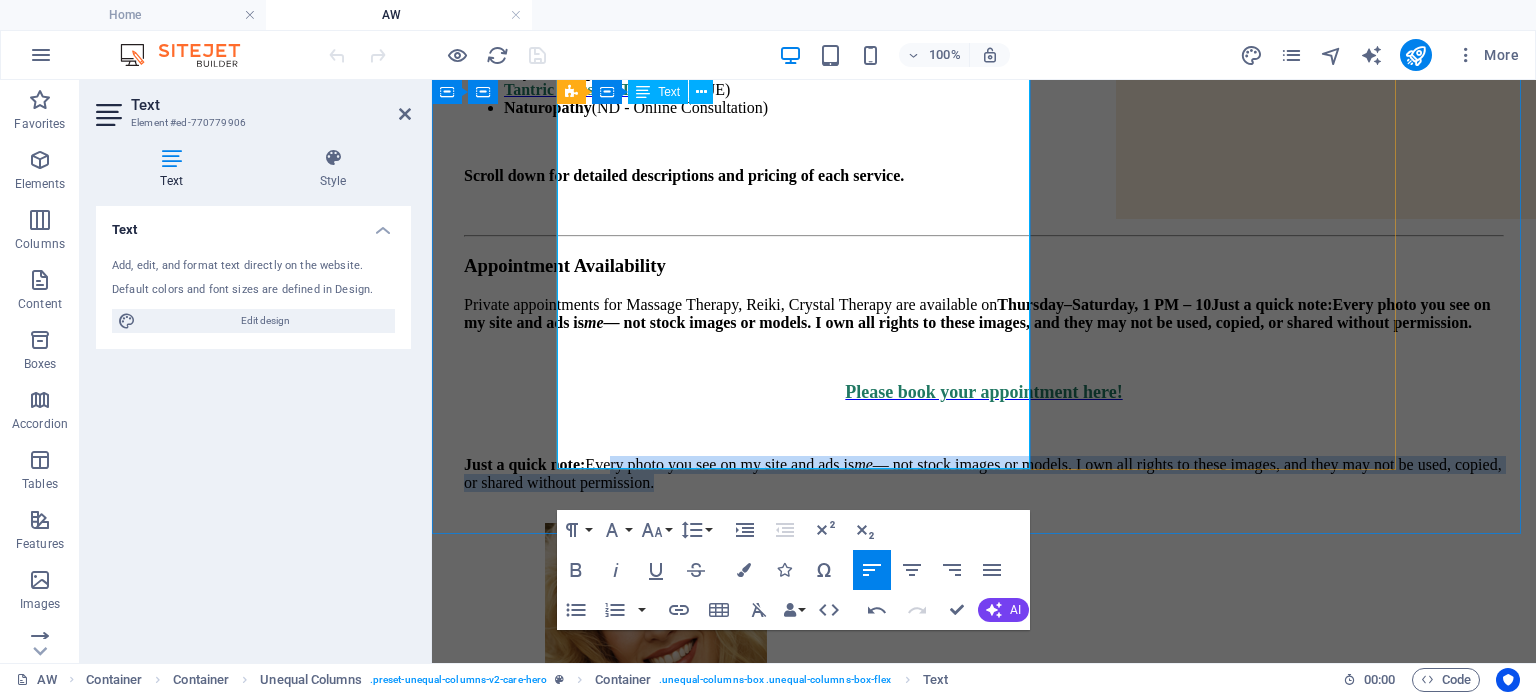 drag, startPoint x: 1025, startPoint y: 456, endPoint x: 707, endPoint y: 415, distance: 320.6322 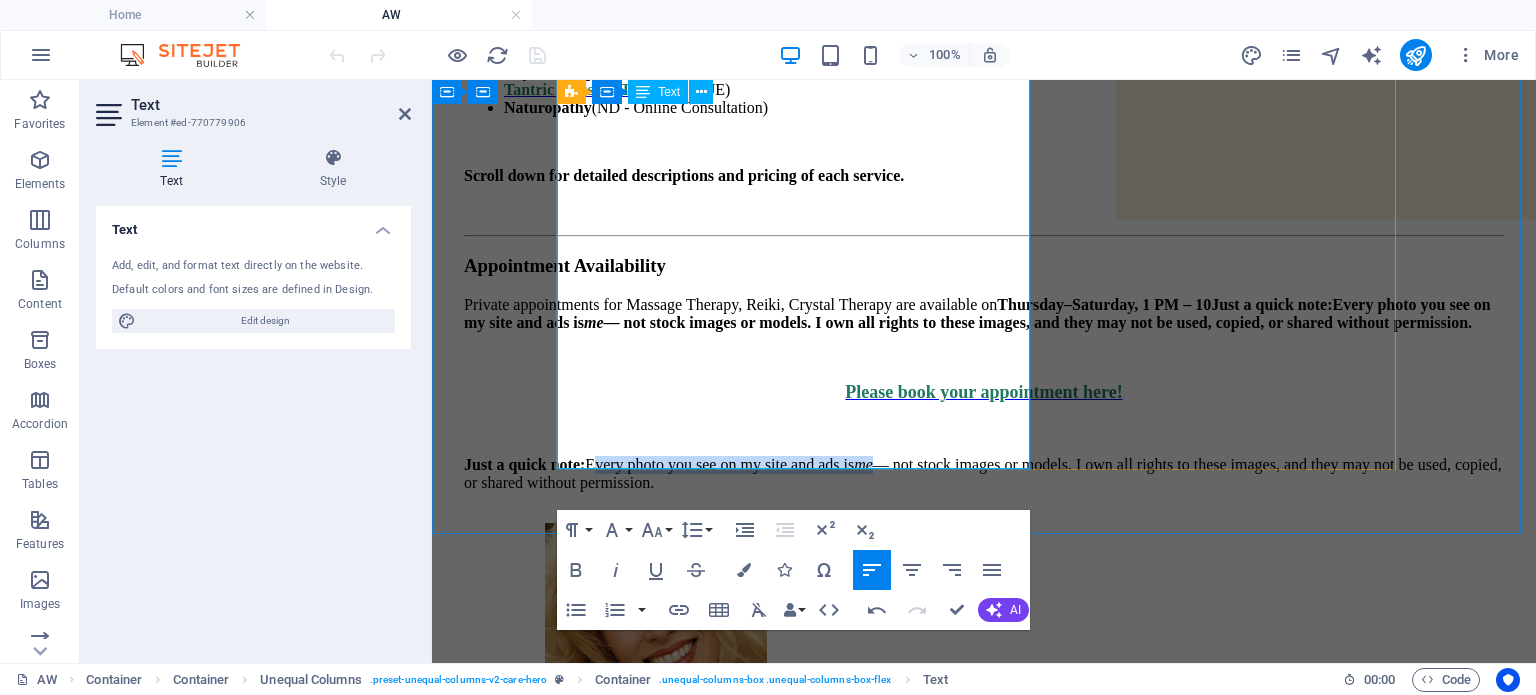 drag, startPoint x: 692, startPoint y: 407, endPoint x: 1022, endPoint y: 399, distance: 330.09695 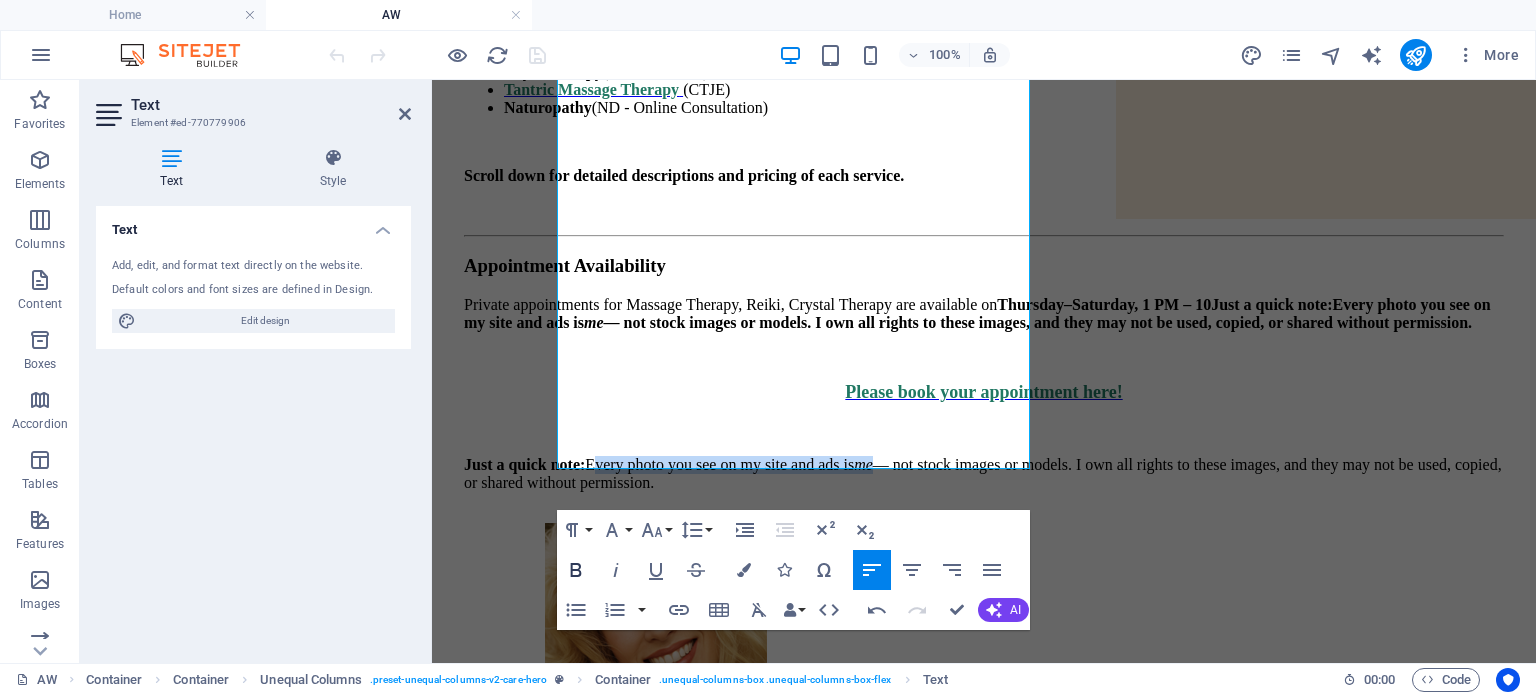 click 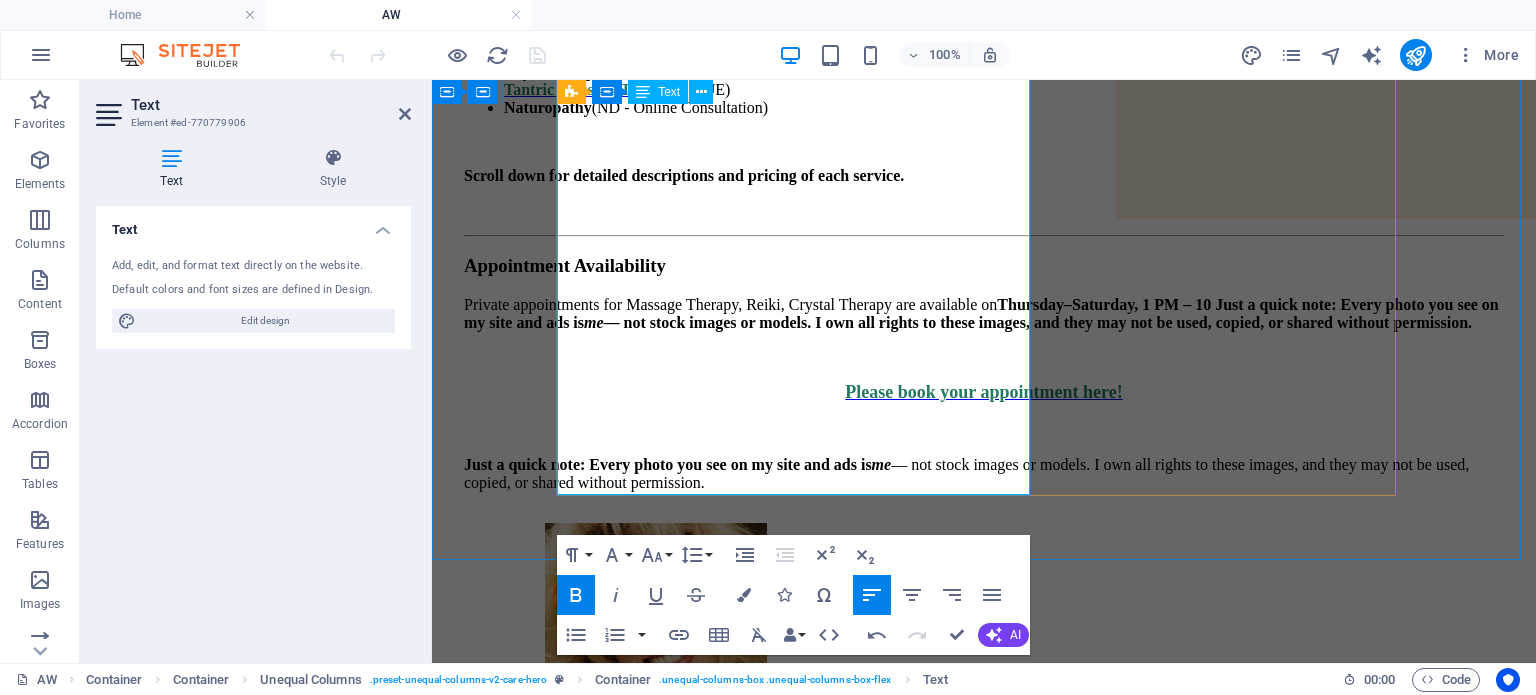 click on "Just a quick note:   Every photo you see on my site and ads is  me  — not stock images or models. I own all rights to these images, and they may not be used, copied, or shared without permission." at bounding box center (984, 474) 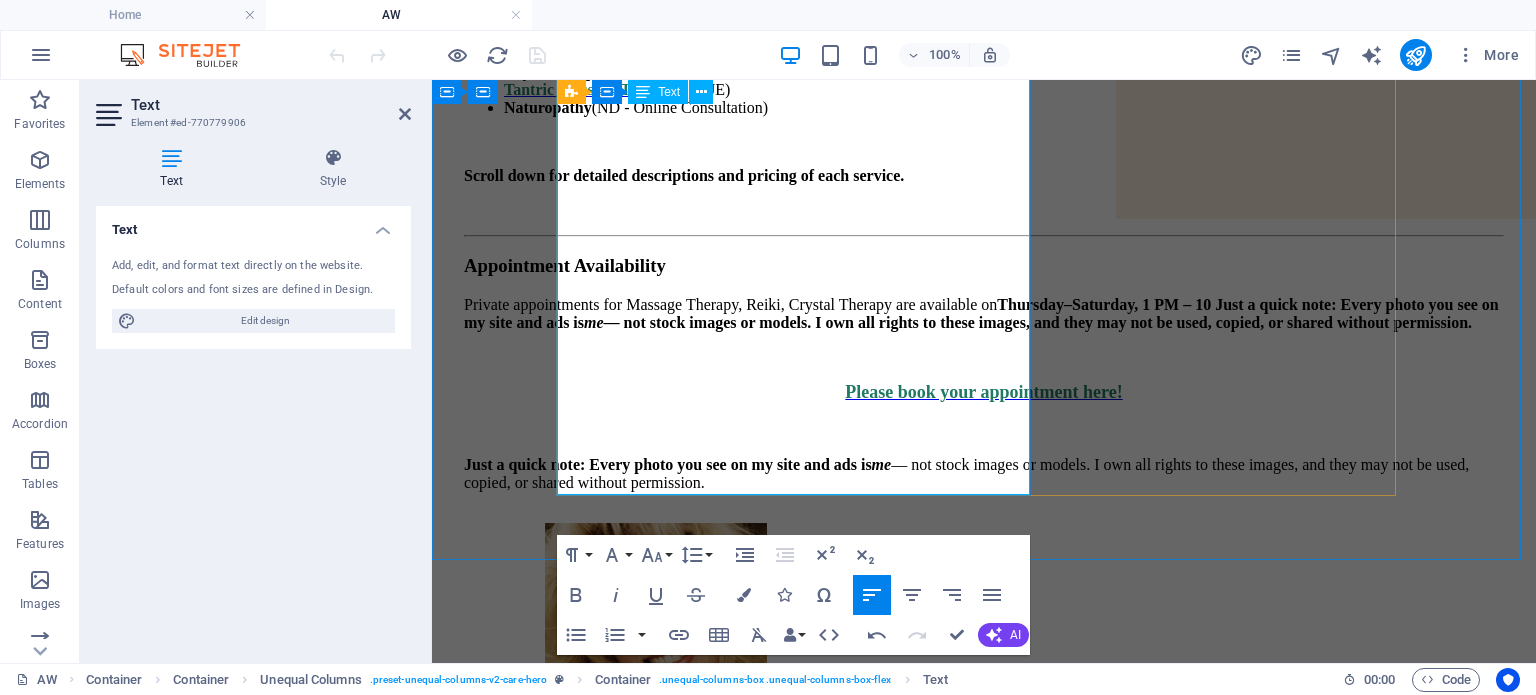 click on "Just a quick note:   Every photo you see on my site and ads is  me  — not stock images or models. I own all rights to these images, and they may not be used, copied, or shared without permission." at bounding box center (984, 474) 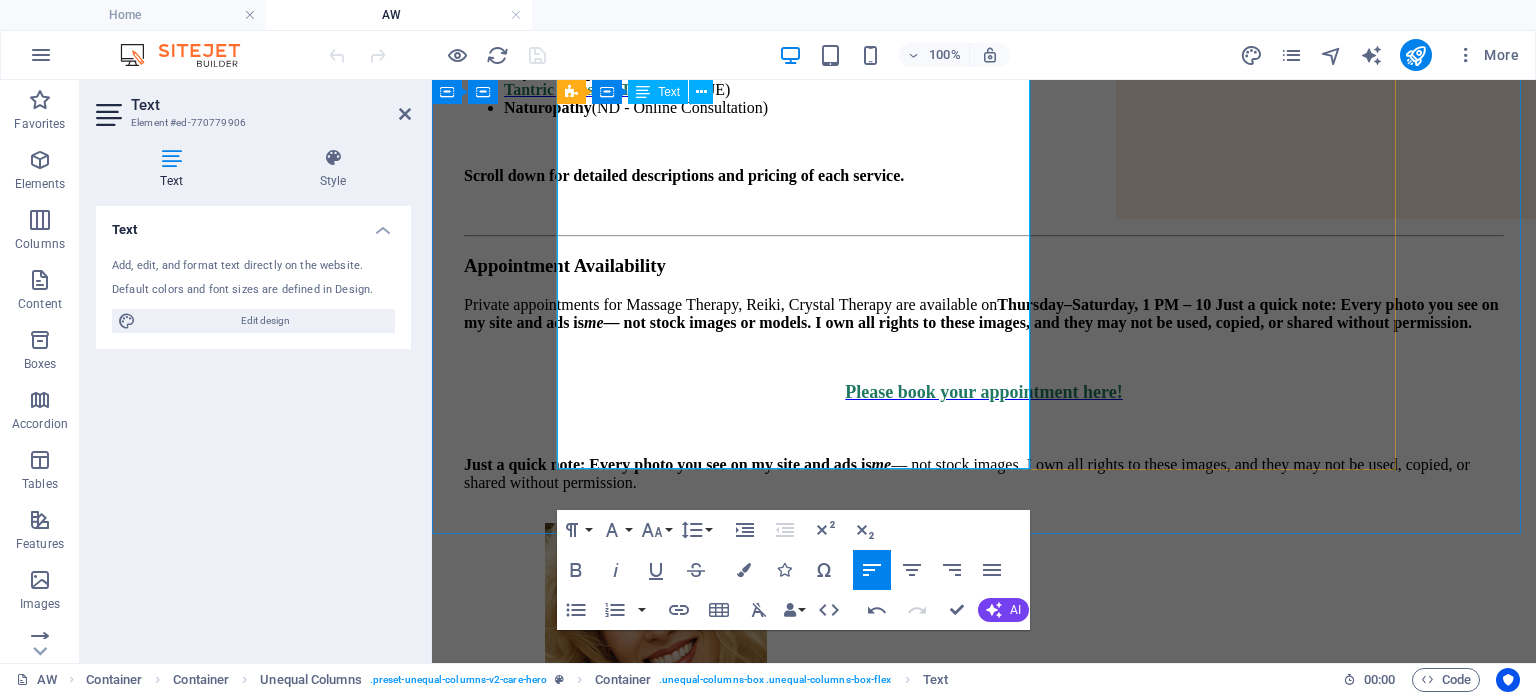 click on "Every photo you see on my site and ads is" at bounding box center (730, 464) 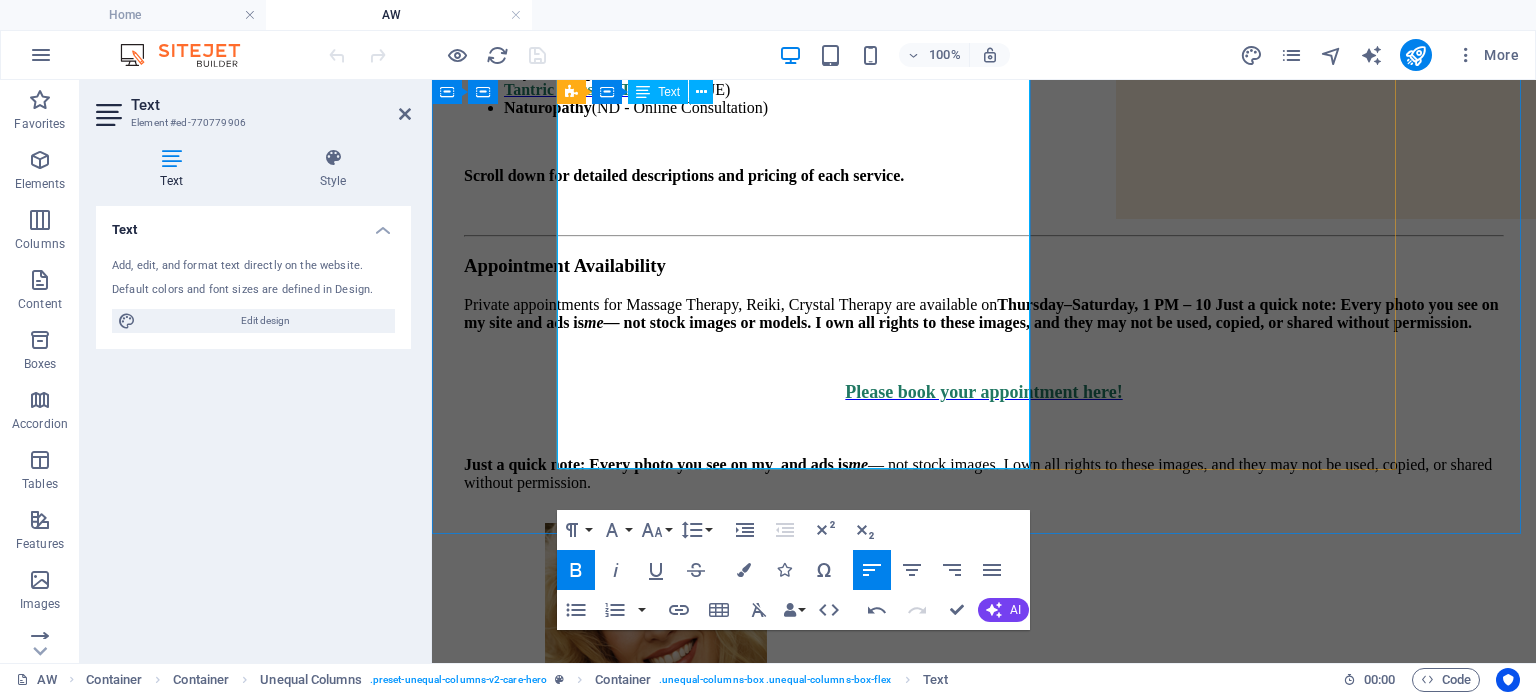 type 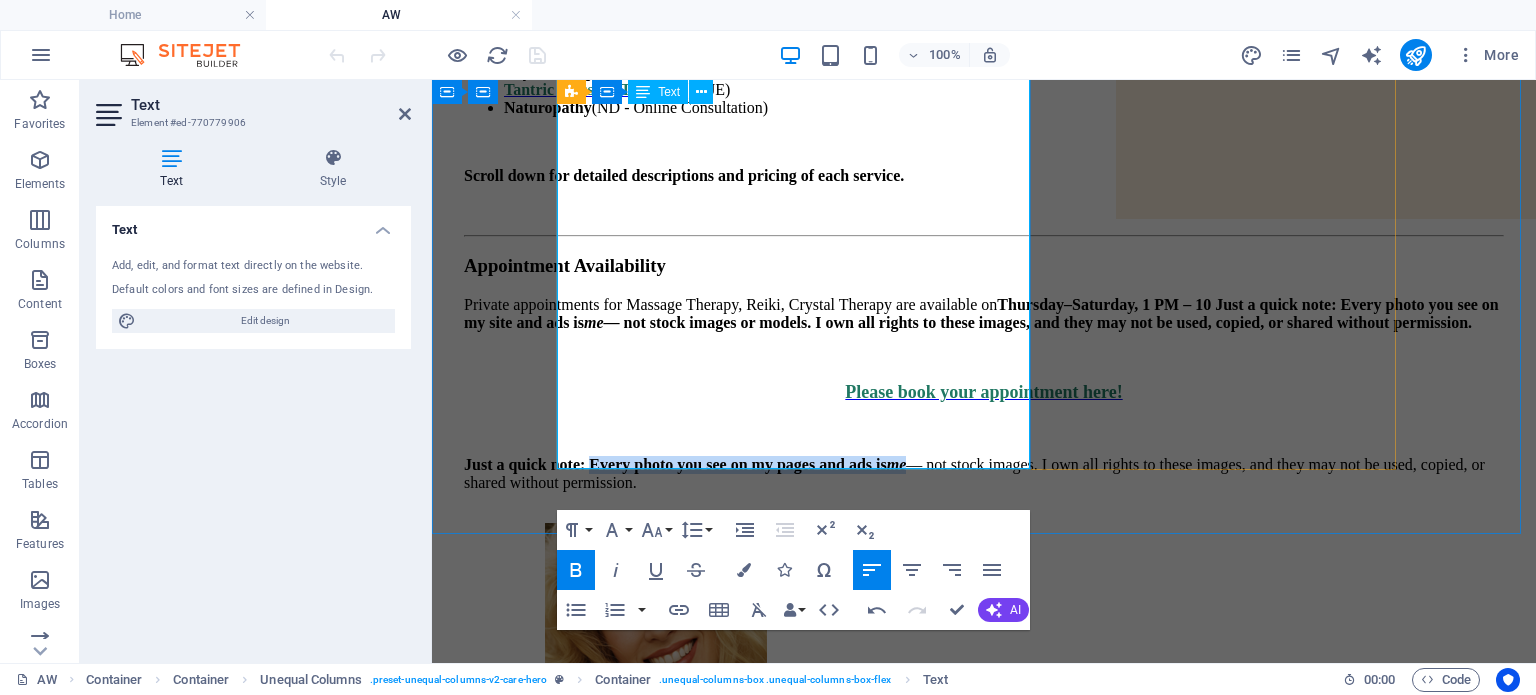 drag, startPoint x: 695, startPoint y: 402, endPoint x: 596, endPoint y: 433, distance: 103.74006 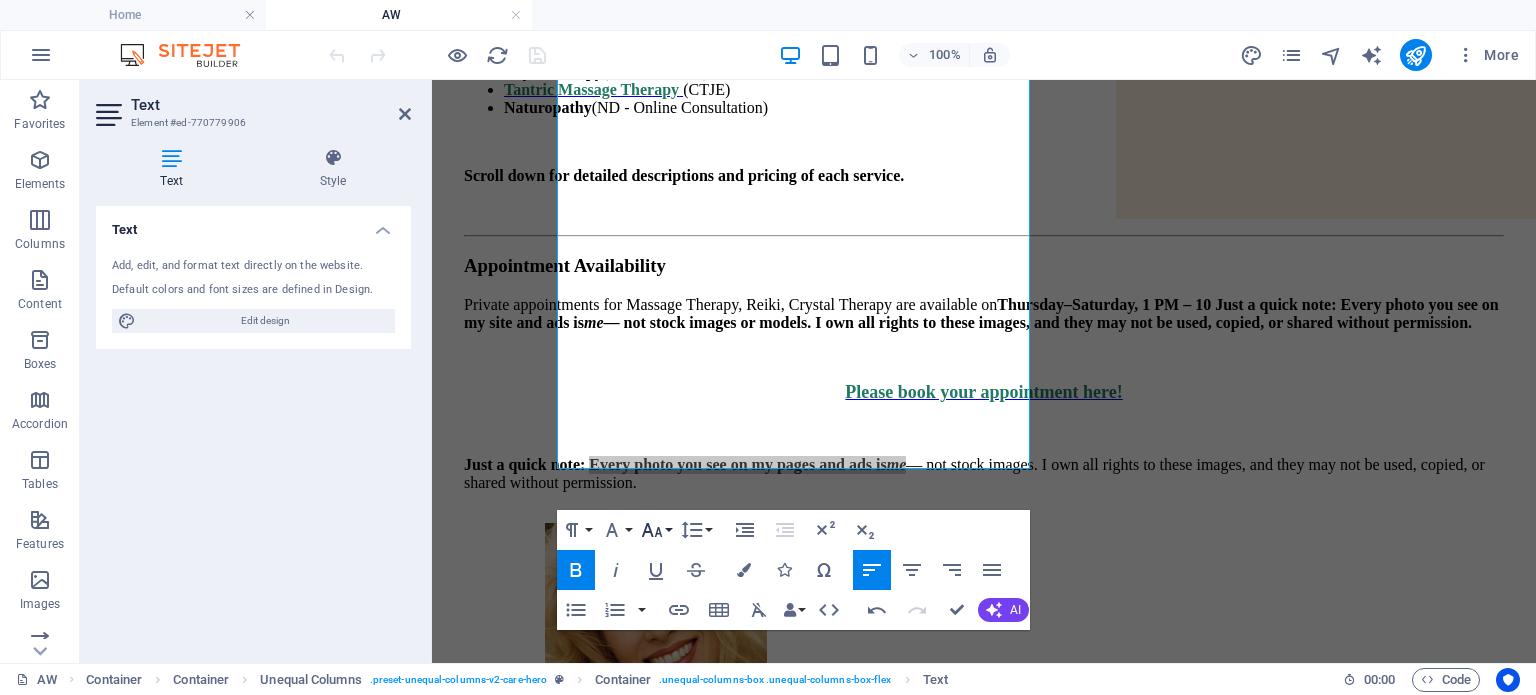 click 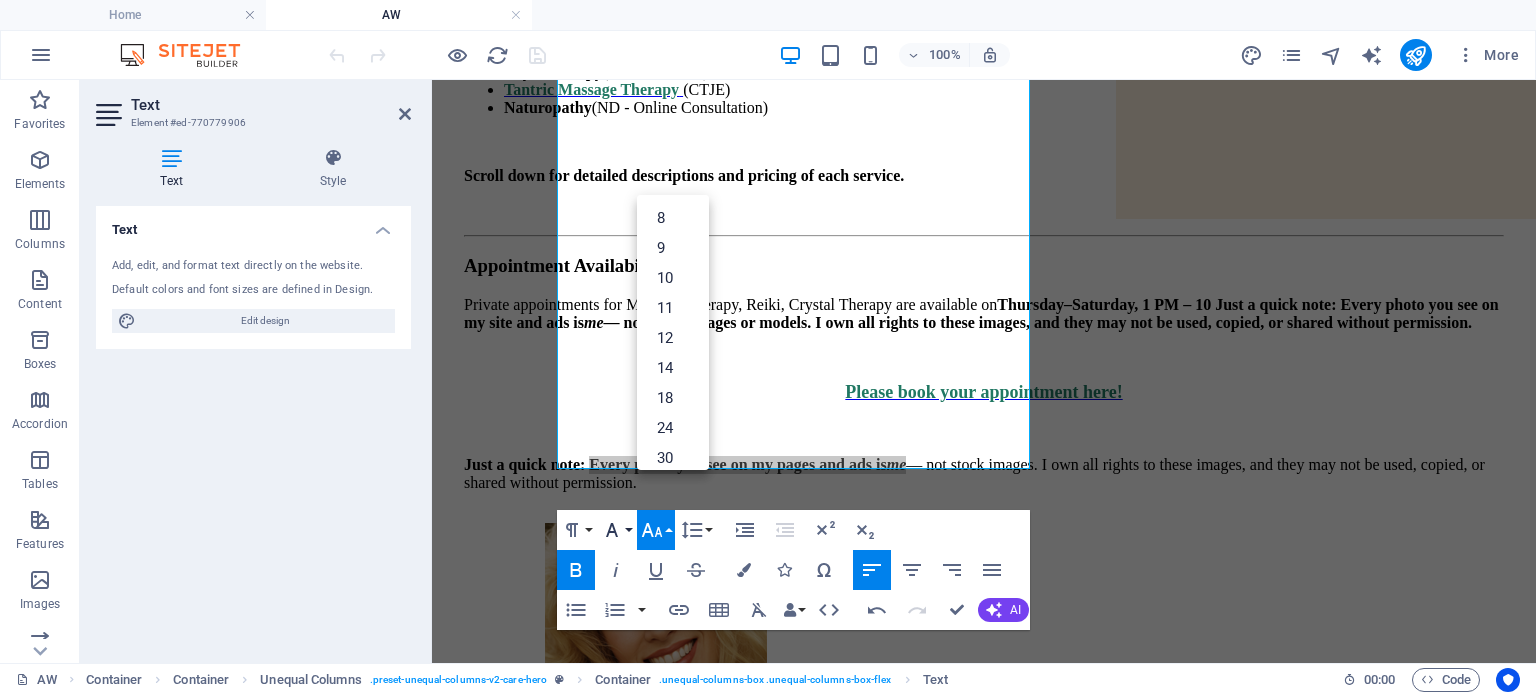 click on "Font Family" at bounding box center (616, 530) 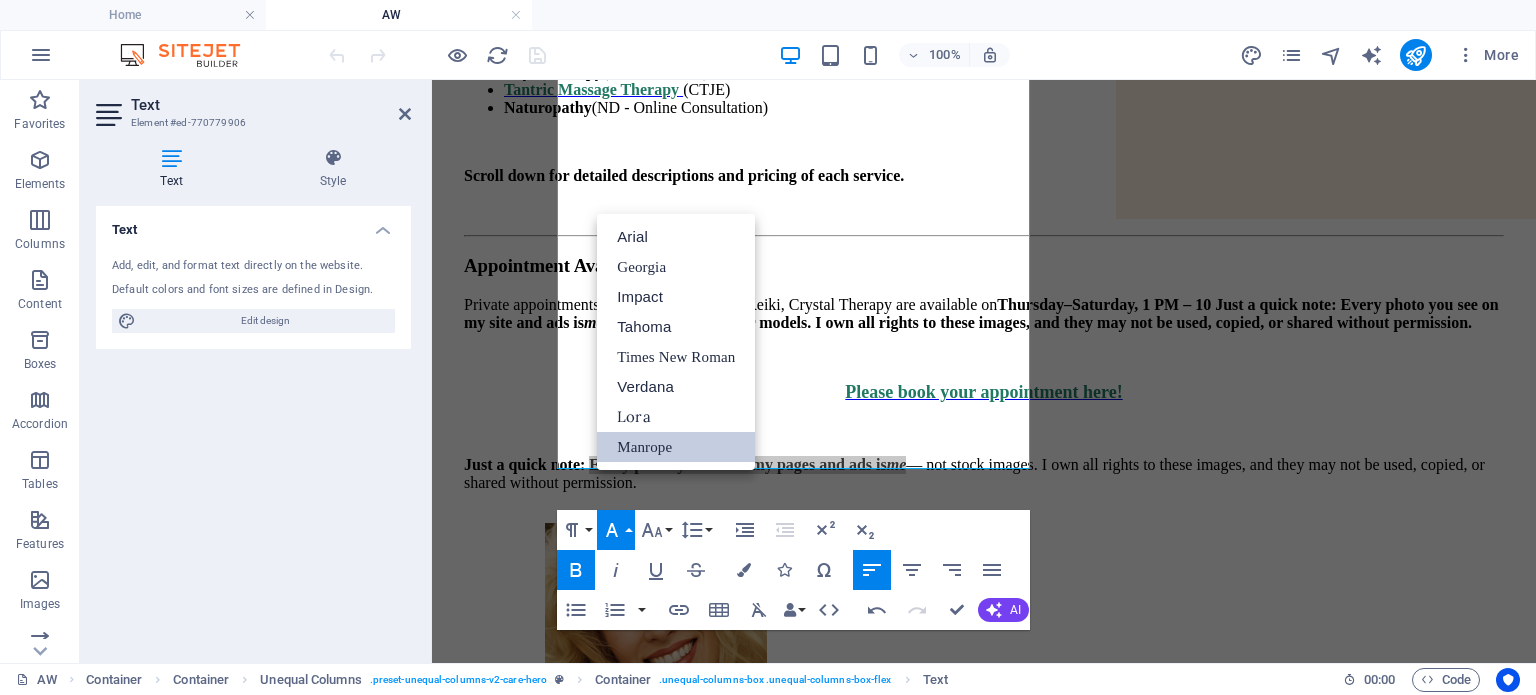 scroll, scrollTop: 0, scrollLeft: 0, axis: both 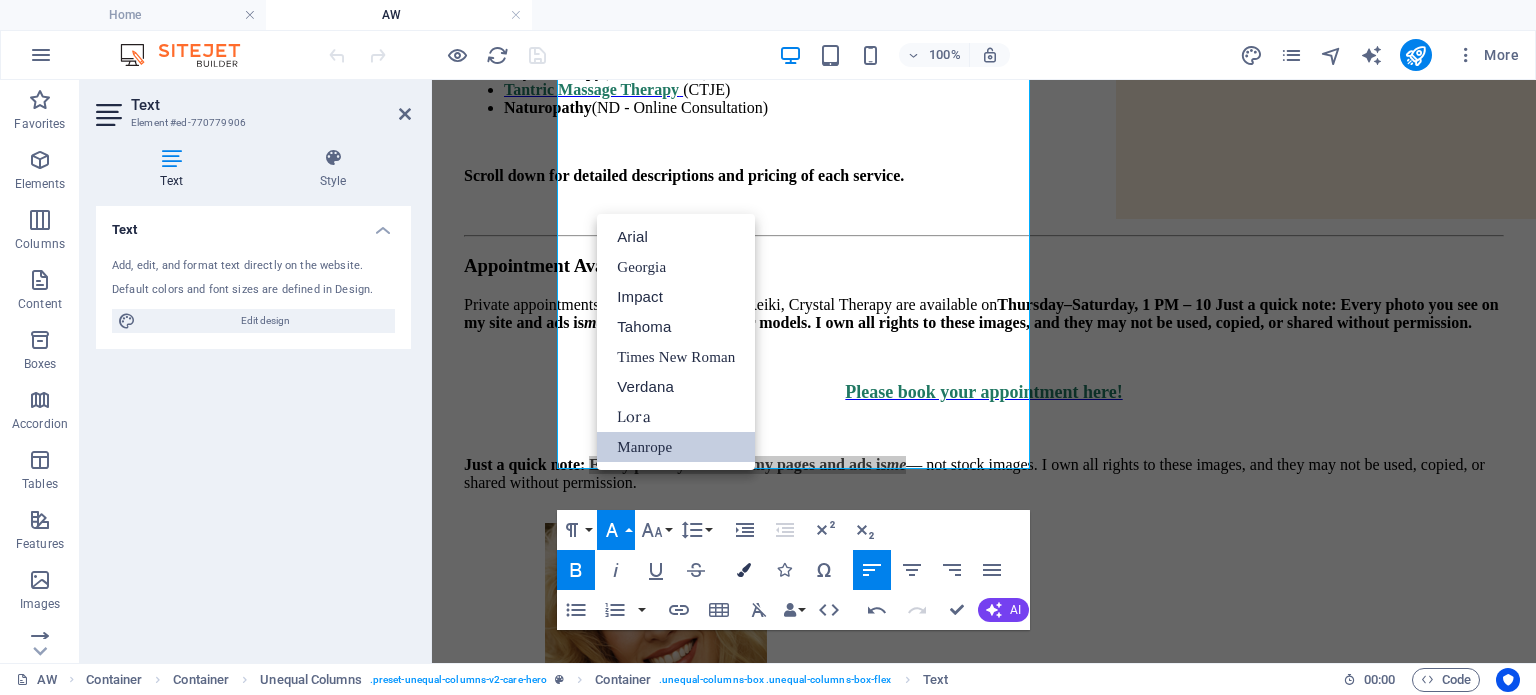 click at bounding box center (744, 570) 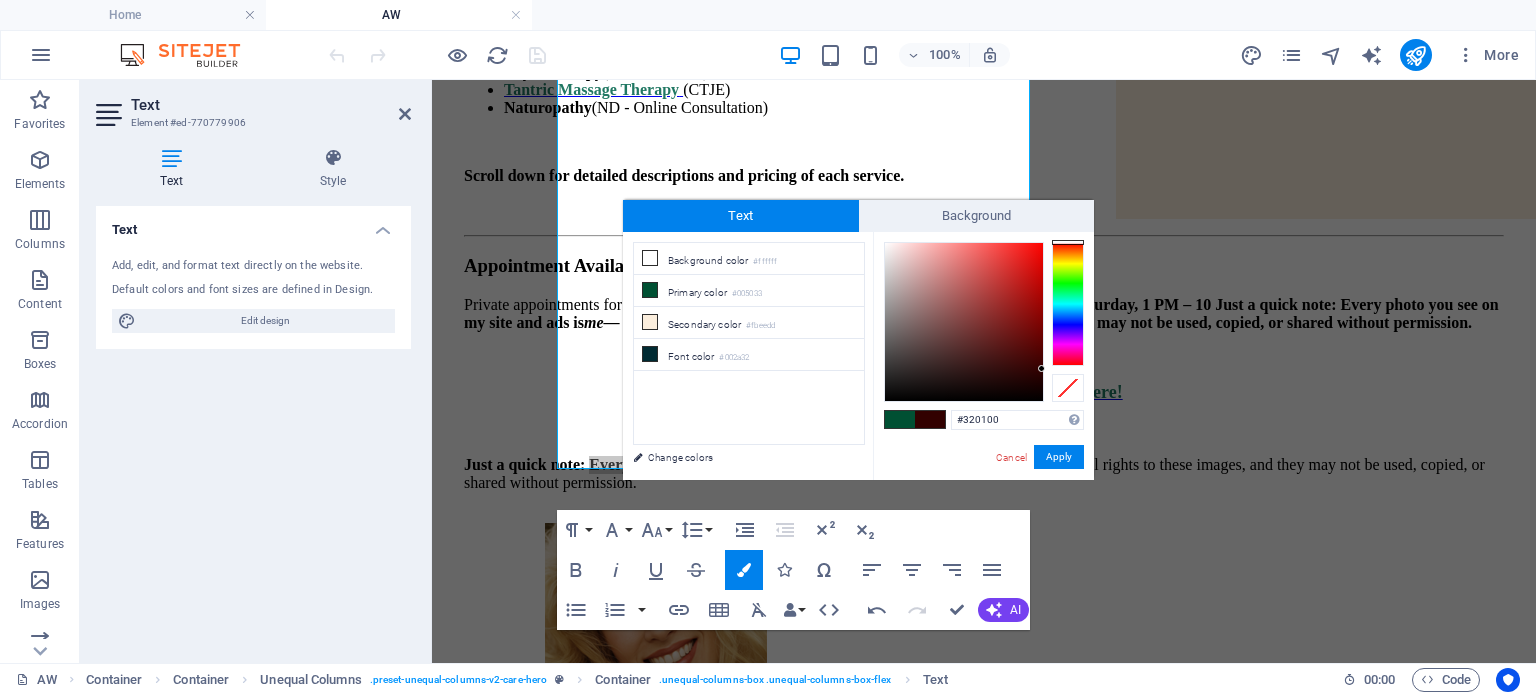 click at bounding box center (1068, 304) 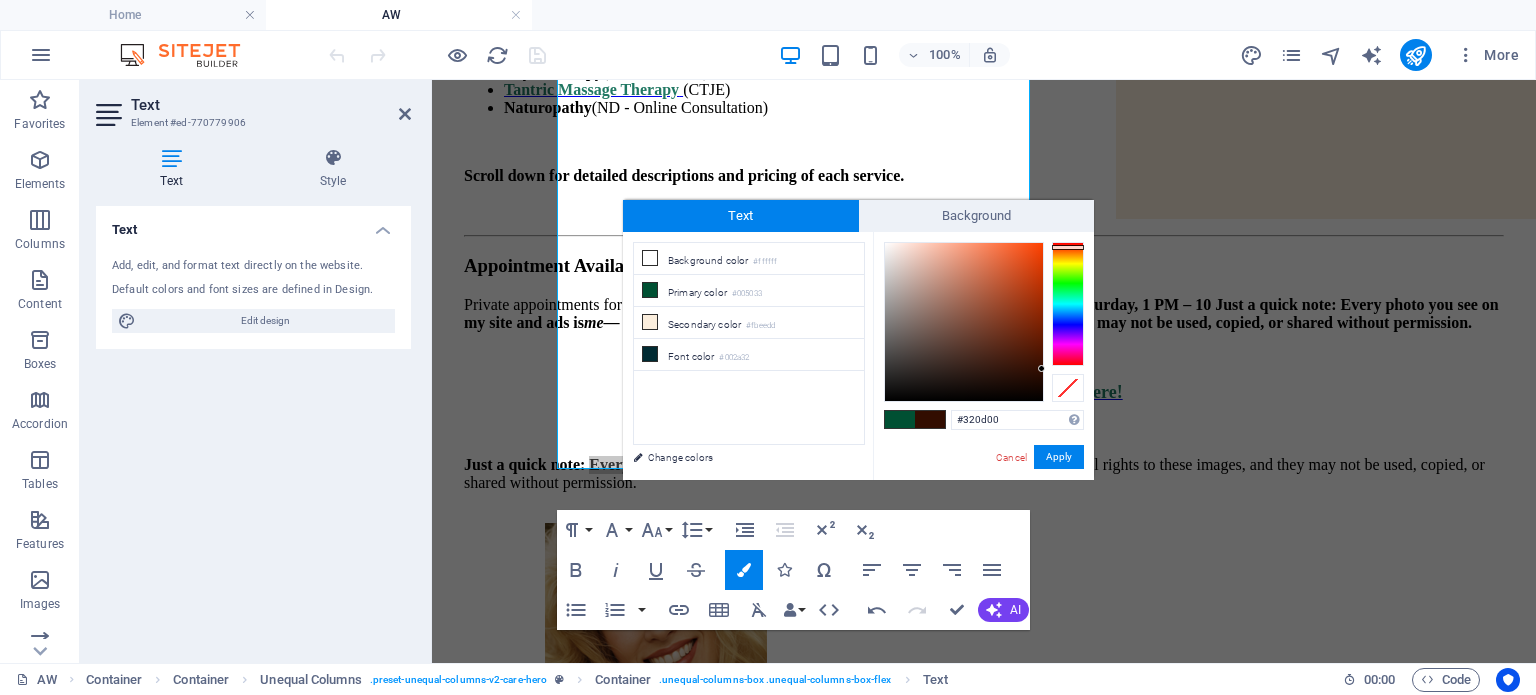click at bounding box center [1068, 304] 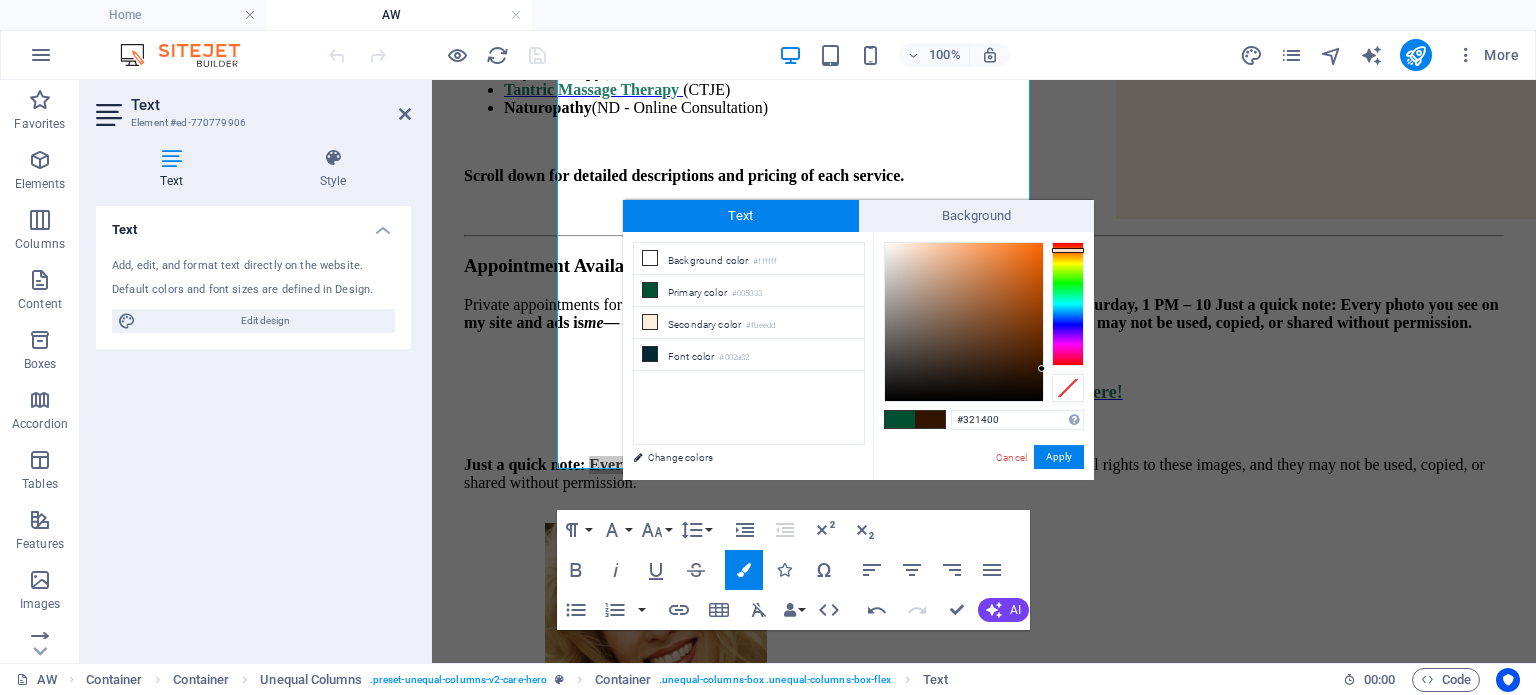 click at bounding box center (1068, 304) 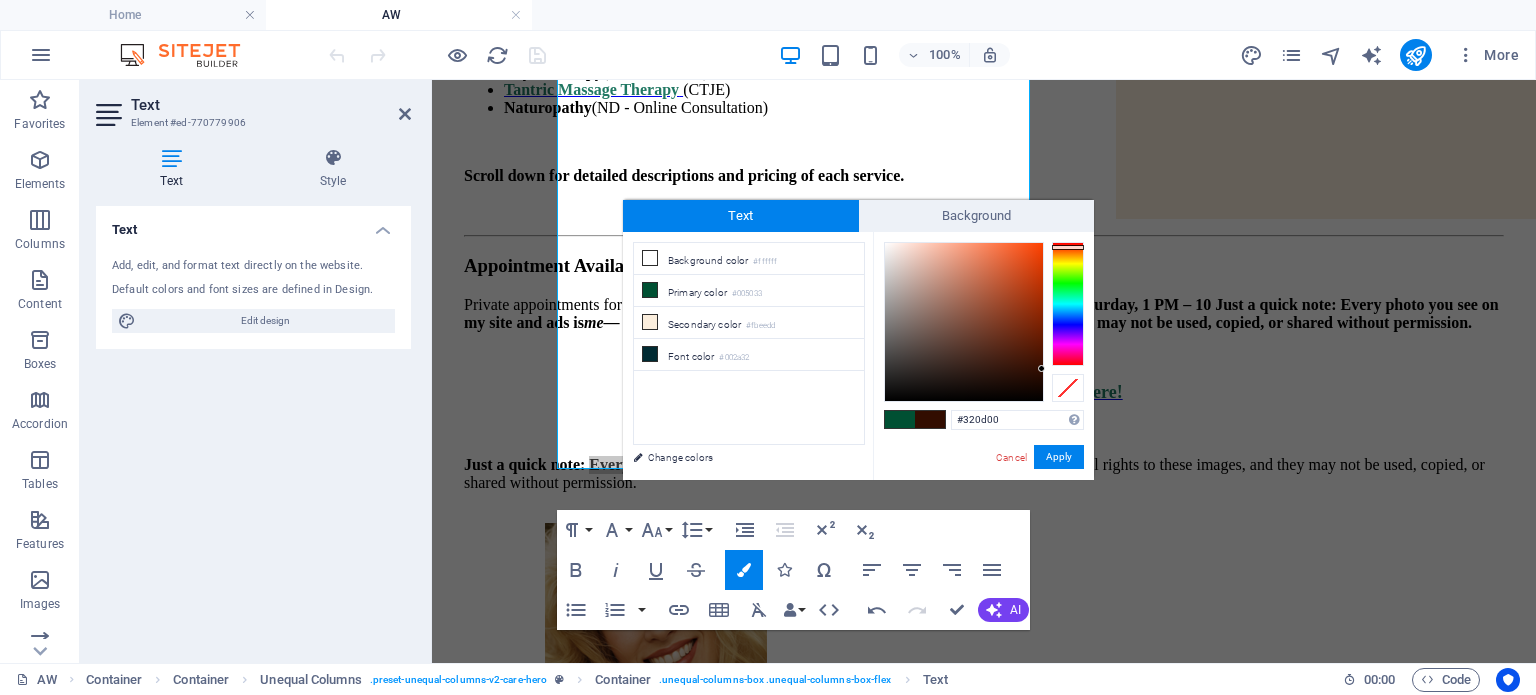 click at bounding box center (1068, 247) 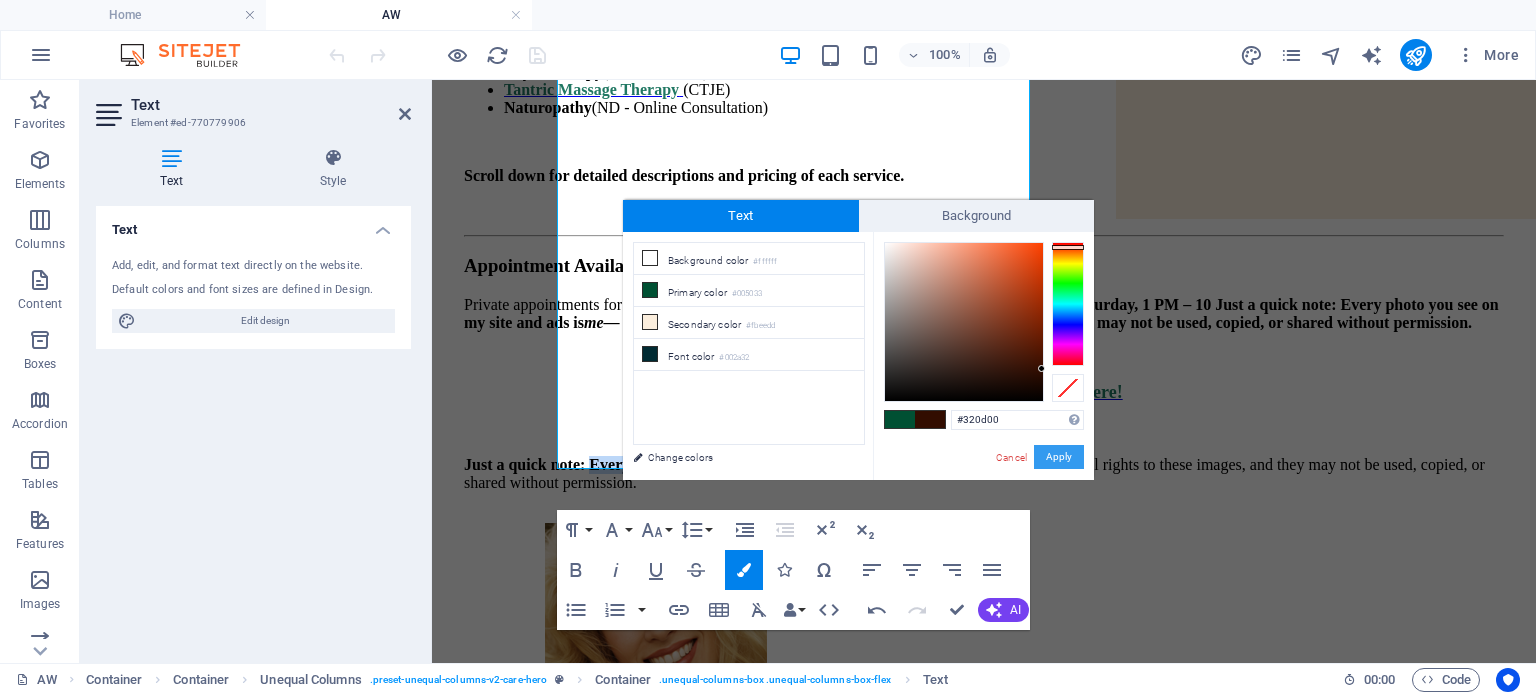click on "Apply" at bounding box center (1059, 457) 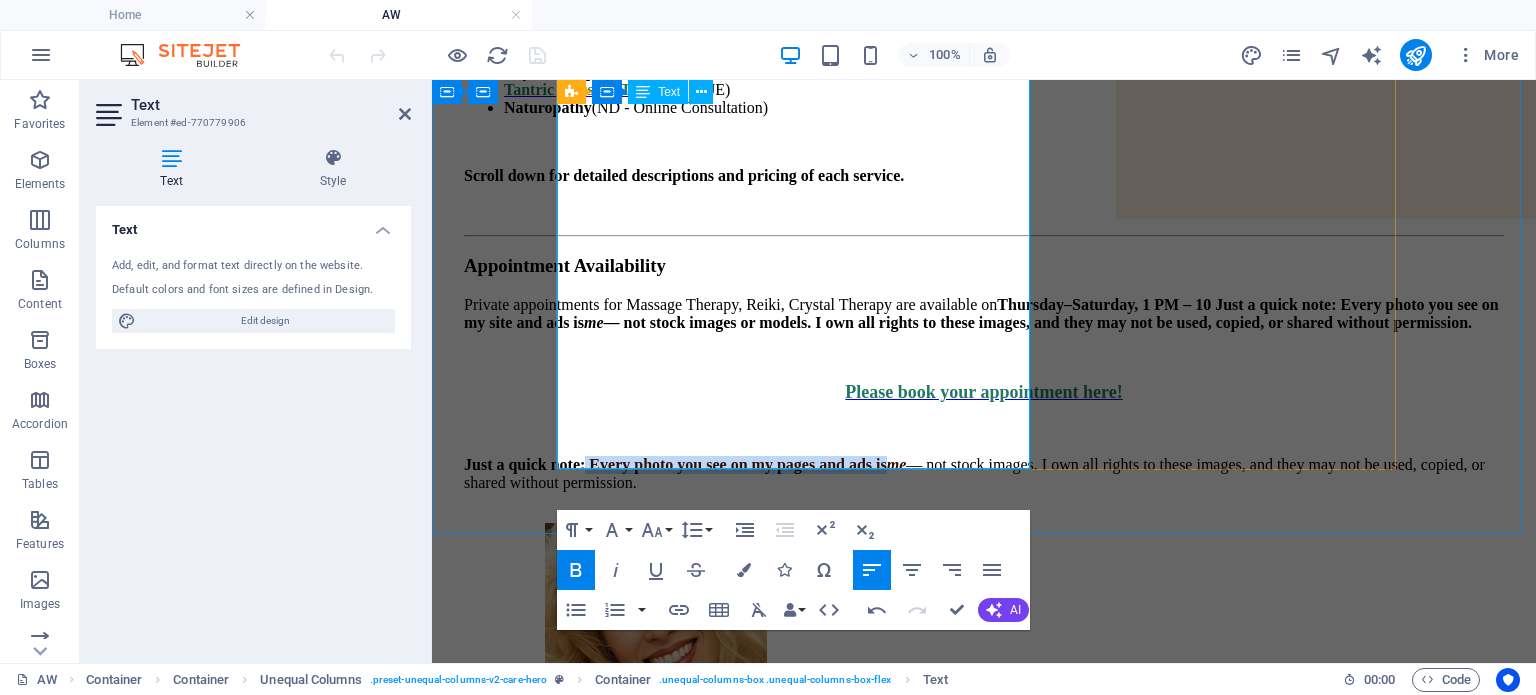 click on "Every photo you see on my pages and ads is" at bounding box center [737, 464] 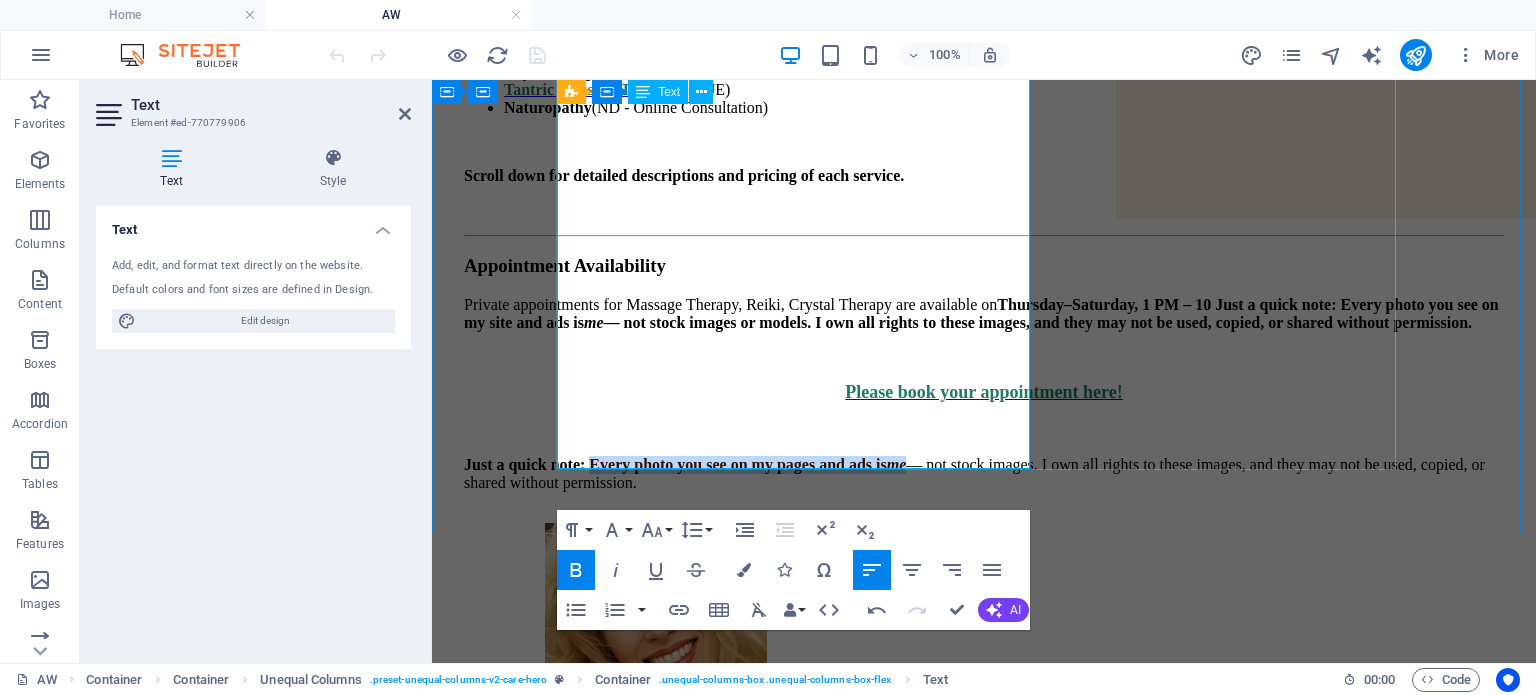 drag, startPoint x: 693, startPoint y: 404, endPoint x: 595, endPoint y: 430, distance: 101.390335 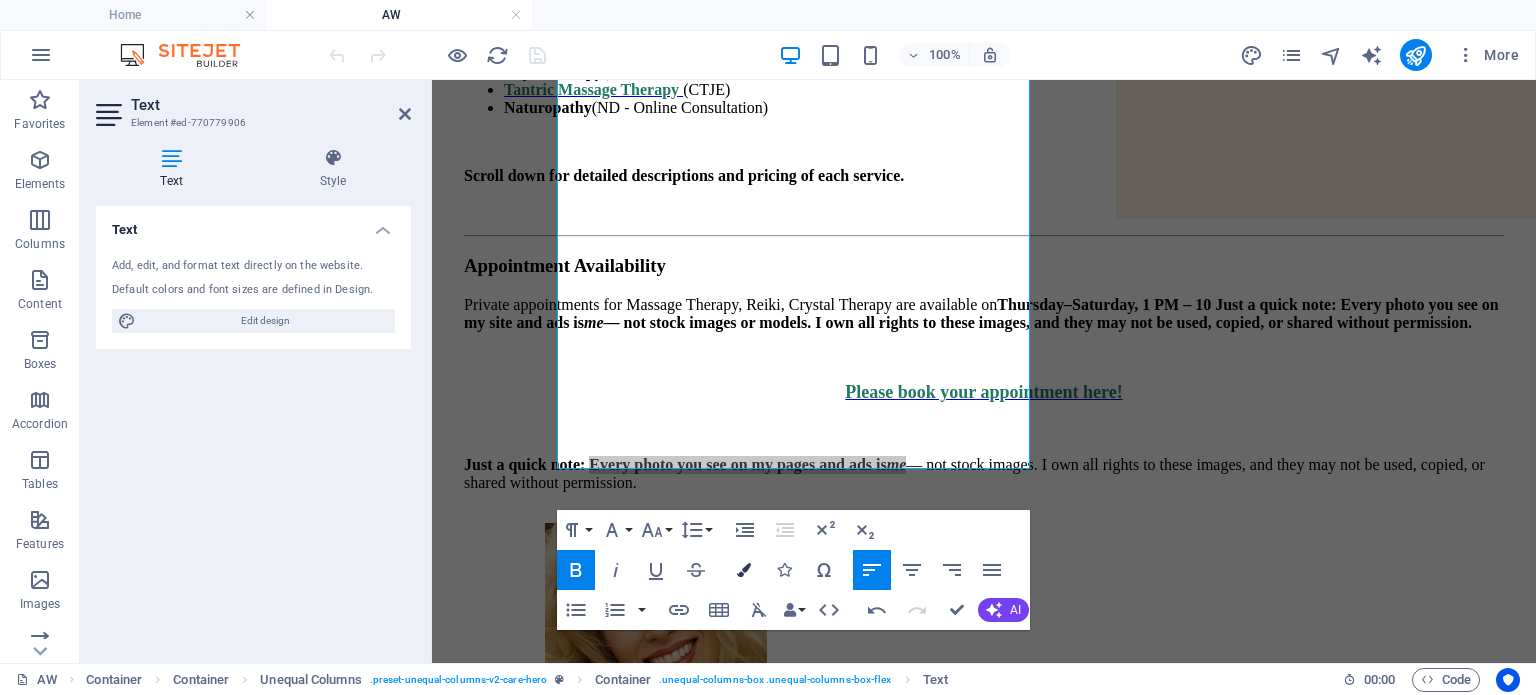 click at bounding box center (744, 570) 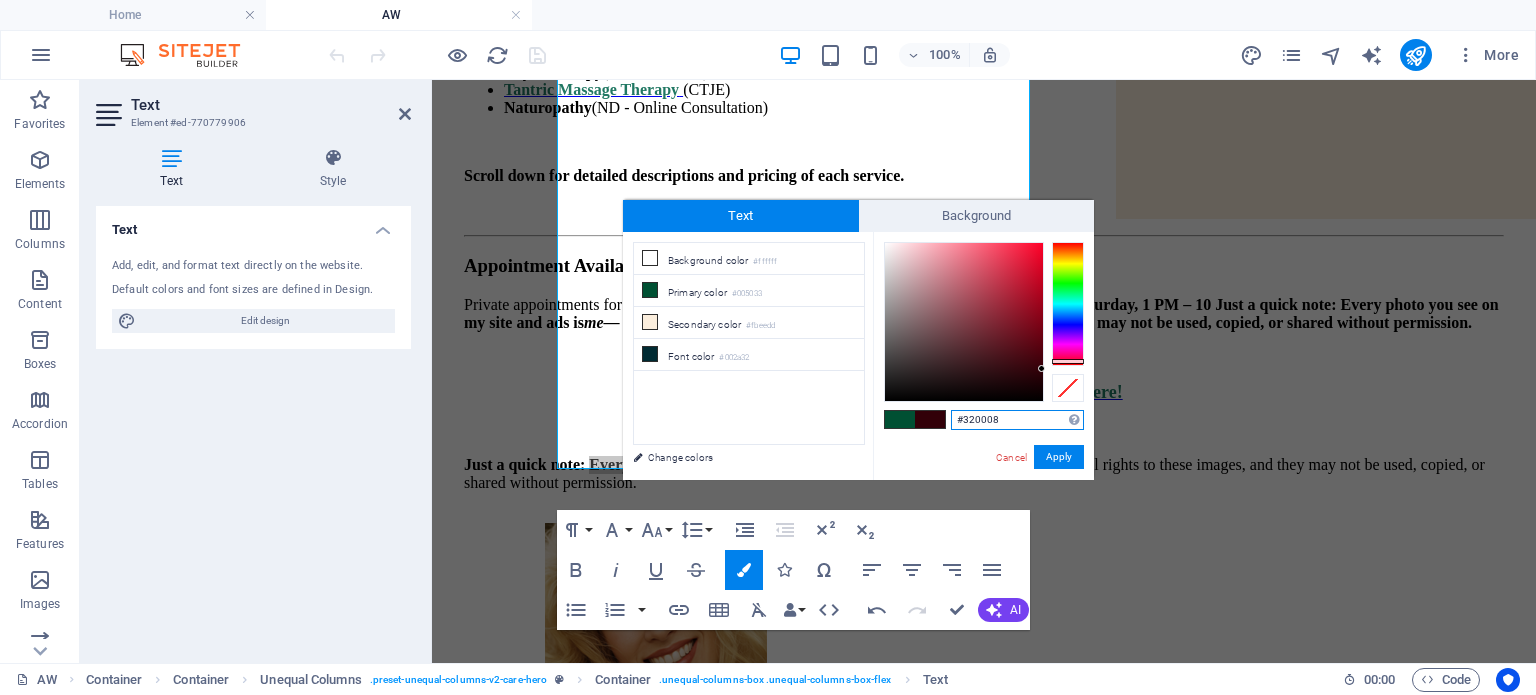 click at bounding box center (1068, 304) 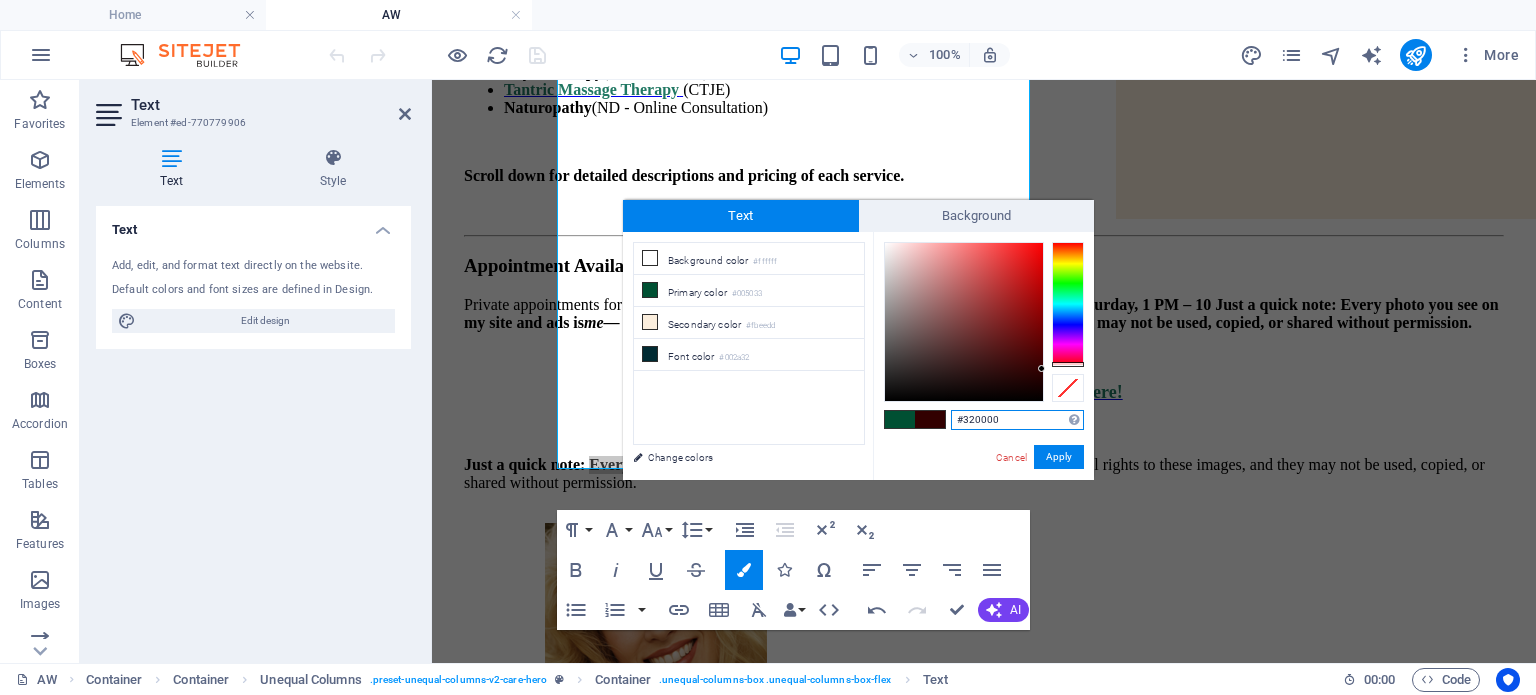 click at bounding box center (1068, 304) 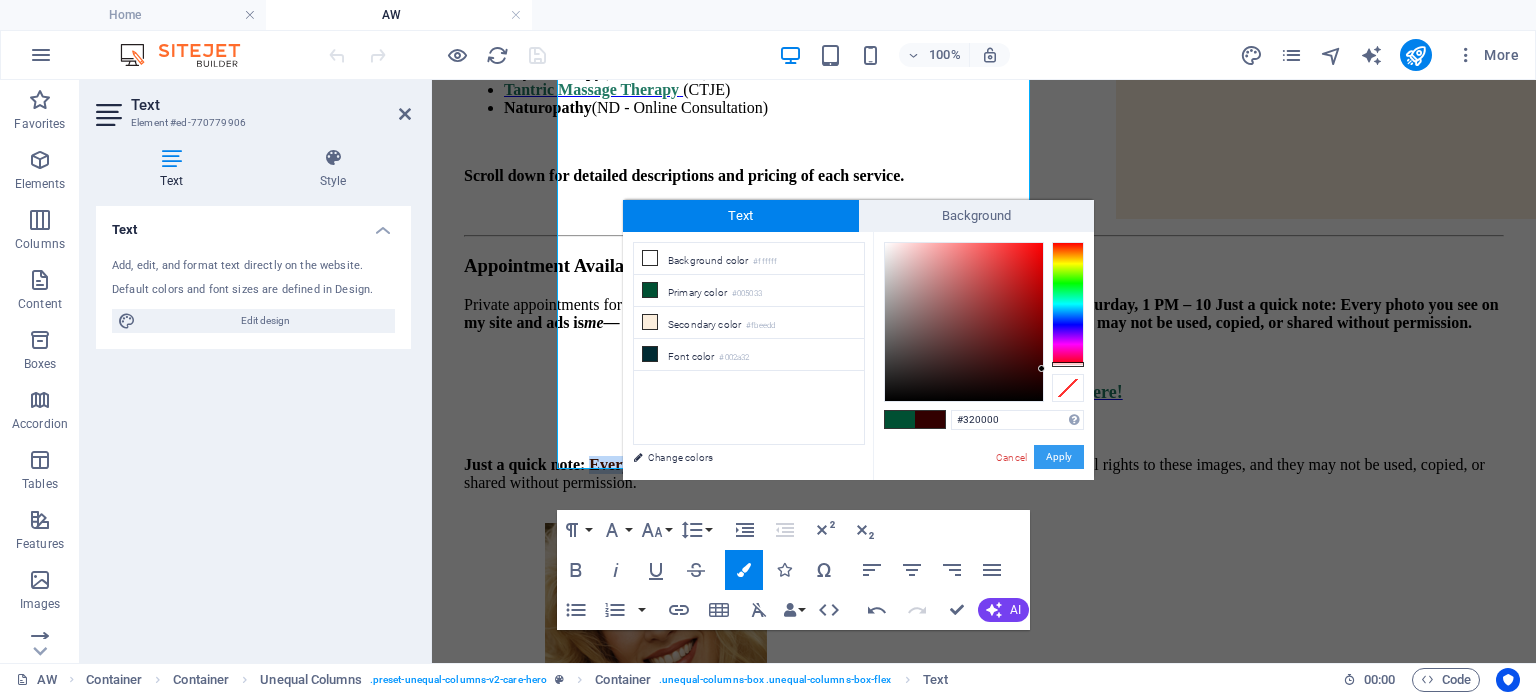 click on "Apply" at bounding box center [1059, 457] 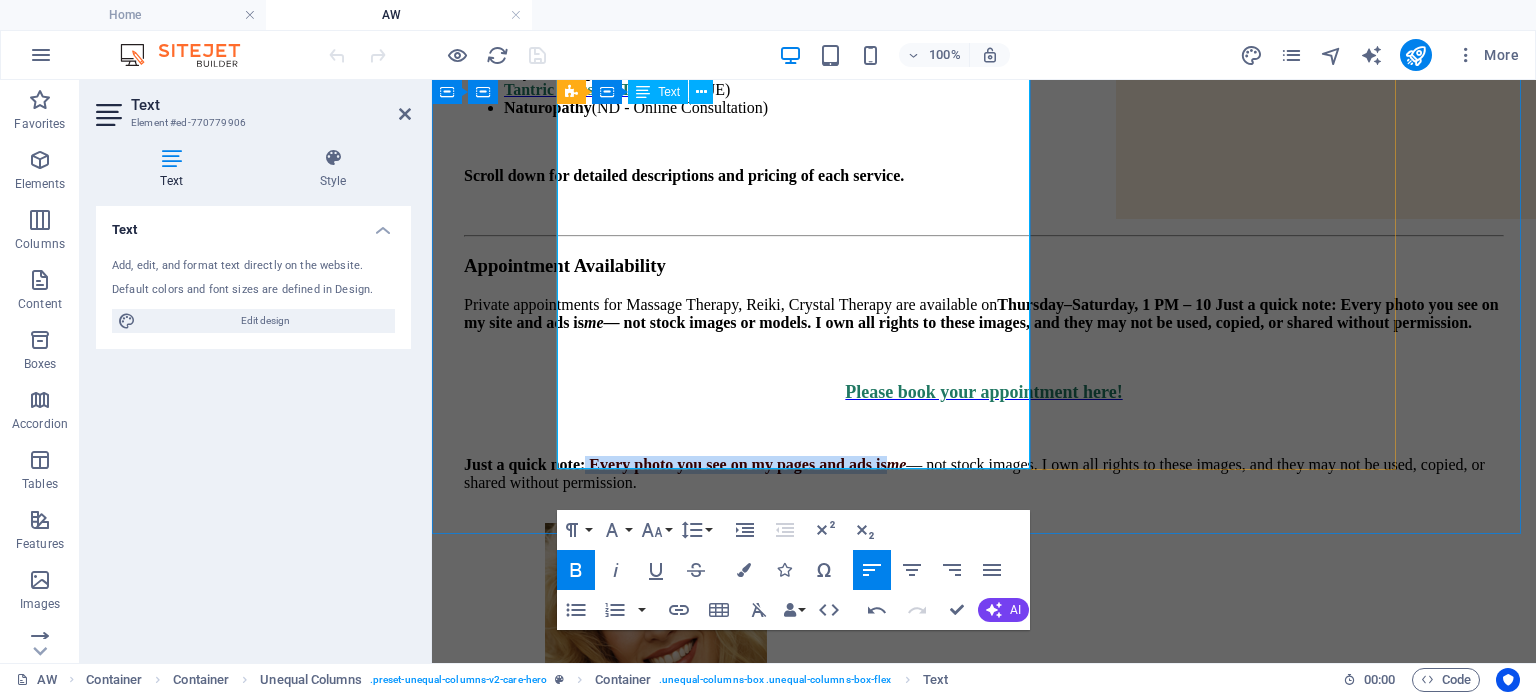 click on "Every photo you see on my pages and ads is" at bounding box center [737, 464] 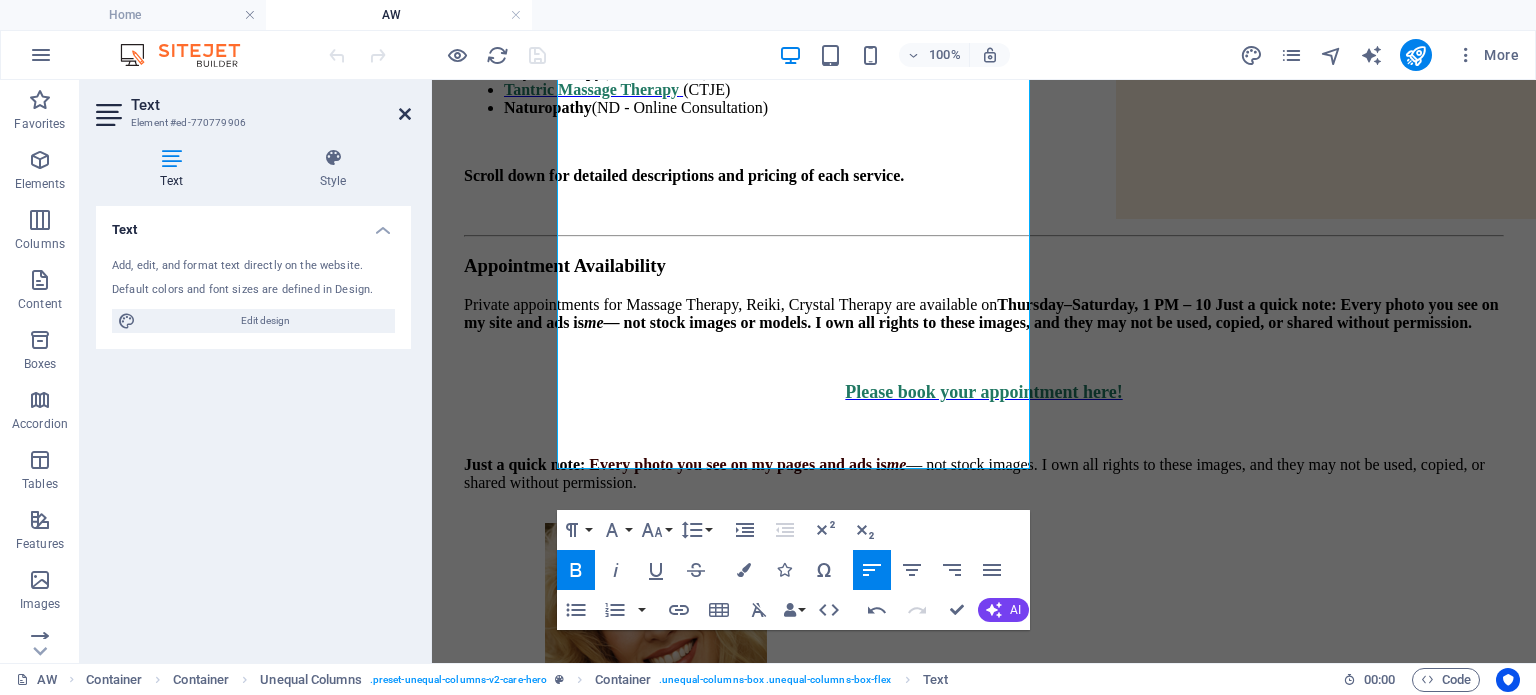 click at bounding box center [405, 114] 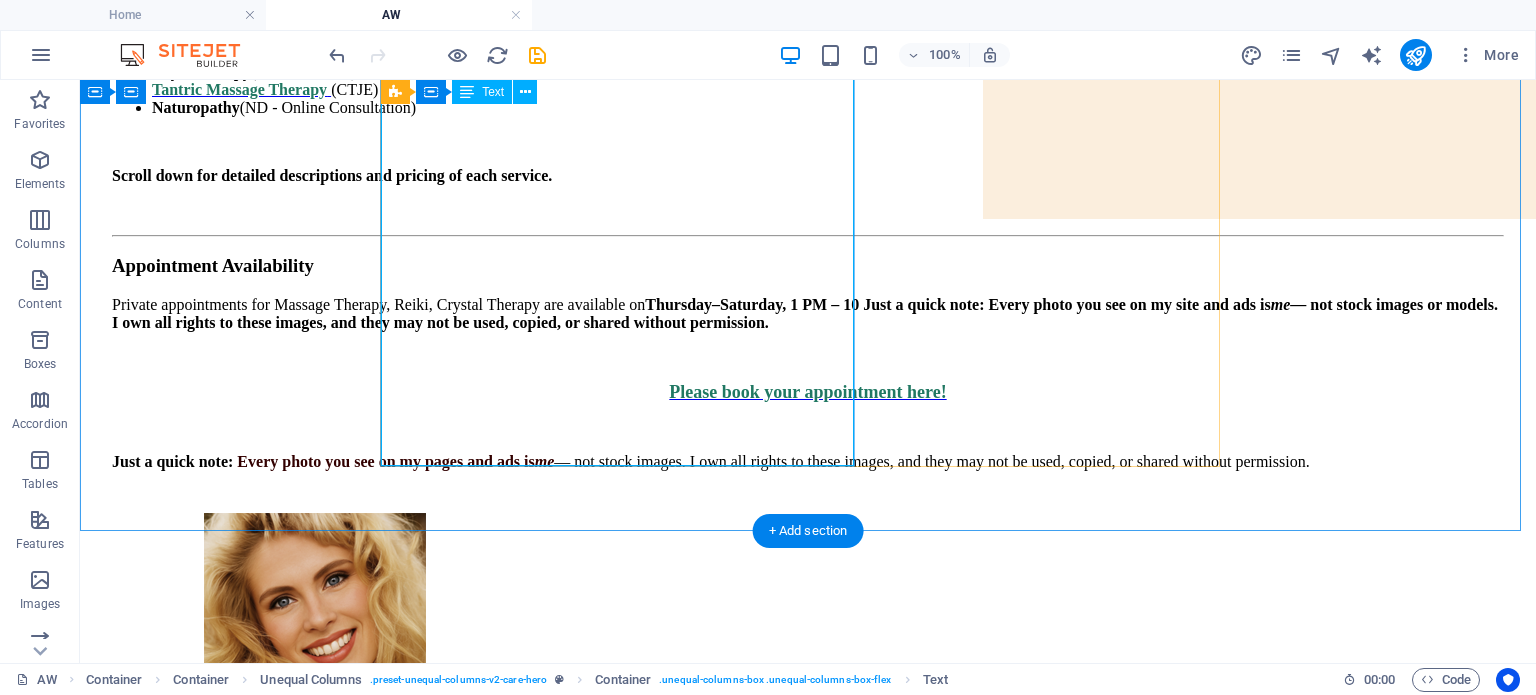 click on "My Certifications & Services Massage Therapy (CMT) Reiki (Master Level 3) Crystal Therapy (CCP) Hydrotherapy (CCH - in clinic) Physiotherapy (CPT - In clinic) Tantric Massage Therapy (CTJE) Naturopathy (ND - Online Consultation) Scroll down for detailed descriptions and pricing of each service. Appointment Availability Private appointments for Massage Therapy, Reiki, Crystal Therapy are available on Thursday –Saturday, 1 PM – 10 Just a quick note: Every photo you see on my site and ads is me — not stock images or models. I own all rights to these images, and they may not be used, copied, or shared without permission. Please book your appointment here! Just a quick note: ​ Every photo you see on my pages and ads is me — not stock images. I own all rights to these images, and they may not be used, copied, or shared without permission." at bounding box center [808, 193] 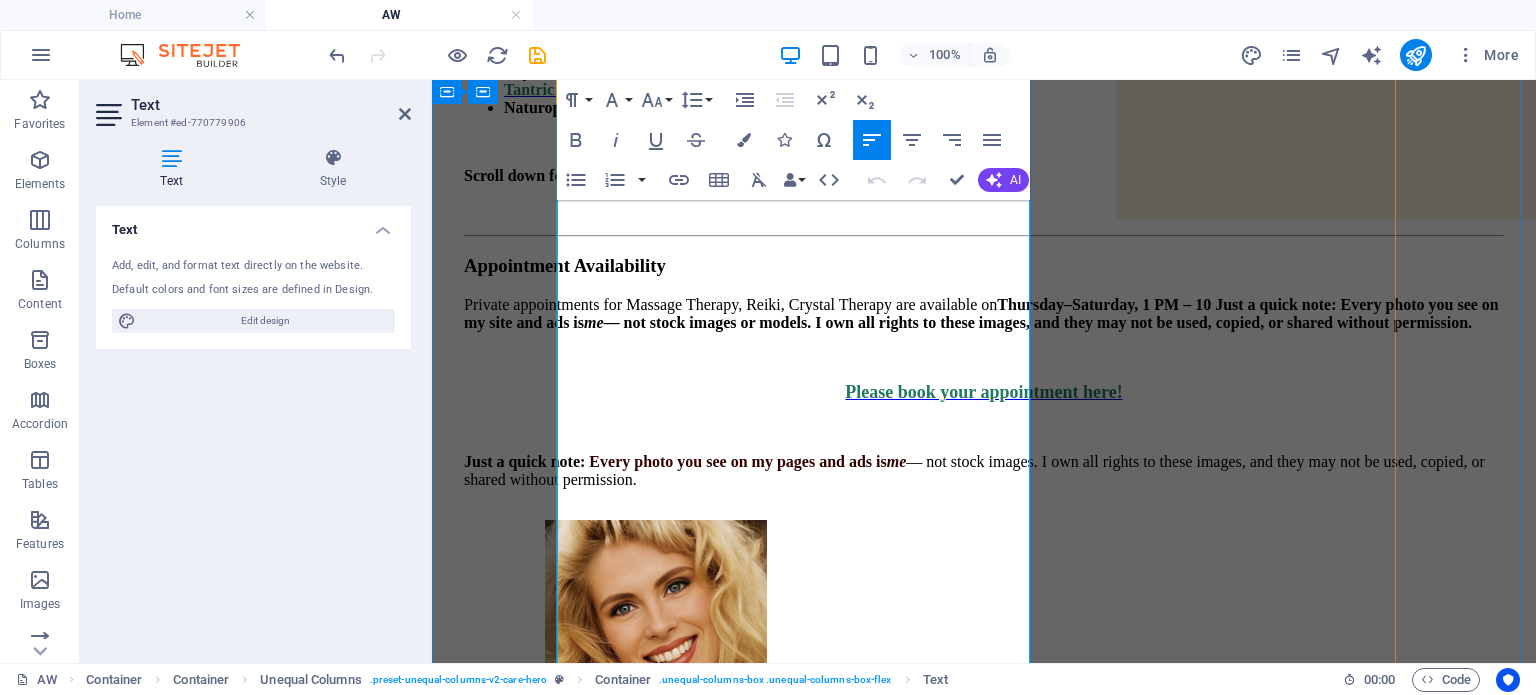 scroll, scrollTop: 166, scrollLeft: 0, axis: vertical 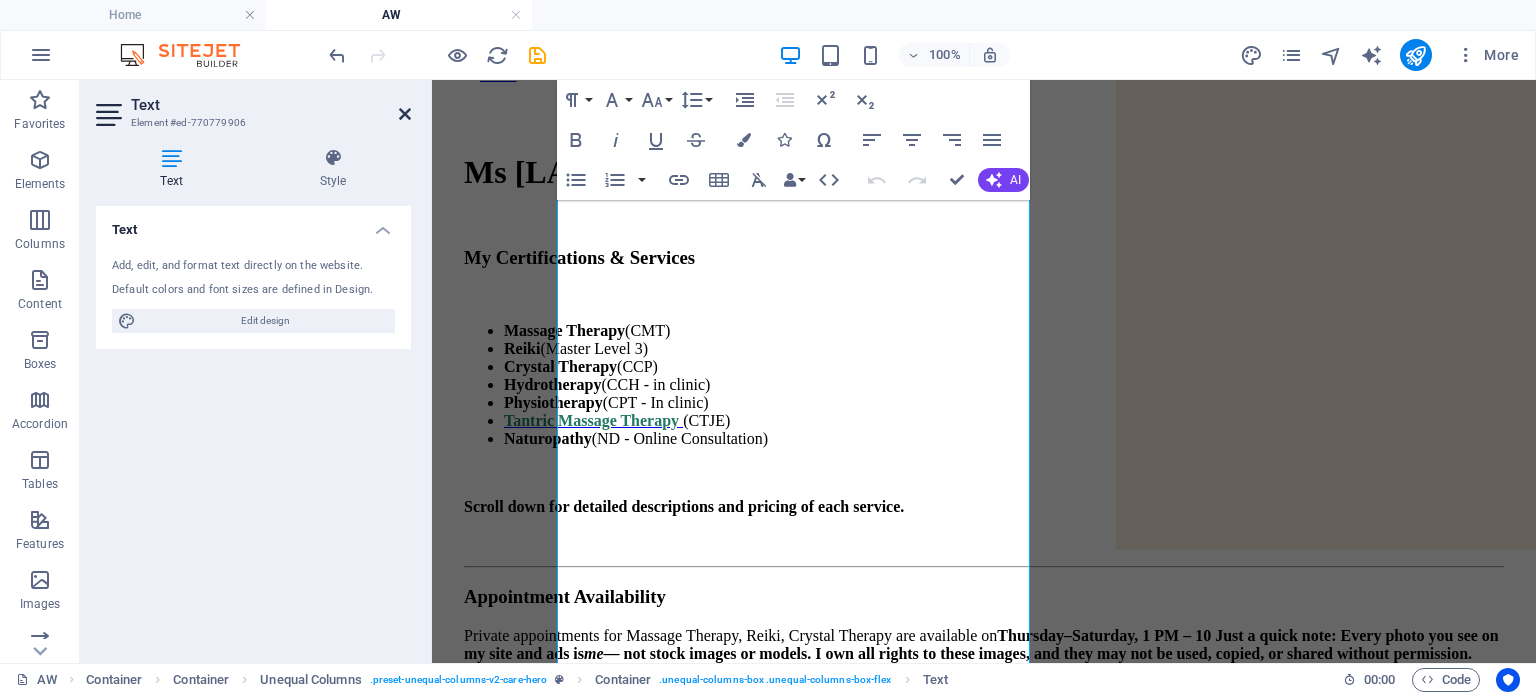click at bounding box center [405, 114] 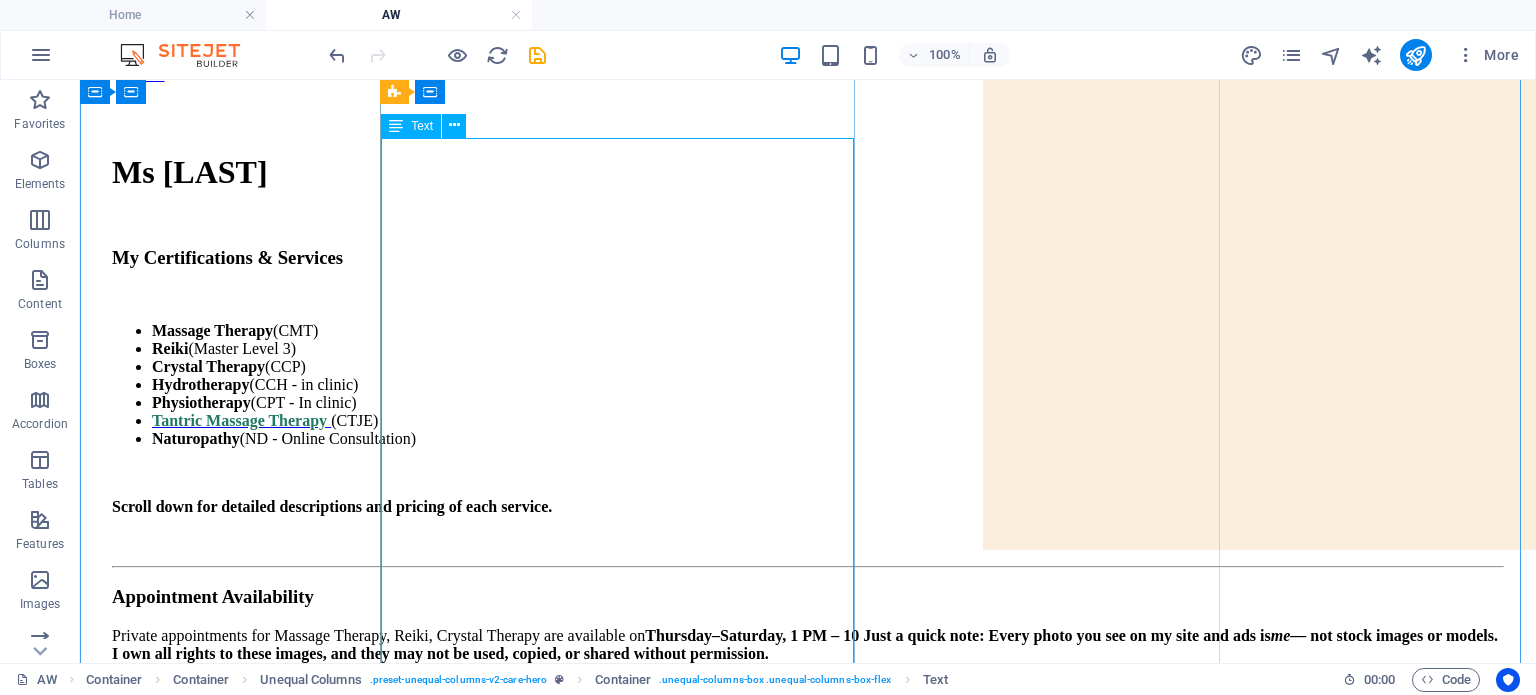 click on "My Certifications & Services Massage Therapy (CMT) Reiki (Master Level 3) Crystal Therapy (CCP) Hydrotherapy (CCH - in clinic) Physiotherapy (CPT - In clinic) Tantric Massage Therapy (CTJE) Naturopathy (ND - Online Consultation) Scroll down for detailed descriptions and pricing of each service. Appointment Availability Private appointments for Massage Therapy, Reiki, Crystal Therapy are available on Thursday –Saturday, 1 PM – 10 Just a quick note: Every photo you see on my site and ads is me — not stock images or models. I own all rights to these images, and they may not be used, copied, or shared without permission. Please book your appointment here! Just a quick note: ​ Every photo you see on my pages and ads is me — not stock images. I own all rights to these images, and they may not be used, copied, or shared without permission." at bounding box center [808, 524] 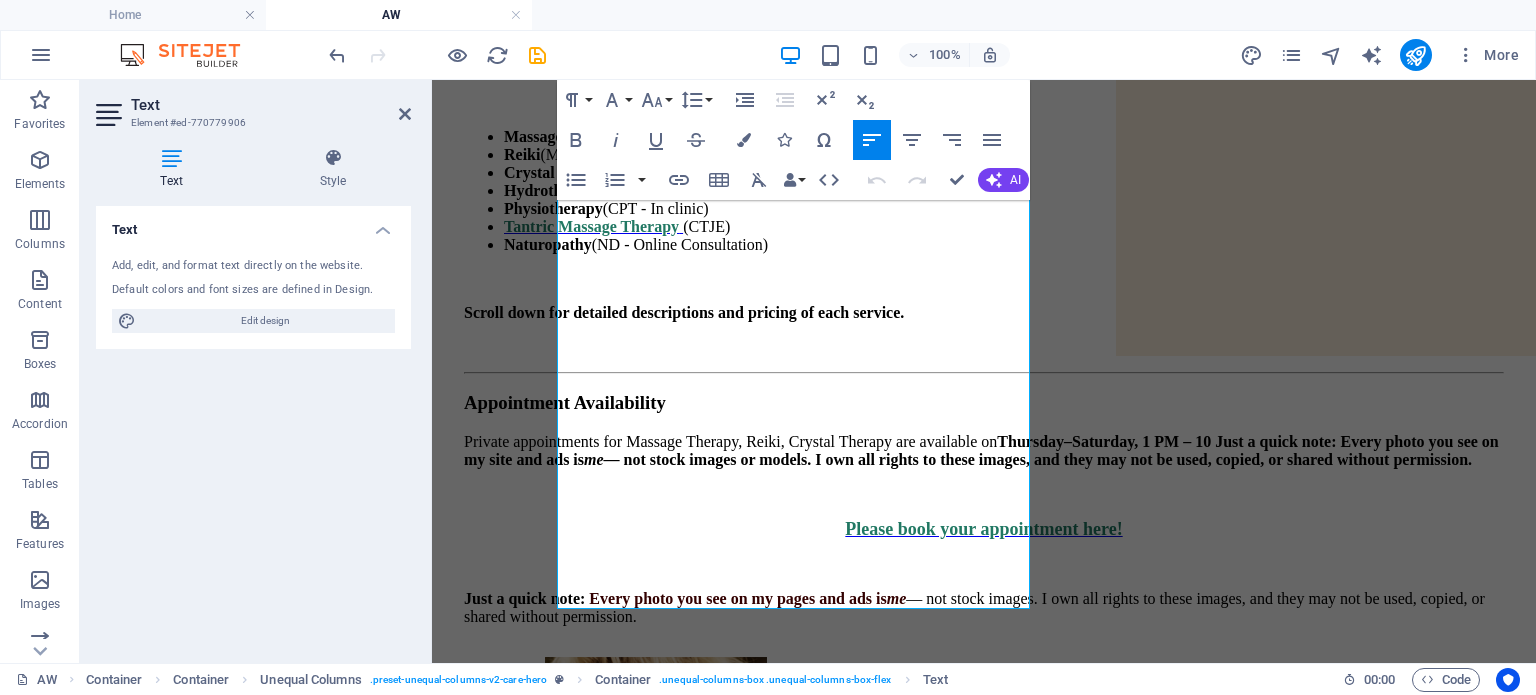 scroll, scrollTop: 355, scrollLeft: 0, axis: vertical 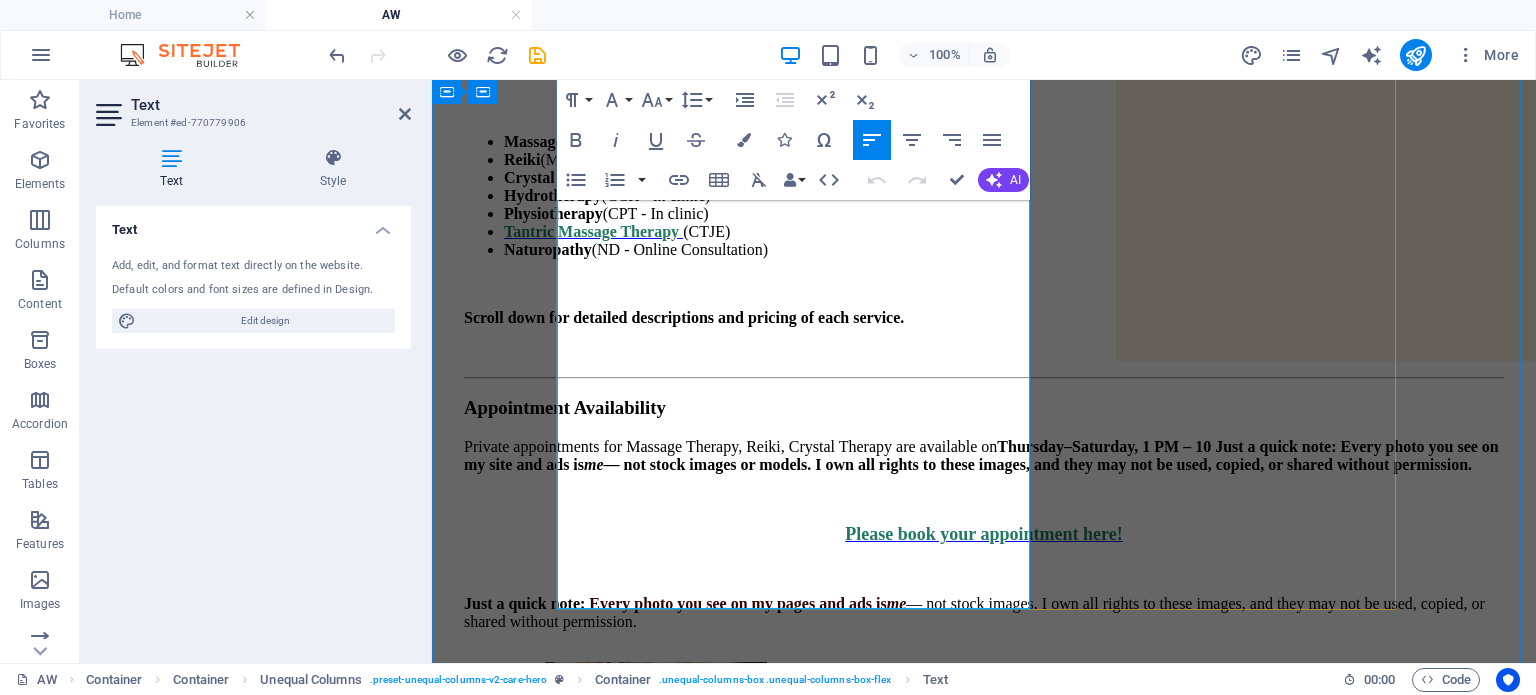 drag, startPoint x: 964, startPoint y: 358, endPoint x: 1014, endPoint y: 441, distance: 96.89685 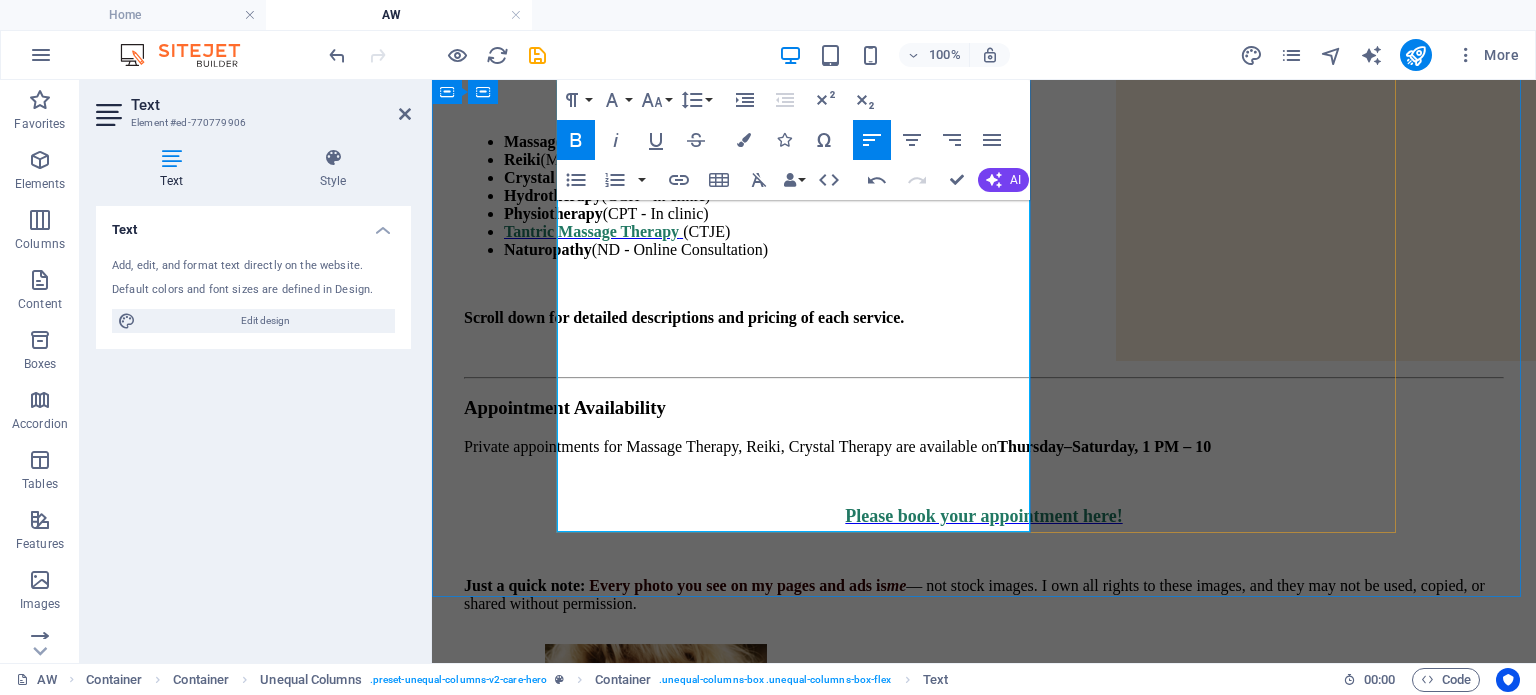 type 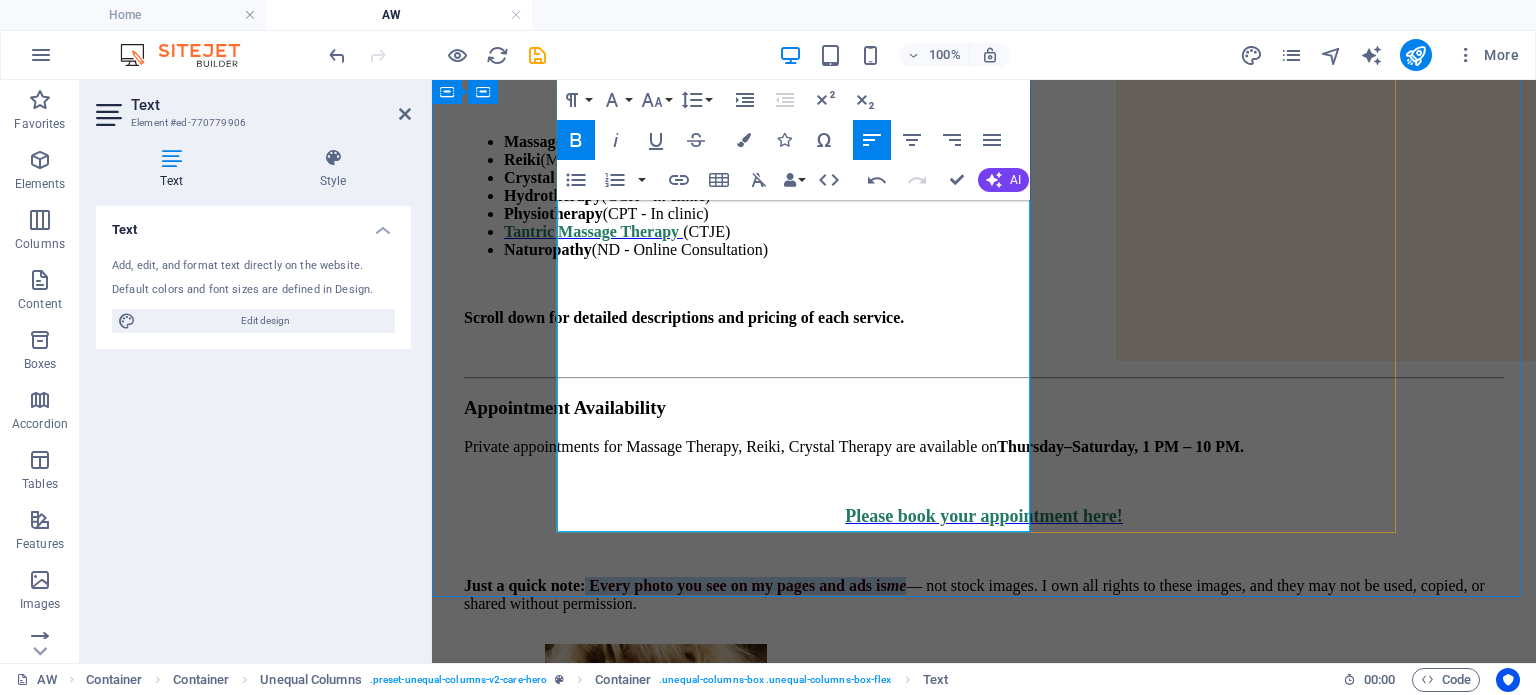 drag, startPoint x: 692, startPoint y: 466, endPoint x: 596, endPoint y: 493, distance: 99.724625 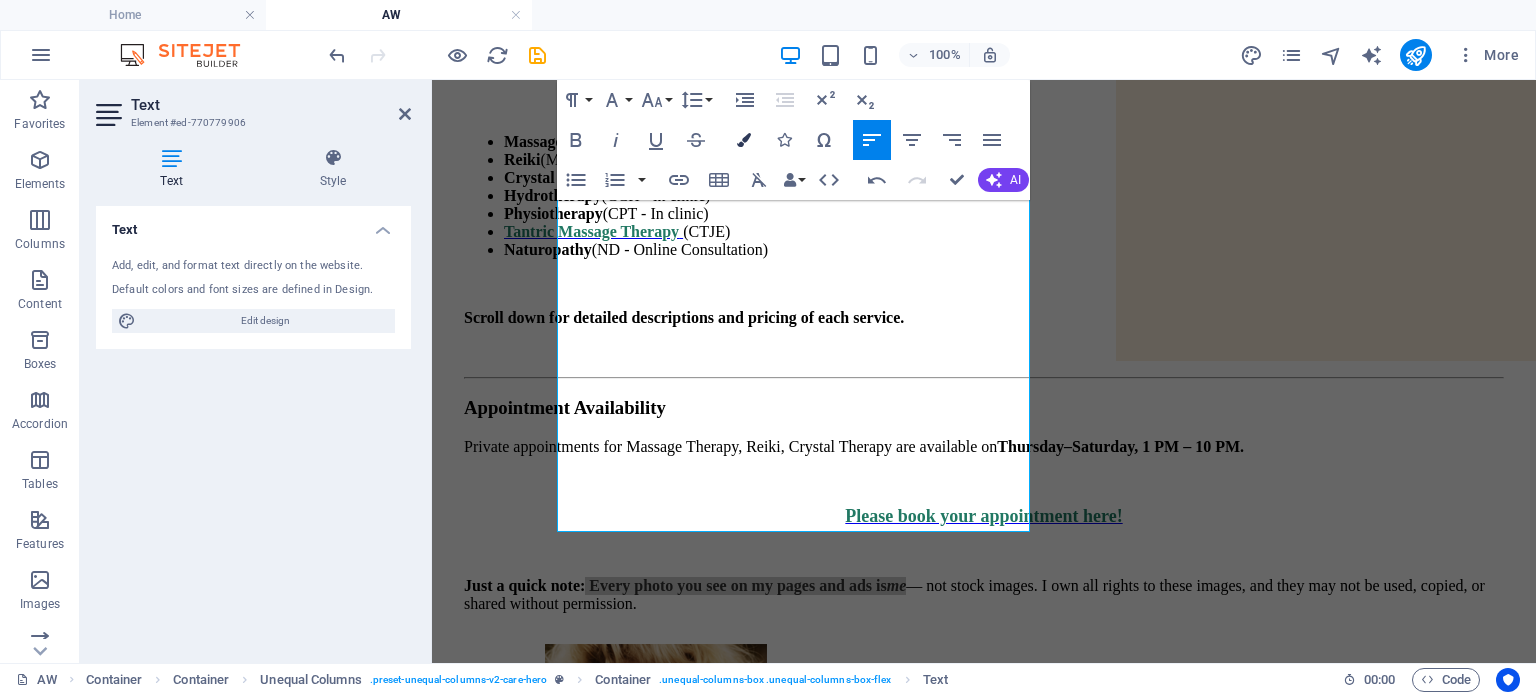 click at bounding box center [744, 140] 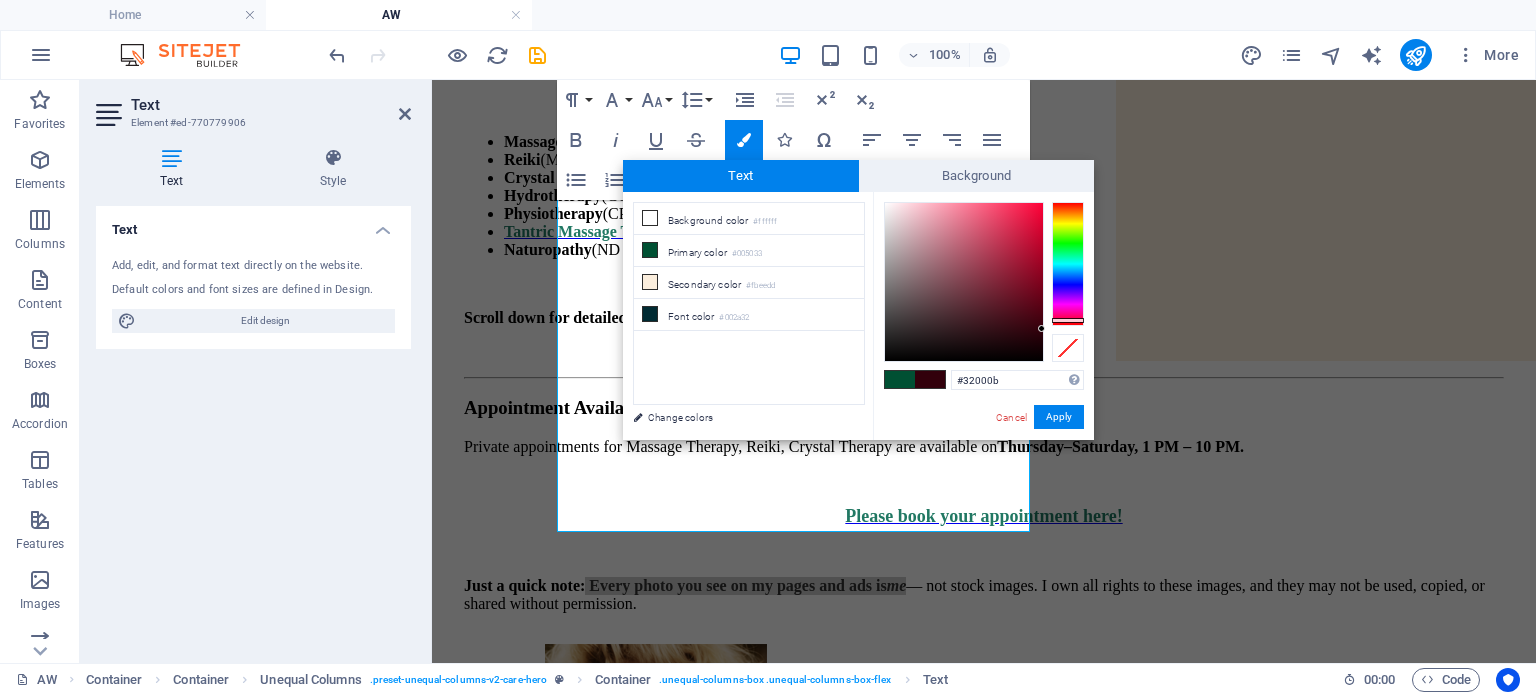 click at bounding box center [1068, 264] 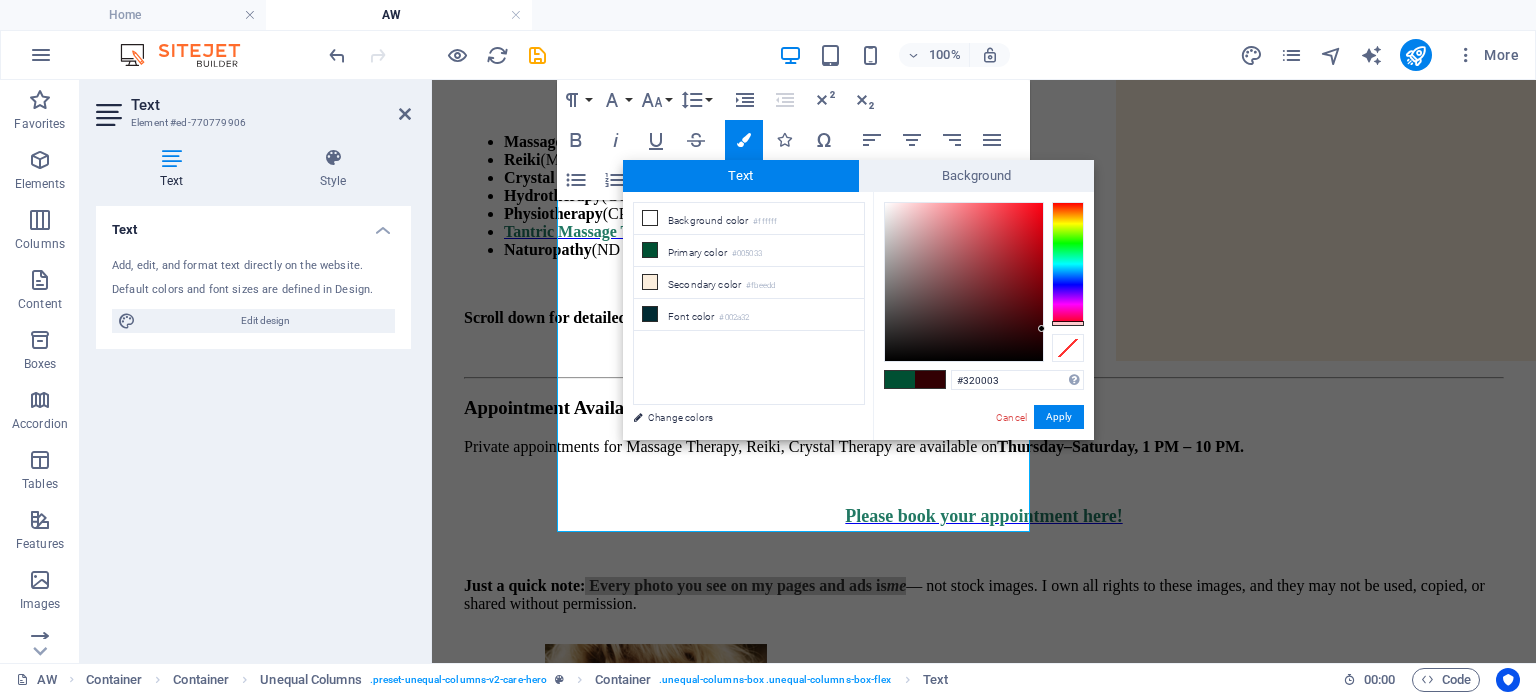 click at bounding box center [1068, 264] 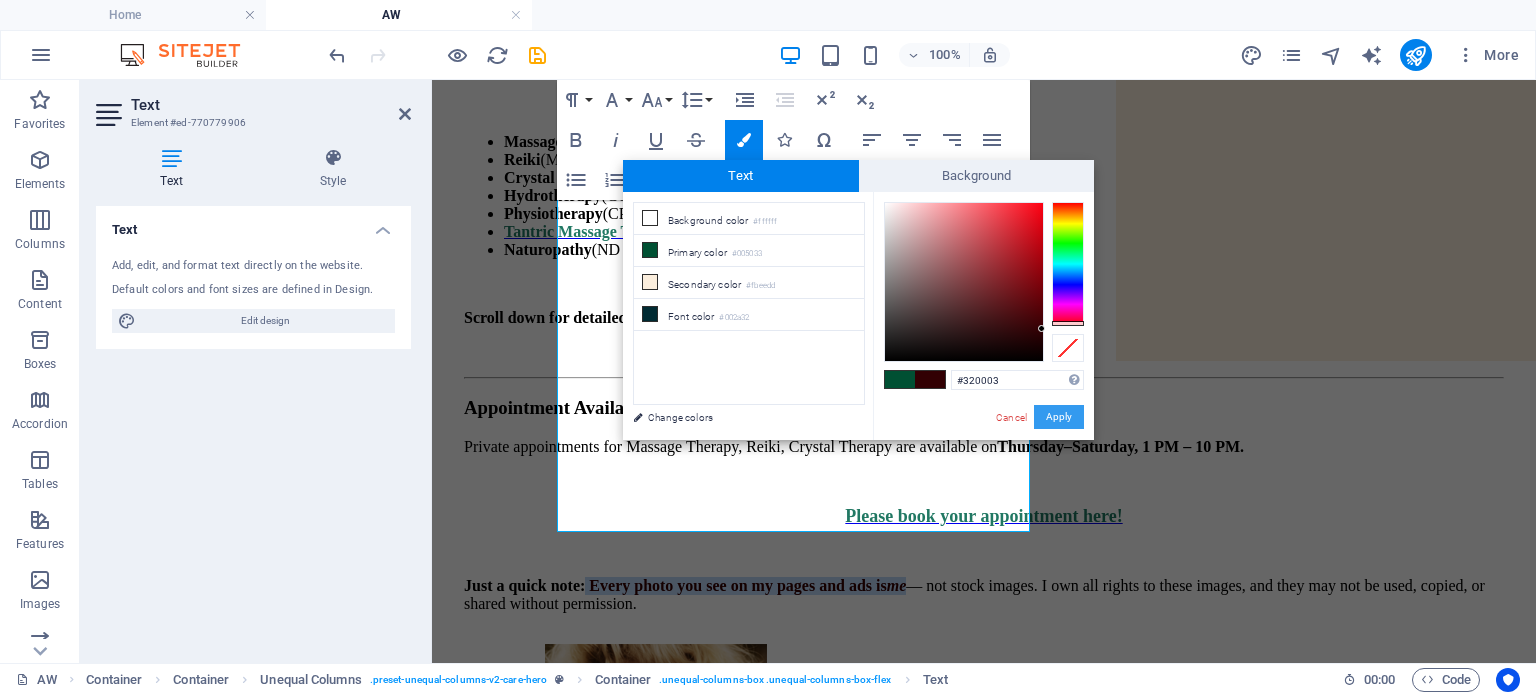 click on "Apply" at bounding box center [1059, 417] 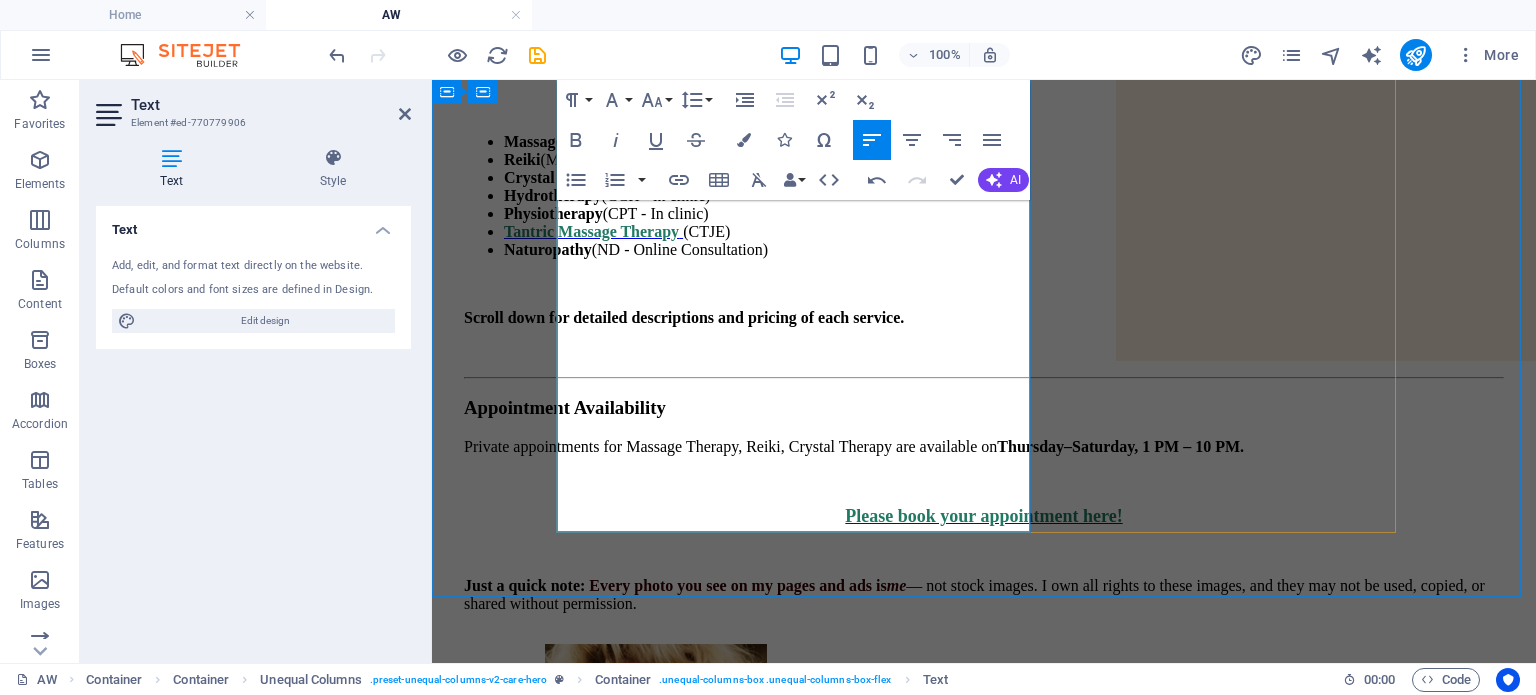 click on "Every photo you see on my pages and ads is" at bounding box center [737, 585] 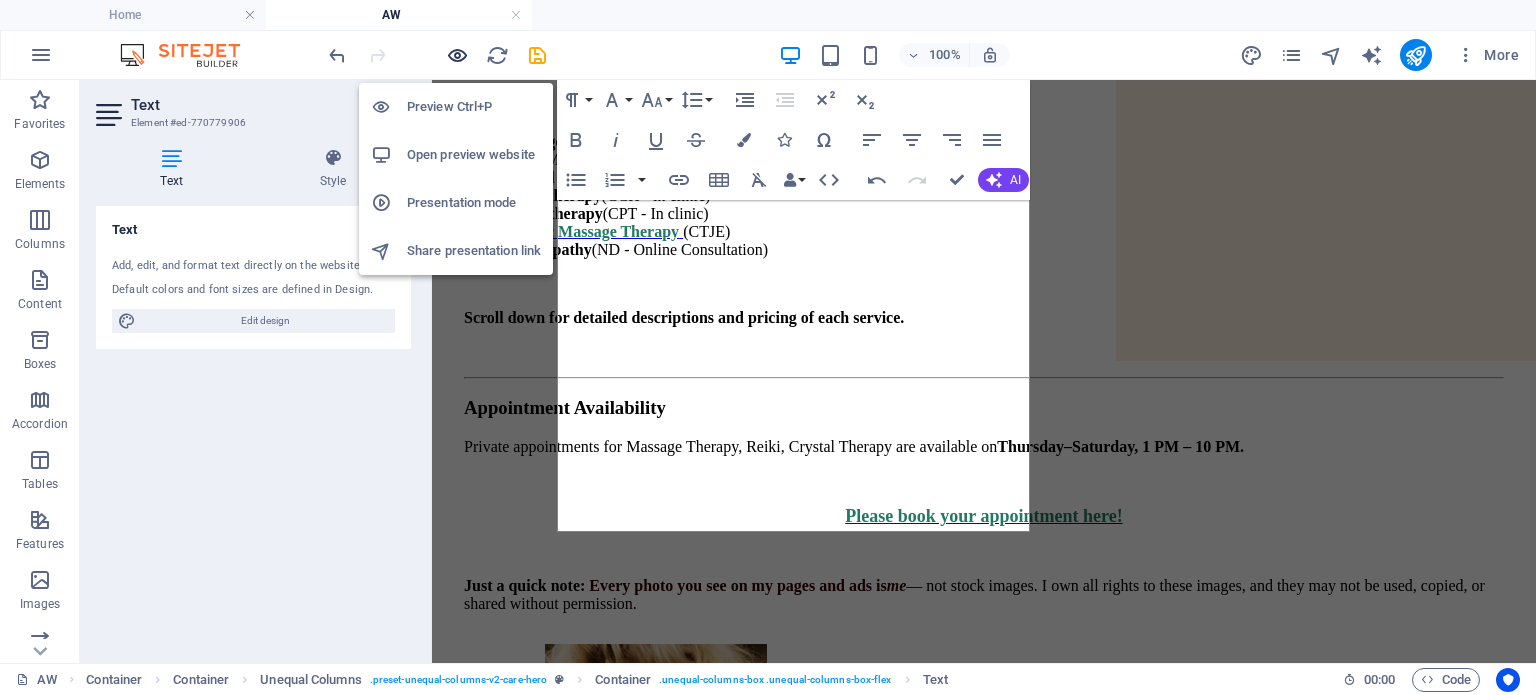 click at bounding box center [457, 55] 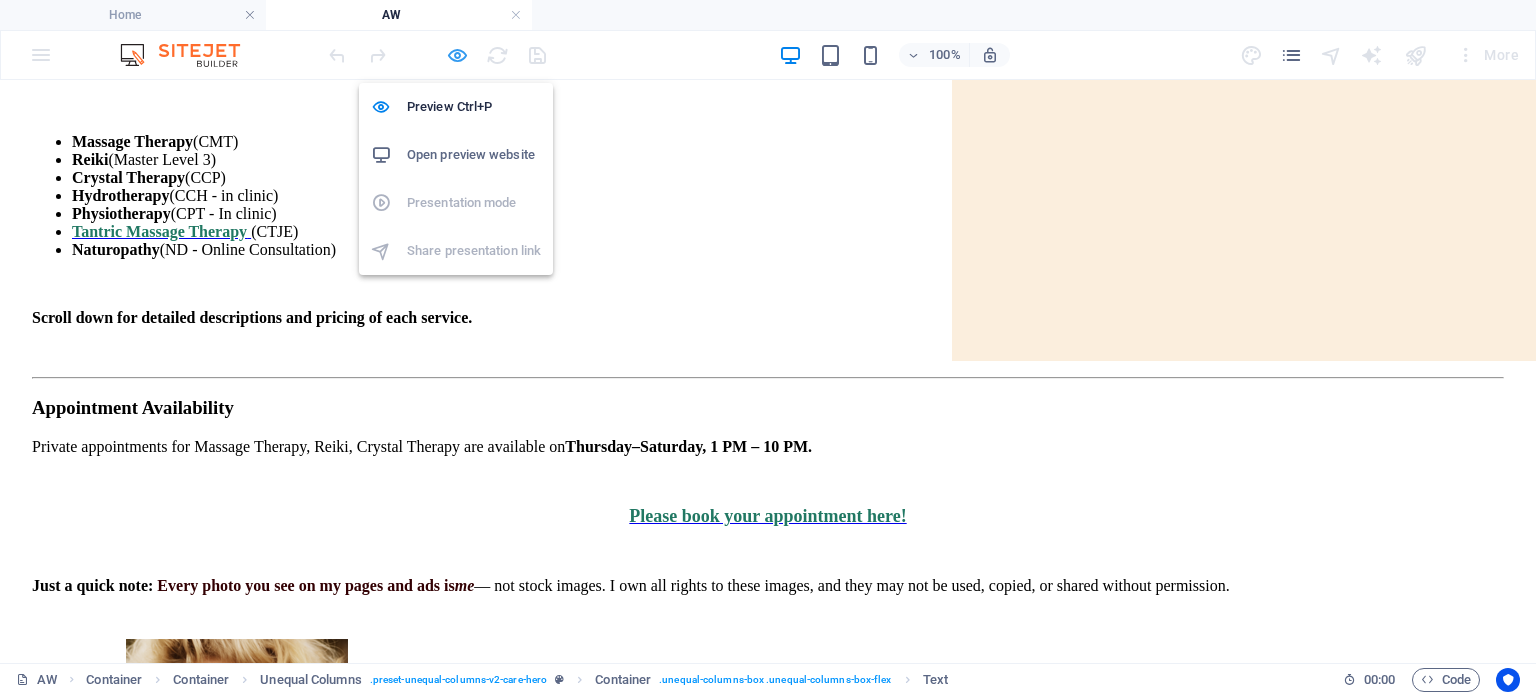 click at bounding box center (457, 55) 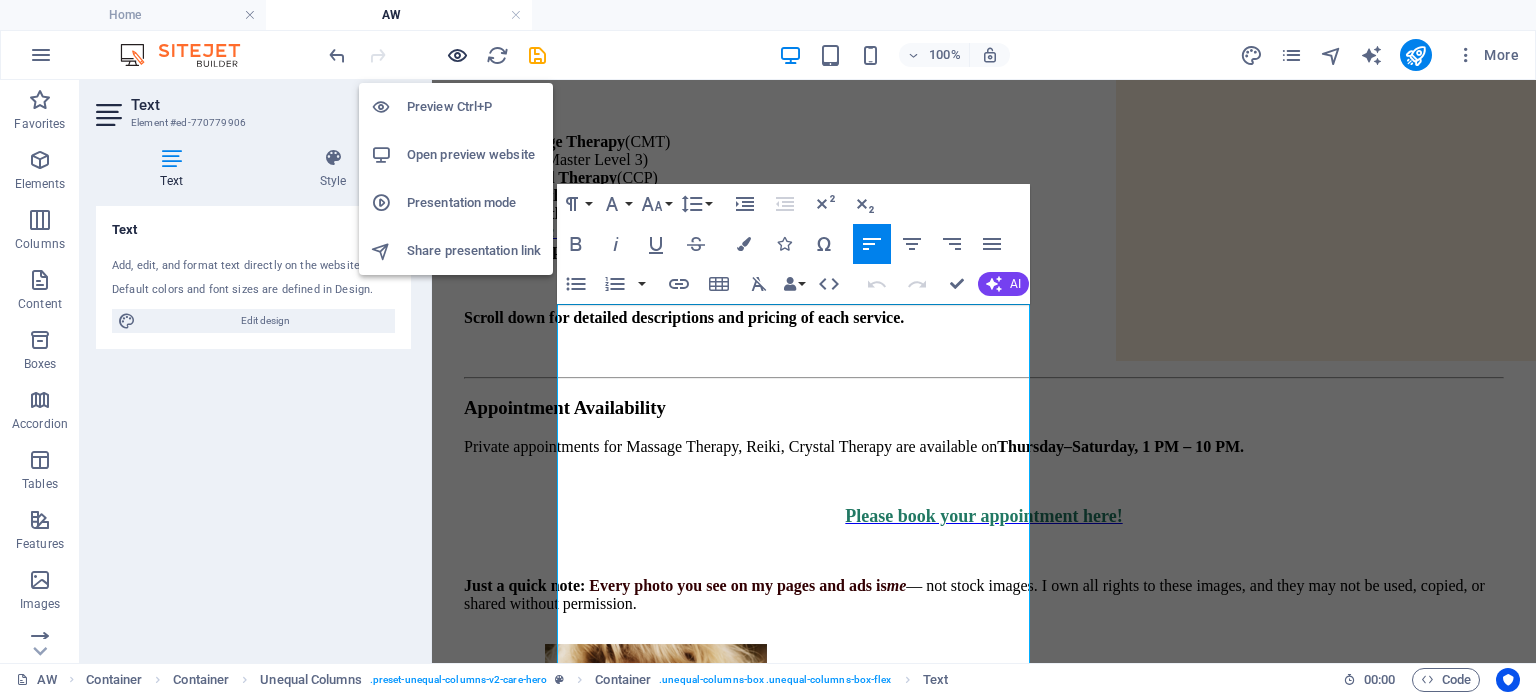 scroll, scrollTop: 0, scrollLeft: 0, axis: both 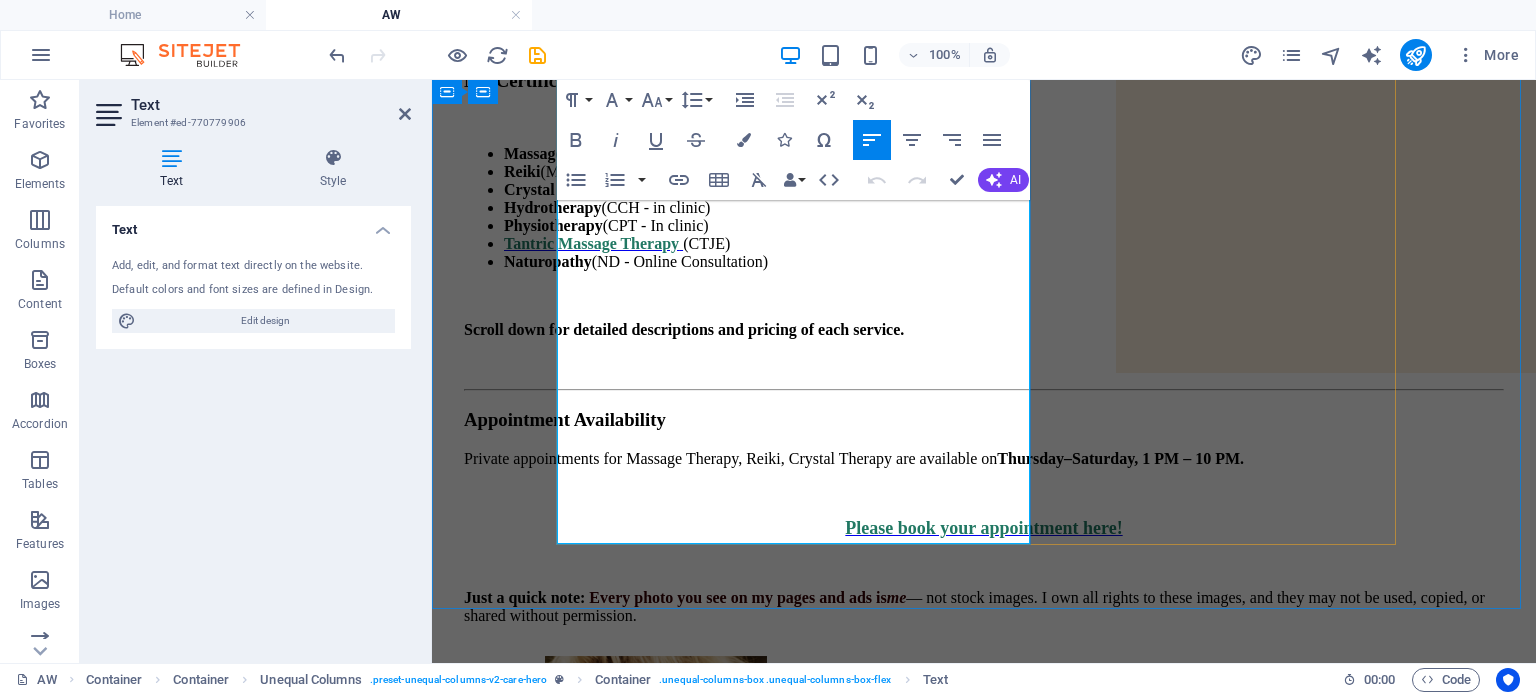 drag, startPoint x: 561, startPoint y: 479, endPoint x: 1010, endPoint y: 522, distance: 451.05432 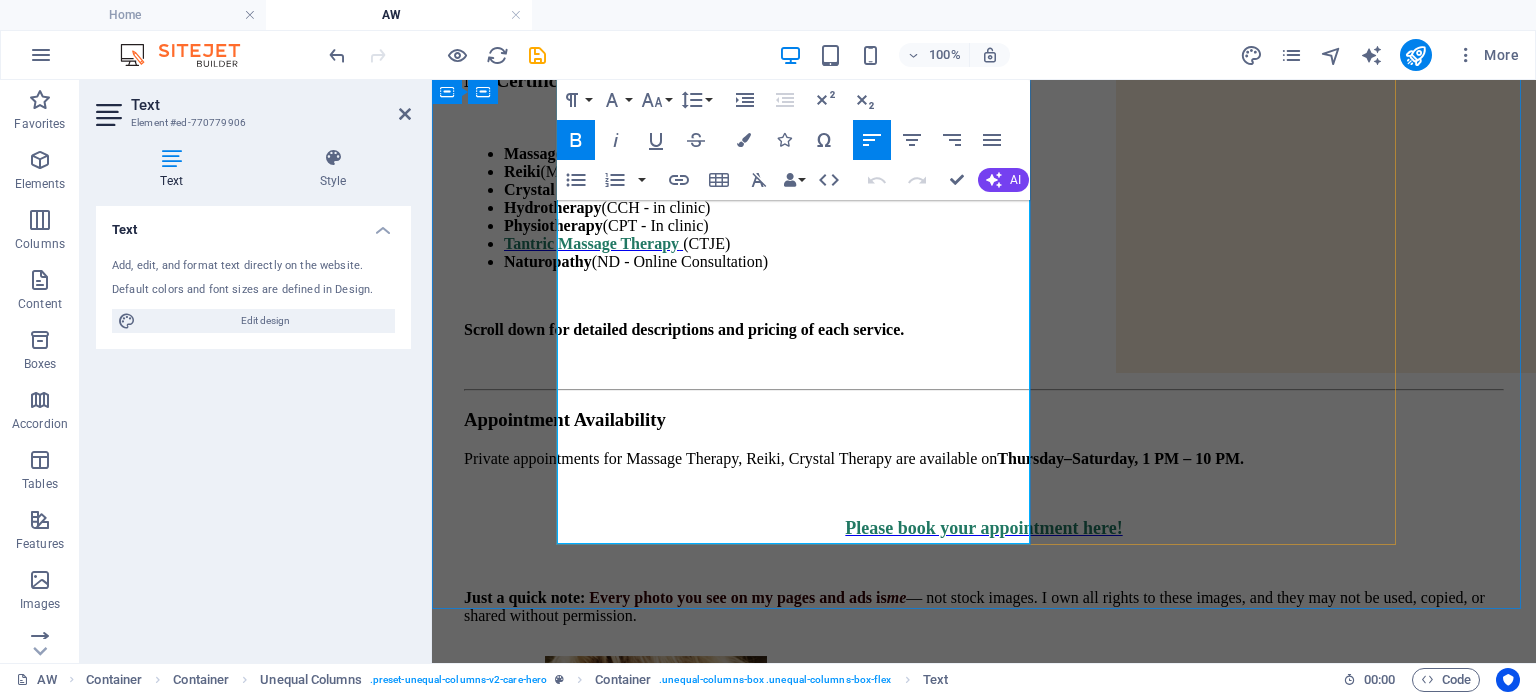 copy on "ust a quick note:   Every photo you see on my pages and ads is  me  — not stock images. I own all rights to these images, and they may not be used, copied, or shared without permission." 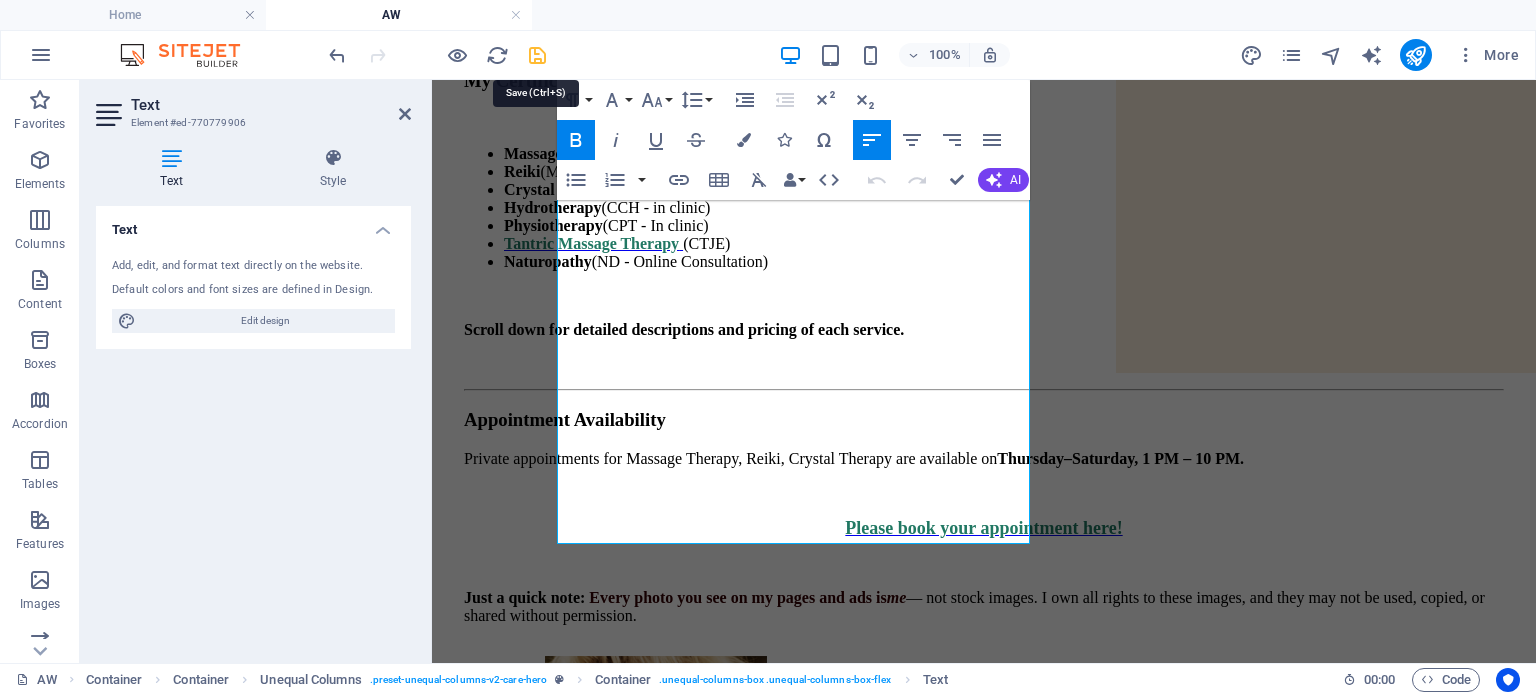 click at bounding box center (537, 55) 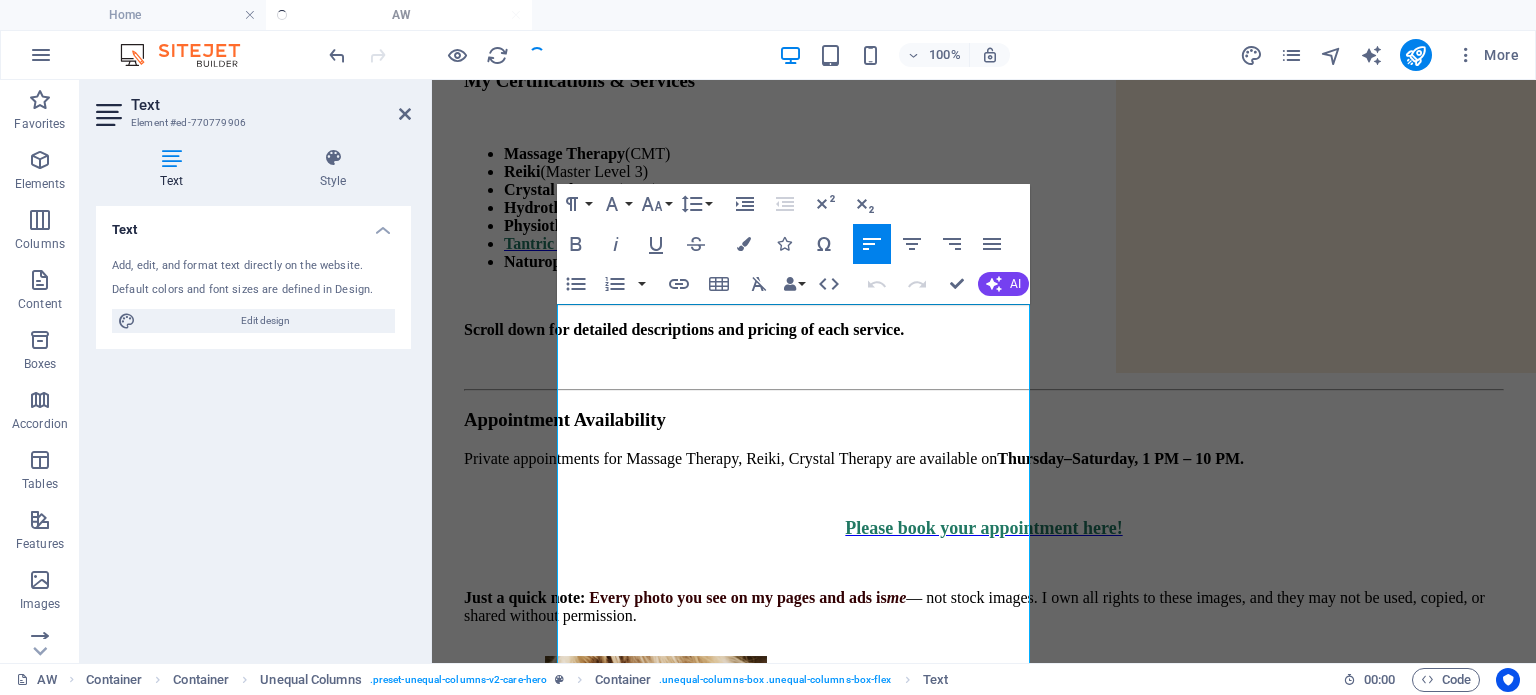 scroll, scrollTop: 0, scrollLeft: 0, axis: both 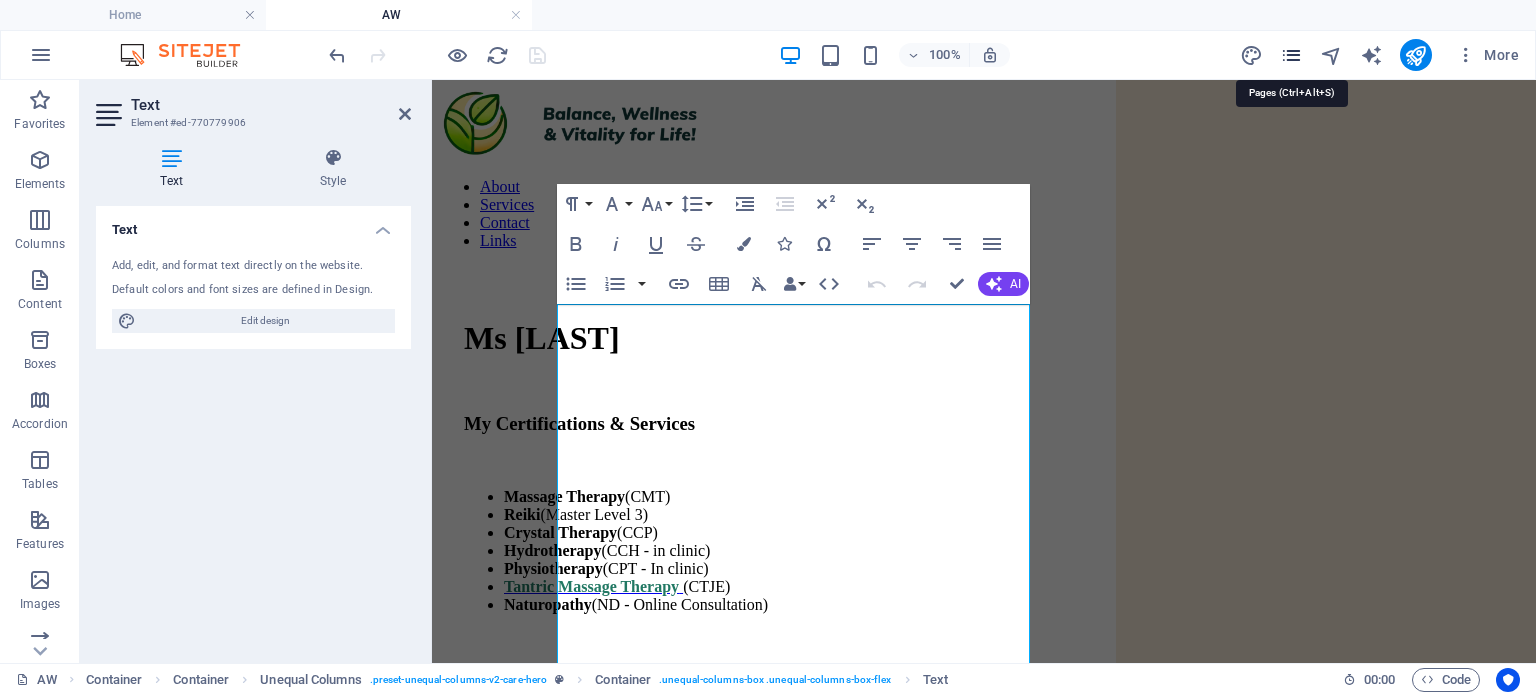 click at bounding box center (1291, 55) 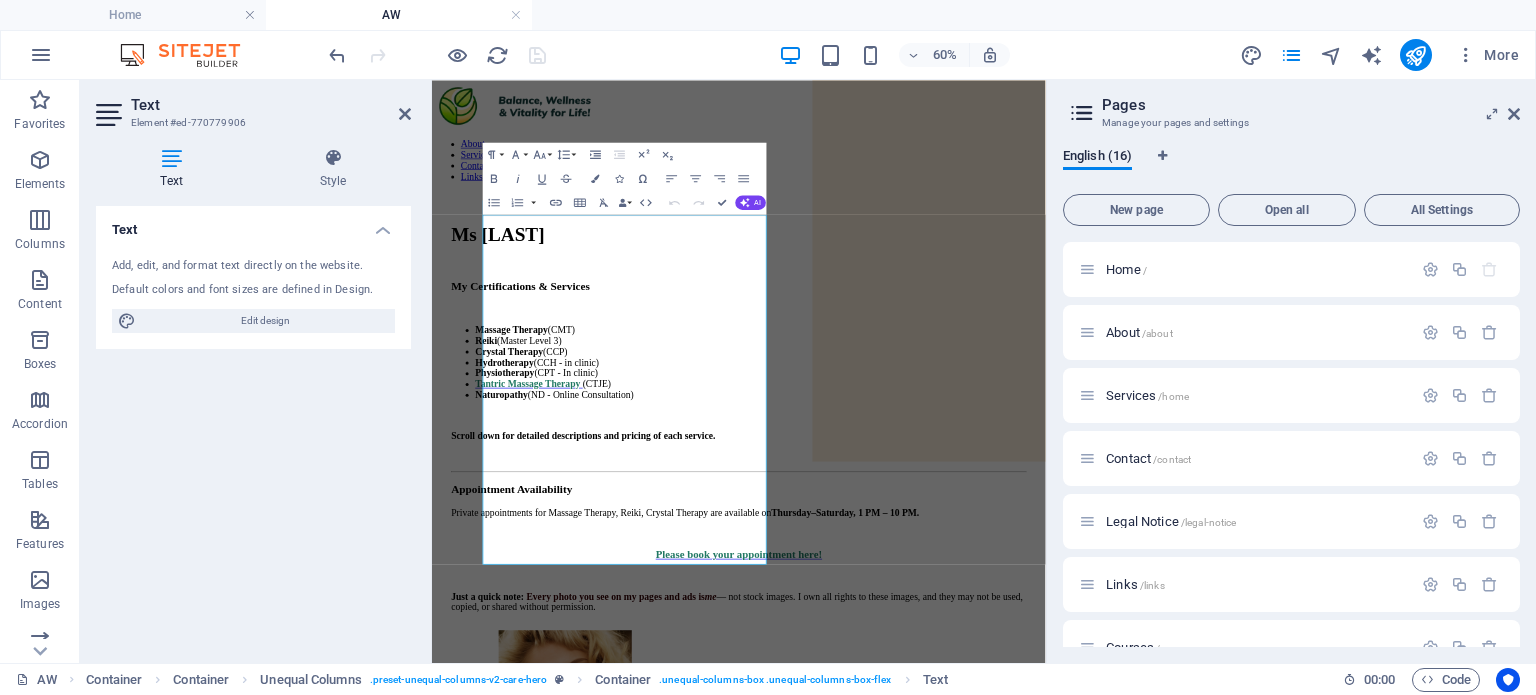 scroll, scrollTop: 354, scrollLeft: 0, axis: vertical 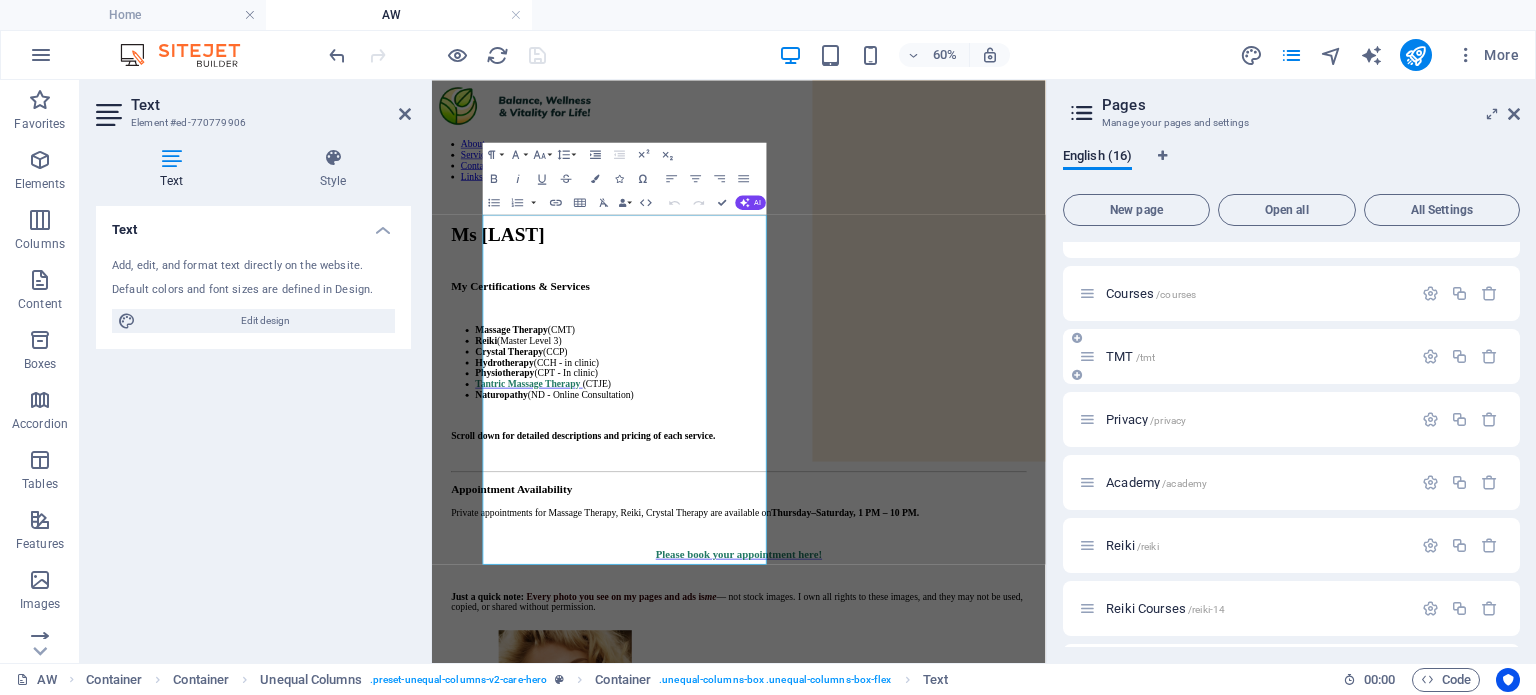 click on "TMT /tmt" at bounding box center (1130, 356) 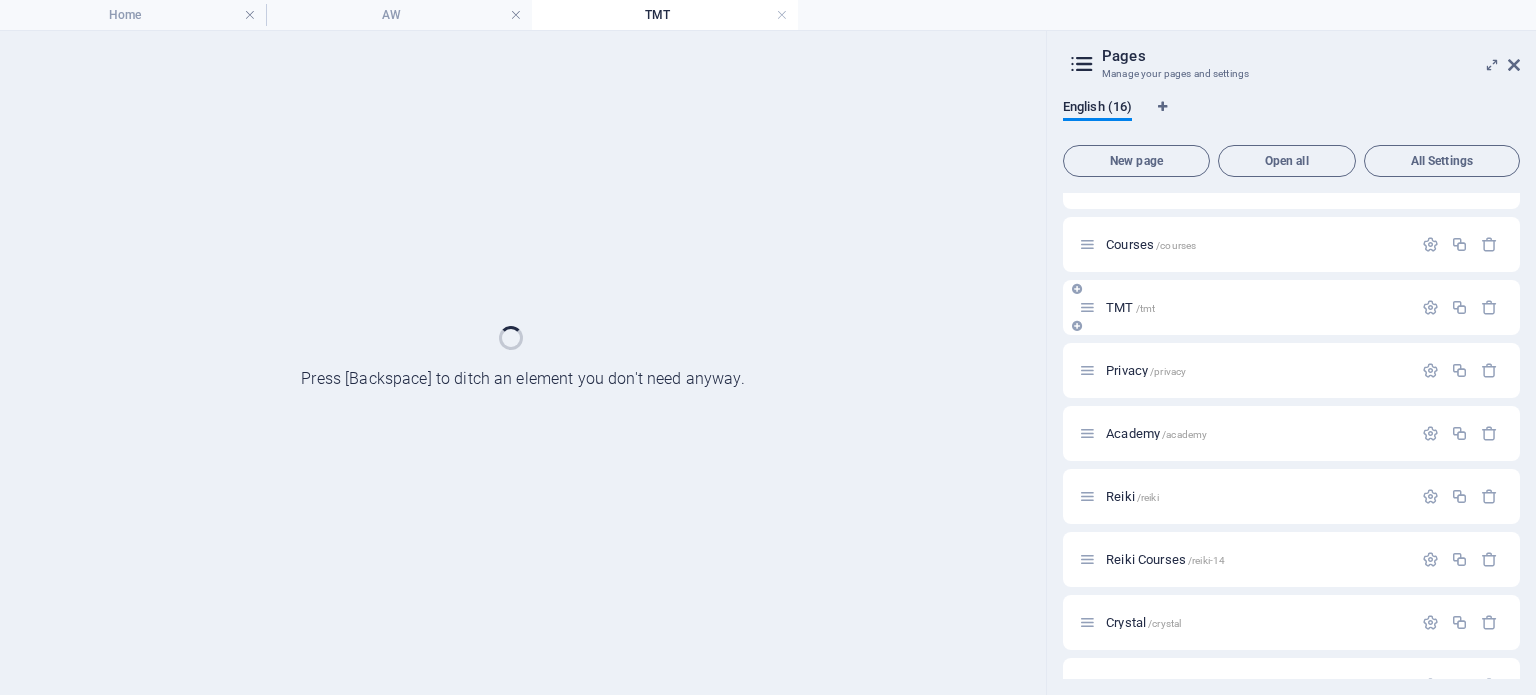 click on "Privacy /privacy" at bounding box center (1291, 370) 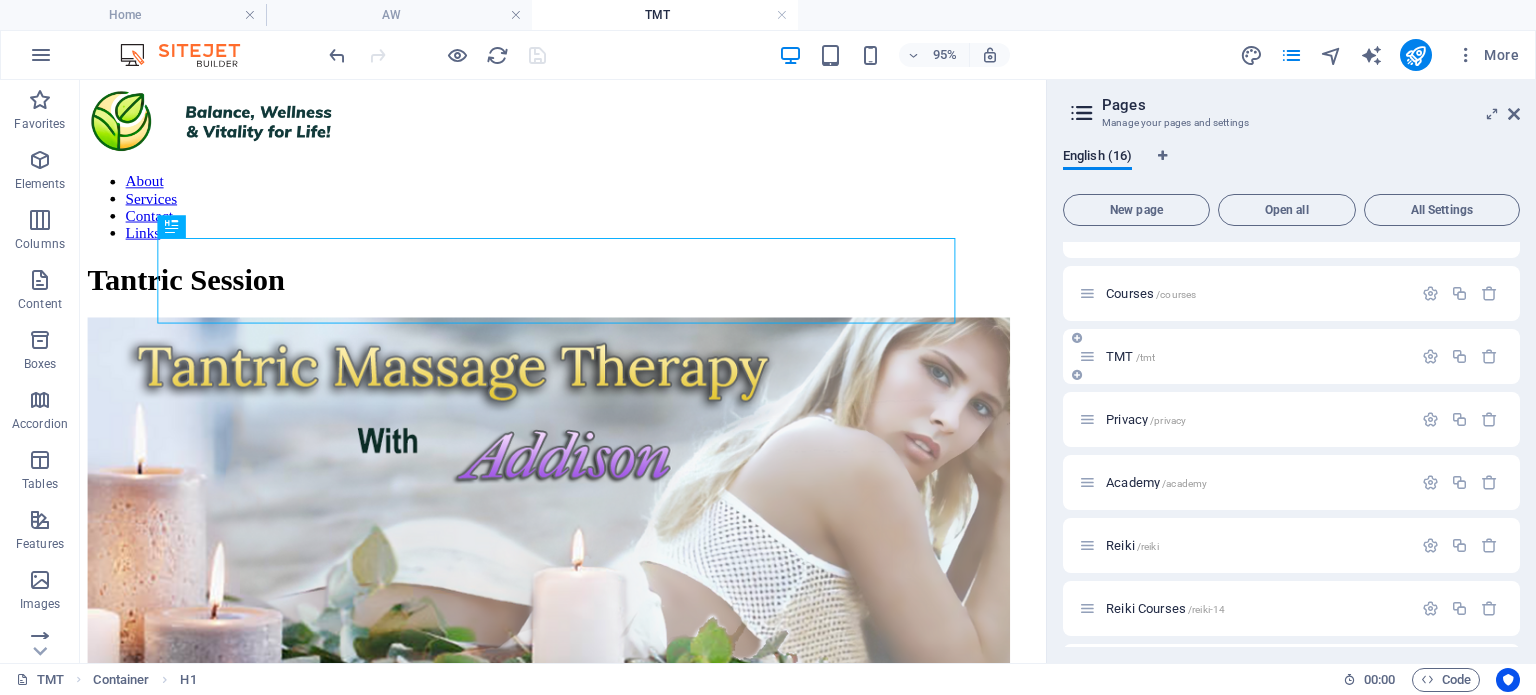 scroll, scrollTop: 0, scrollLeft: 0, axis: both 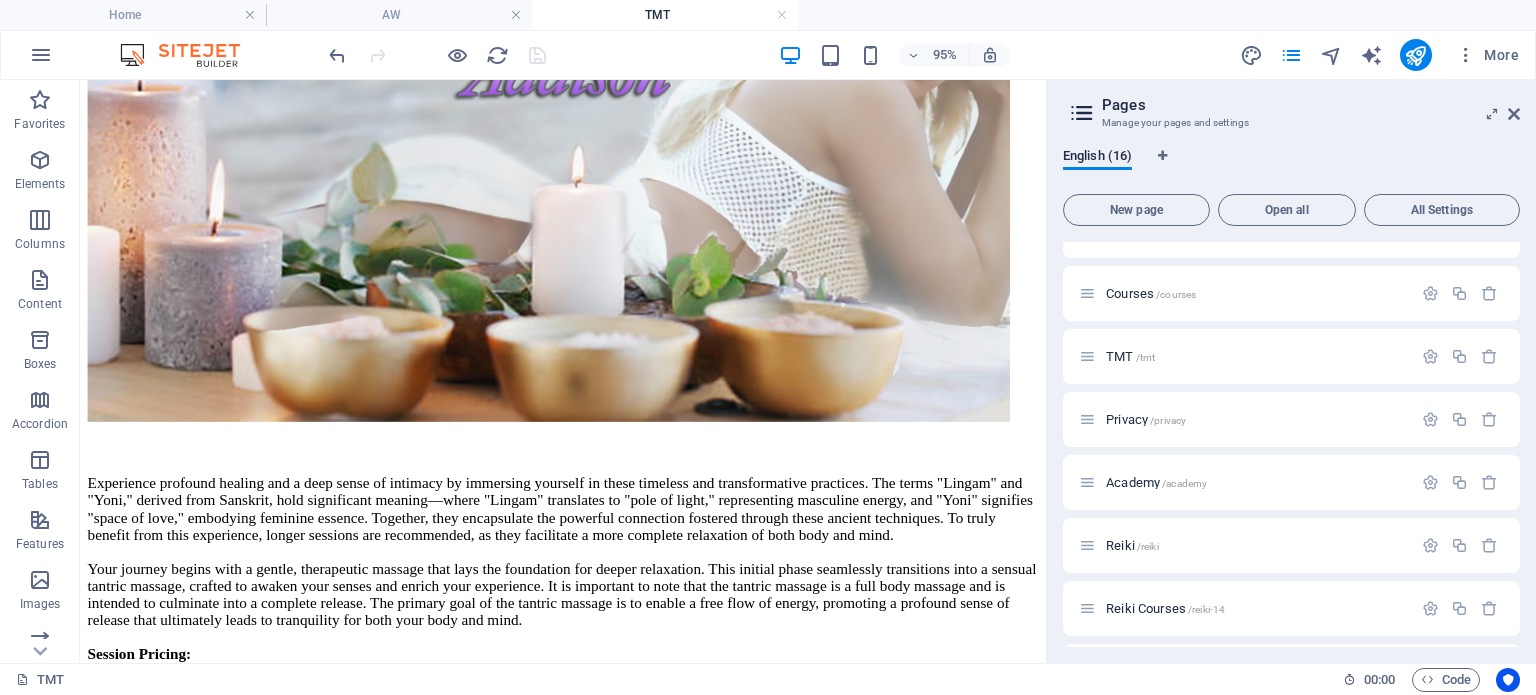 drag, startPoint x: 1085, startPoint y: 185, endPoint x: 1167, endPoint y: 372, distance: 204.18864 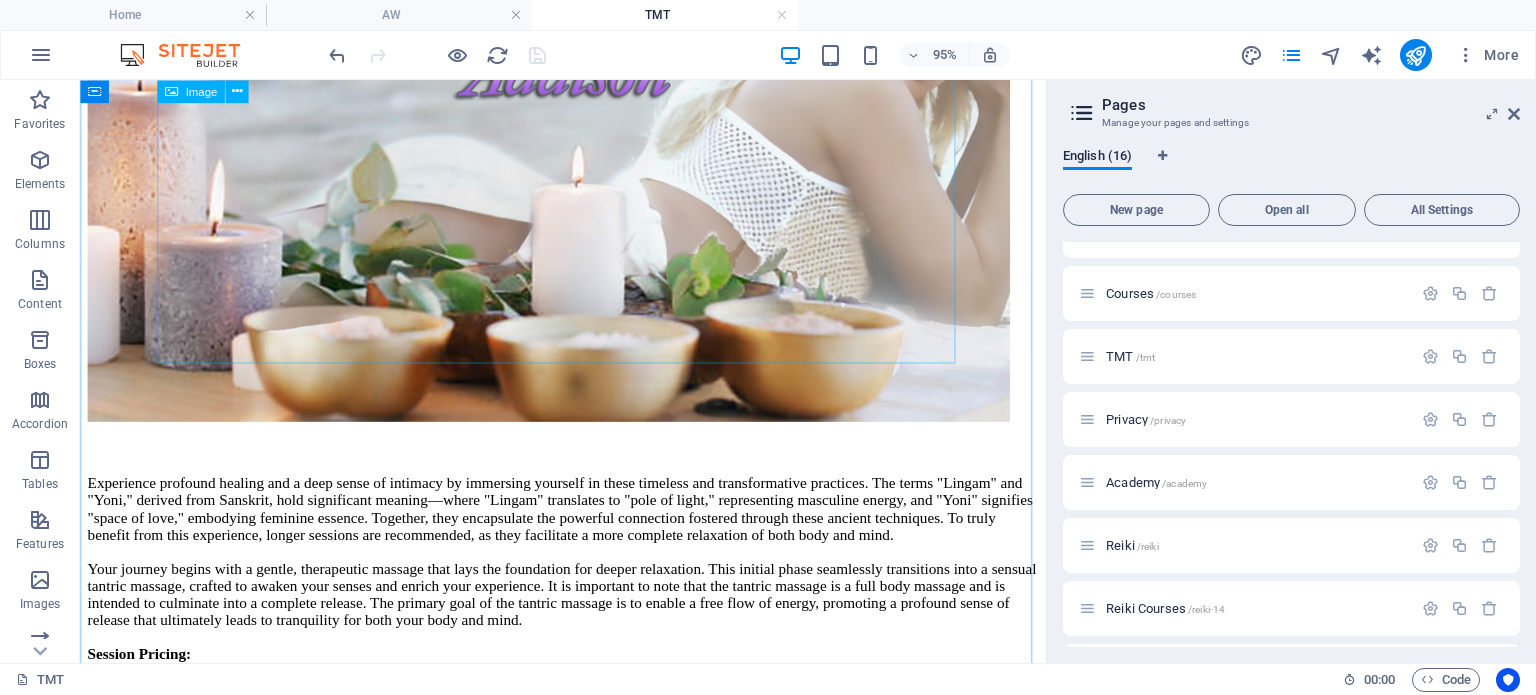 click at bounding box center (588, 184) 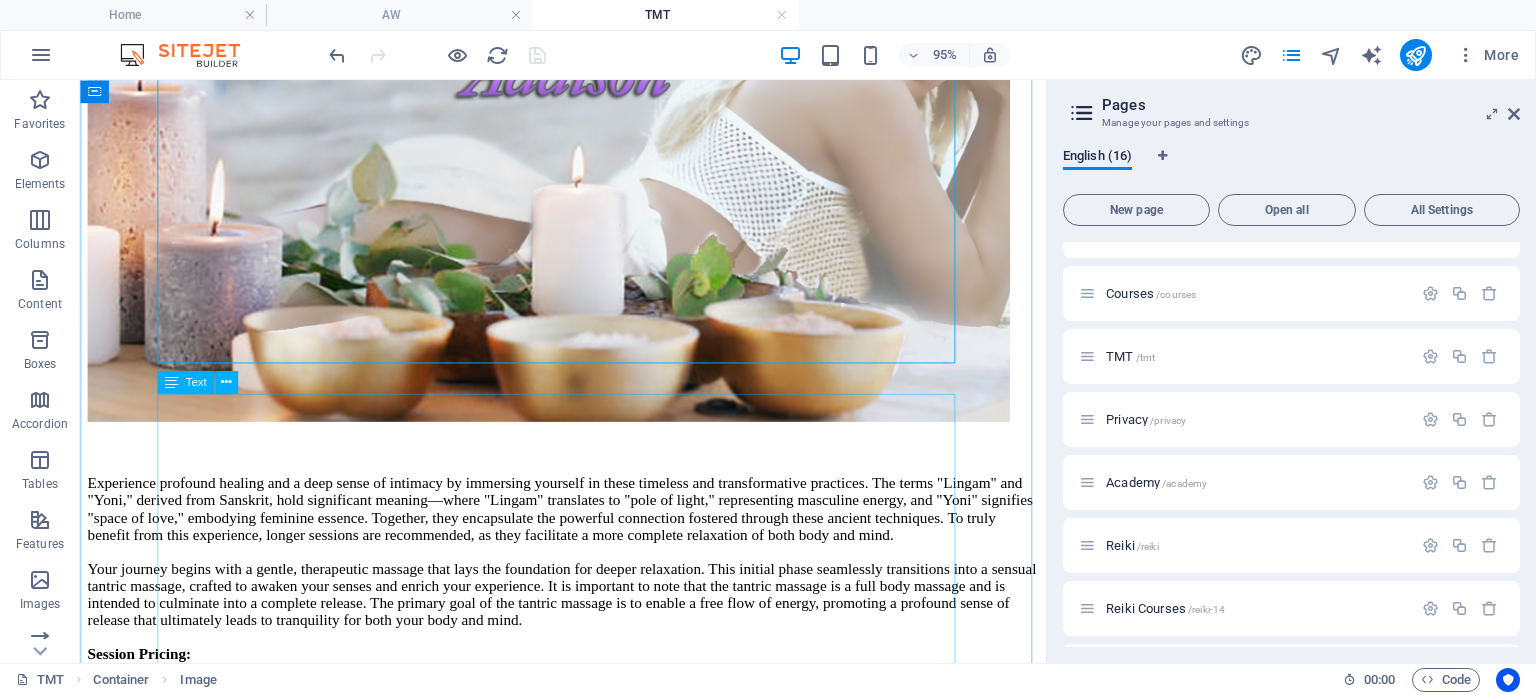 click on "Experience profound healing and a deep sense of intimacy by immersing yourself in these timeless and transformative practices. The terms "Lingam" and "Yoni," derived from Sanskrit, hold significant meaning—where "Lingam" translates to "pole of light," representing masculine energy, and "Yoni" signifies "space of love," embodying feminine essence. Together, they encapsulate the powerful connection fostered through these ancient techniques. To truly benefit from this experience, longer sessions are recommended, as they facilitate a more complete relaxation of both body and mind. Session Pricing: - 1 hour: $220 - 1.5 hours: $300 - 2 hours: $400 Ladies are warmly welcomed to join this enriching experience! :) Please note that tantric massage requires different preparation than regular massage therapy, so it's advisable to book specifically for a tantric massage rather than opting for a regular massage and changing plans on-site. Please book your appointment here! Return to [PERSON]'s page" at bounding box center (588, 832) 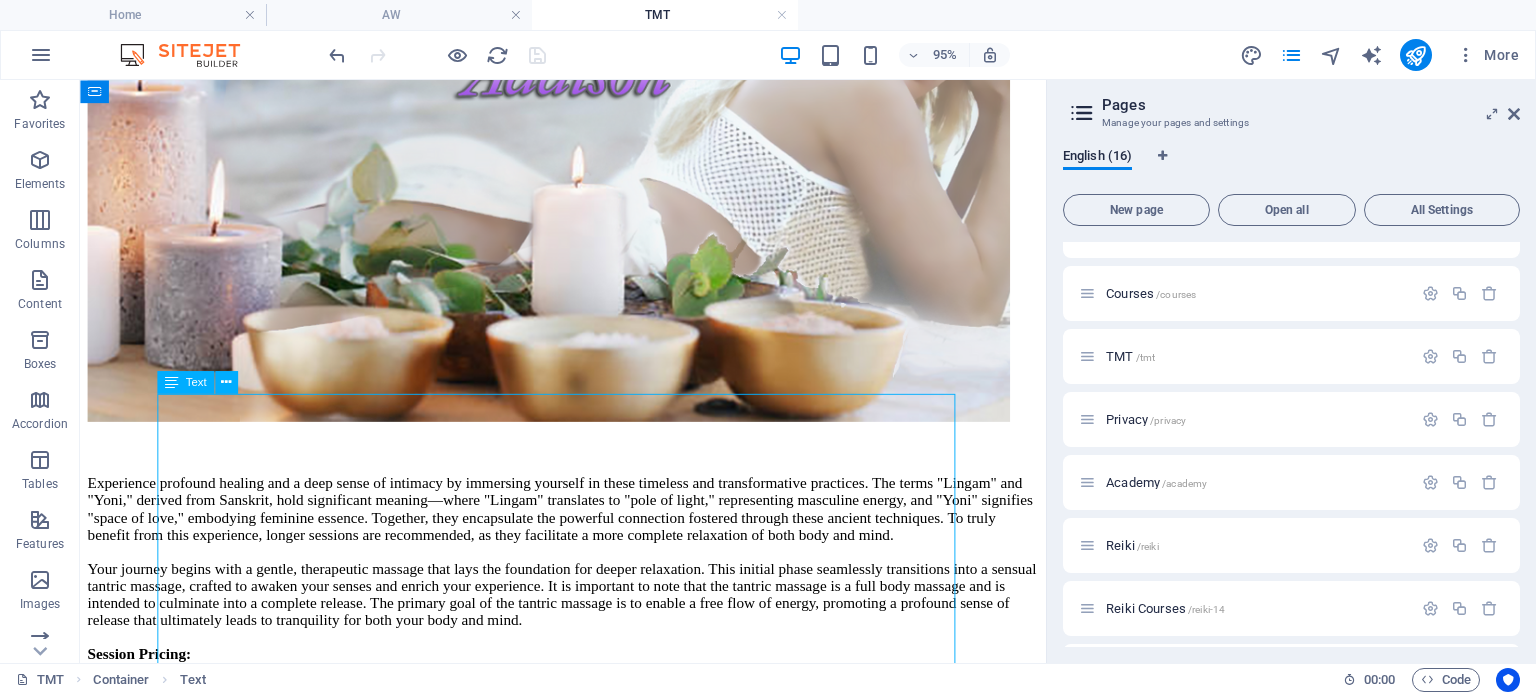 click on "Experience profound healing and a deep sense of intimacy by immersing yourself in these timeless and transformative practices. The terms "Lingam" and "Yoni," derived from Sanskrit, hold significant meaning—where "Lingam" translates to "pole of light," representing masculine energy, and "Yoni" signifies "space of love," embodying feminine essence. Together, they encapsulate the powerful connection fostered through these ancient techniques. To truly benefit from this experience, longer sessions are recommended, as they facilitate a more complete relaxation of both body and mind. Session Pricing: - 1 hour: $220 - 1.5 hours: $300 - 2 hours: $400 Ladies are warmly welcomed to join this enriching experience! :) Please note that tantric massage requires different preparation than regular massage therapy, so it's advisable to book specifically for a tantric massage rather than opting for a regular massage and changing plans on-site. Please book your appointment here! Return to [PERSON]'s page" at bounding box center [588, 832] 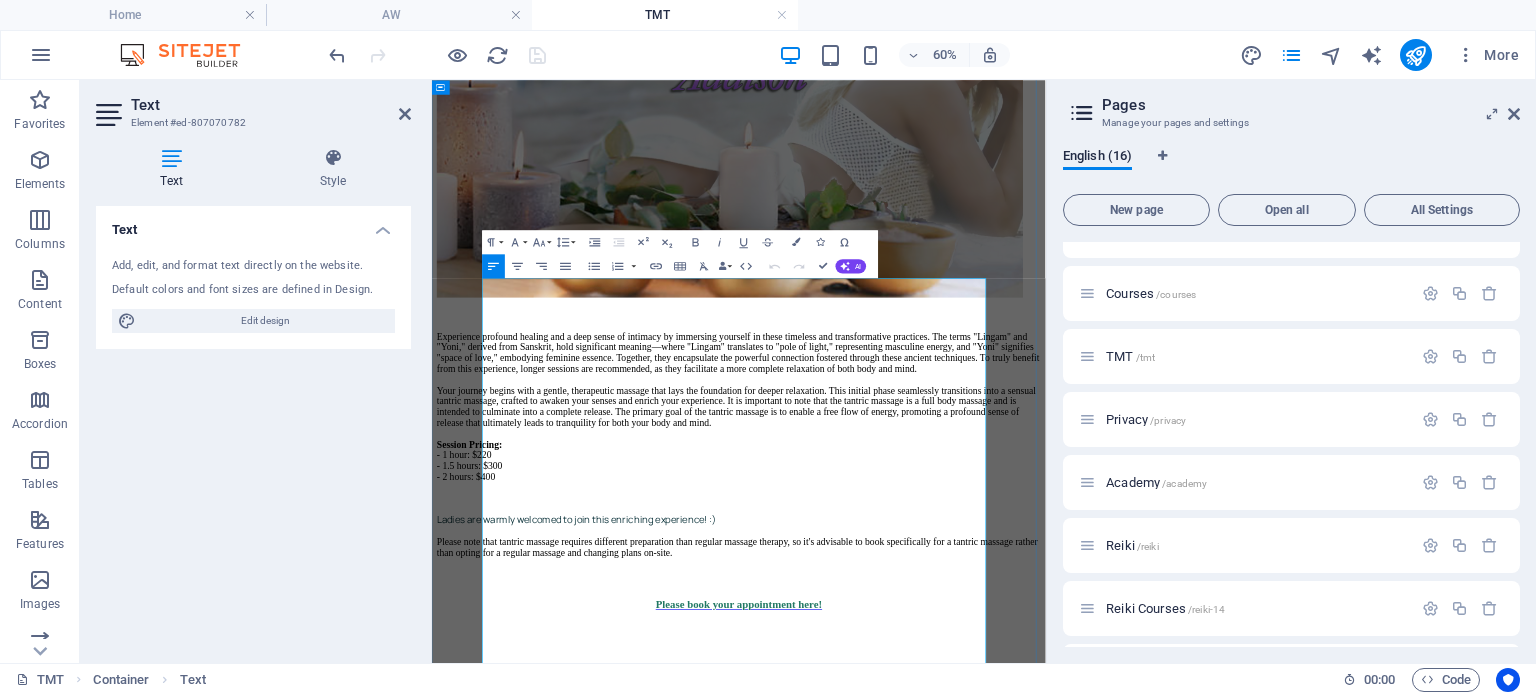 click on "Experience profound healing and a deep sense of intimacy by immersing yourself in these timeless and transformative practices. The terms "Lingam" and "Yoni," derived from Sanskrit, hold significant meaning—where "Lingam" translates to "pole of light," representing masculine energy, and "Yoni" signifies "space of love," embodying feminine essence. Together, they encapsulate the powerful connection fostered through these ancient techniques. To truly benefit from this experience, longer sessions are recommended, as they facilitate a more complete relaxation of both body and mind. Session Pricing: - 1 hour: $220 - 1.5 hours: $300 - 2 hours: $400" at bounding box center [943, 624] 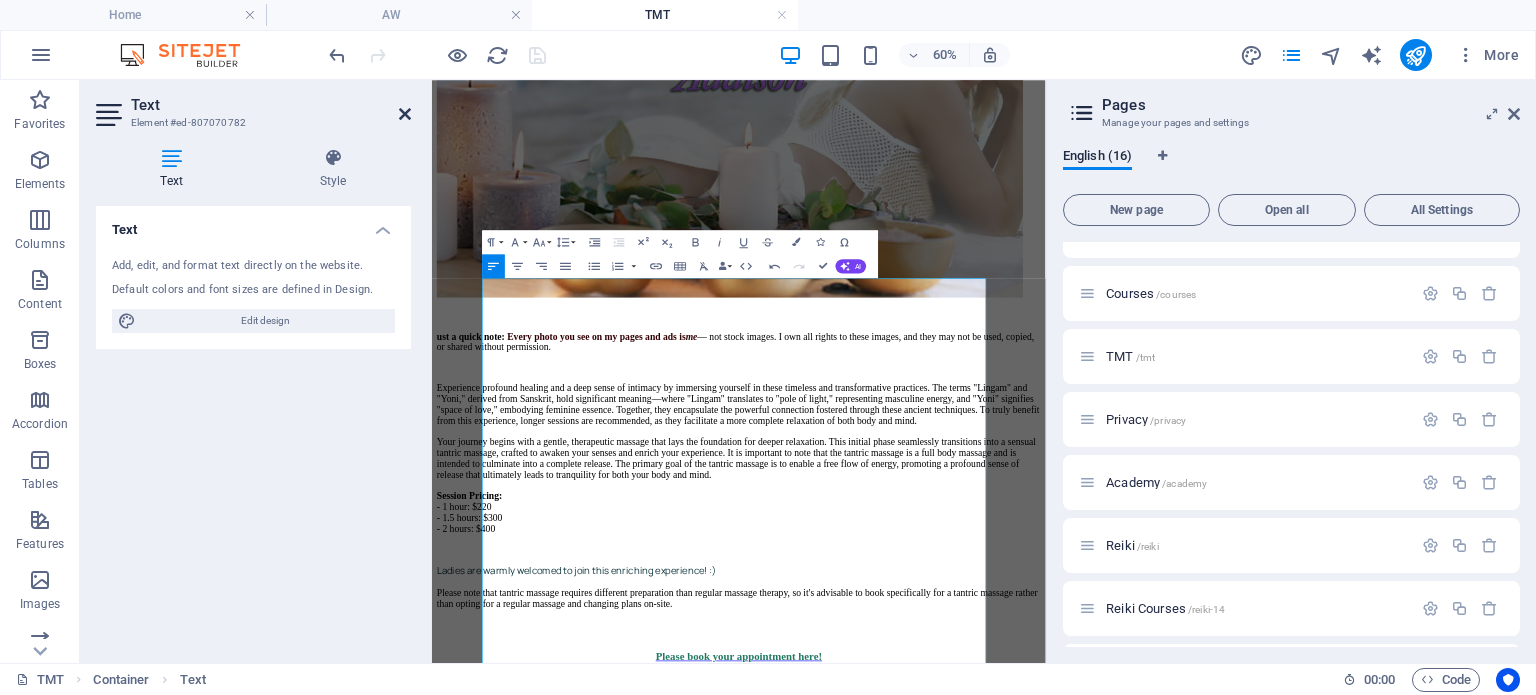 click at bounding box center (405, 114) 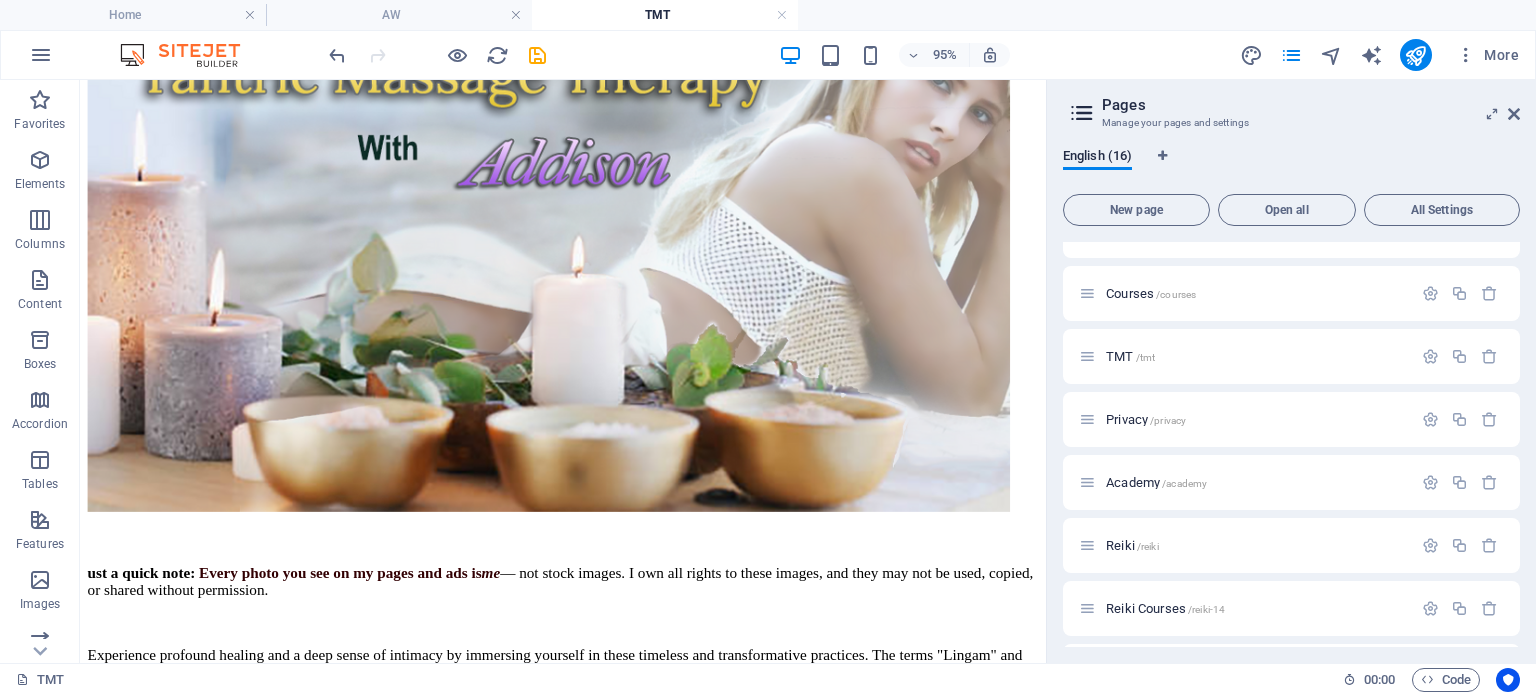 scroll, scrollTop: 340, scrollLeft: 0, axis: vertical 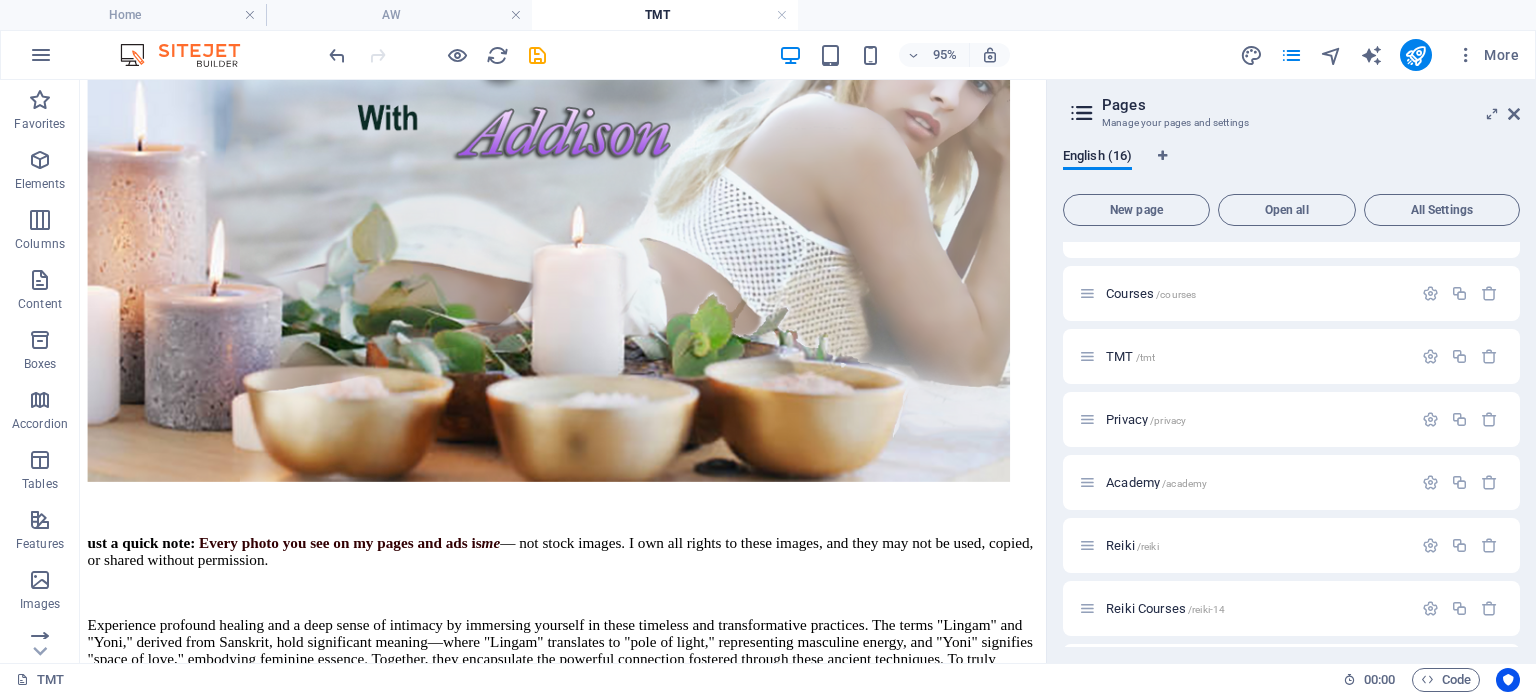 drag, startPoint x: 1086, startPoint y: 282, endPoint x: 1138, endPoint y: 335, distance: 74.24958 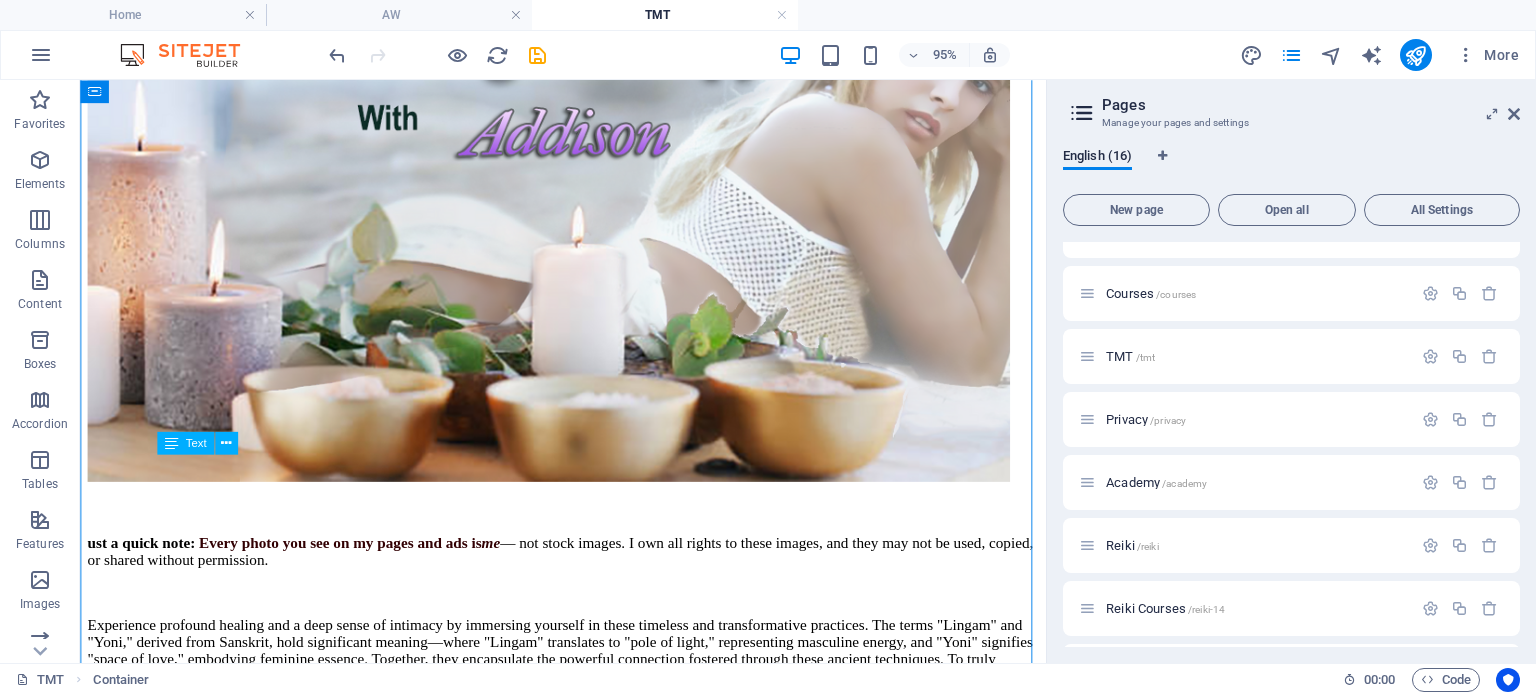 drag, startPoint x: 645, startPoint y: 485, endPoint x: 656, endPoint y: 503, distance: 21.095022 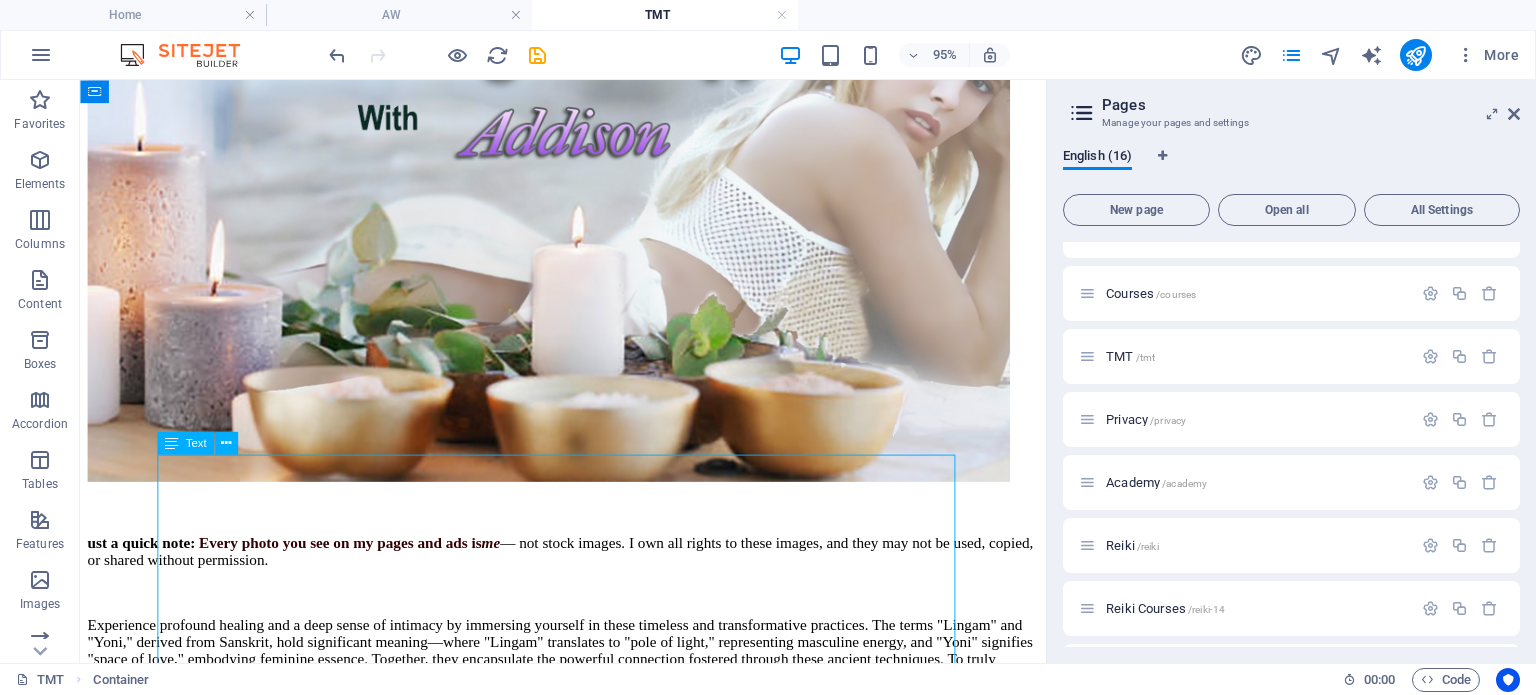 click on "Just a quick note: ​ Every photo you see on my pages and ads is ​ me — not stock images. I own all rights to these images, and they may not be used, copied, or shared without permission. Experience profound healing and a deep sense of intimacy by immersing yourself in these timeless and transformative practices. The terms "Lingam" and "Yoni," derived from Sanskrit, hold significant meaning—where "Lingam" translates to "pole of light," representing masculine energy, and "Yoni" signifies "space of love," embodying feminine essence. Together, they encapsulate the powerful connection fostered through these ancient techniques. To truly benefit from this experience, longer sessions are recommended, as they facilitate a more complete relaxation of both body and mind. Session Pricing: - 1 hour: $220 - 1.5 hours: $300 - 2 hours: $400 Ladies are warmly welcomed to join this enriching experience! :) Please book your appointment here! Return to [PERSON]'s page" at bounding box center (588, 939) 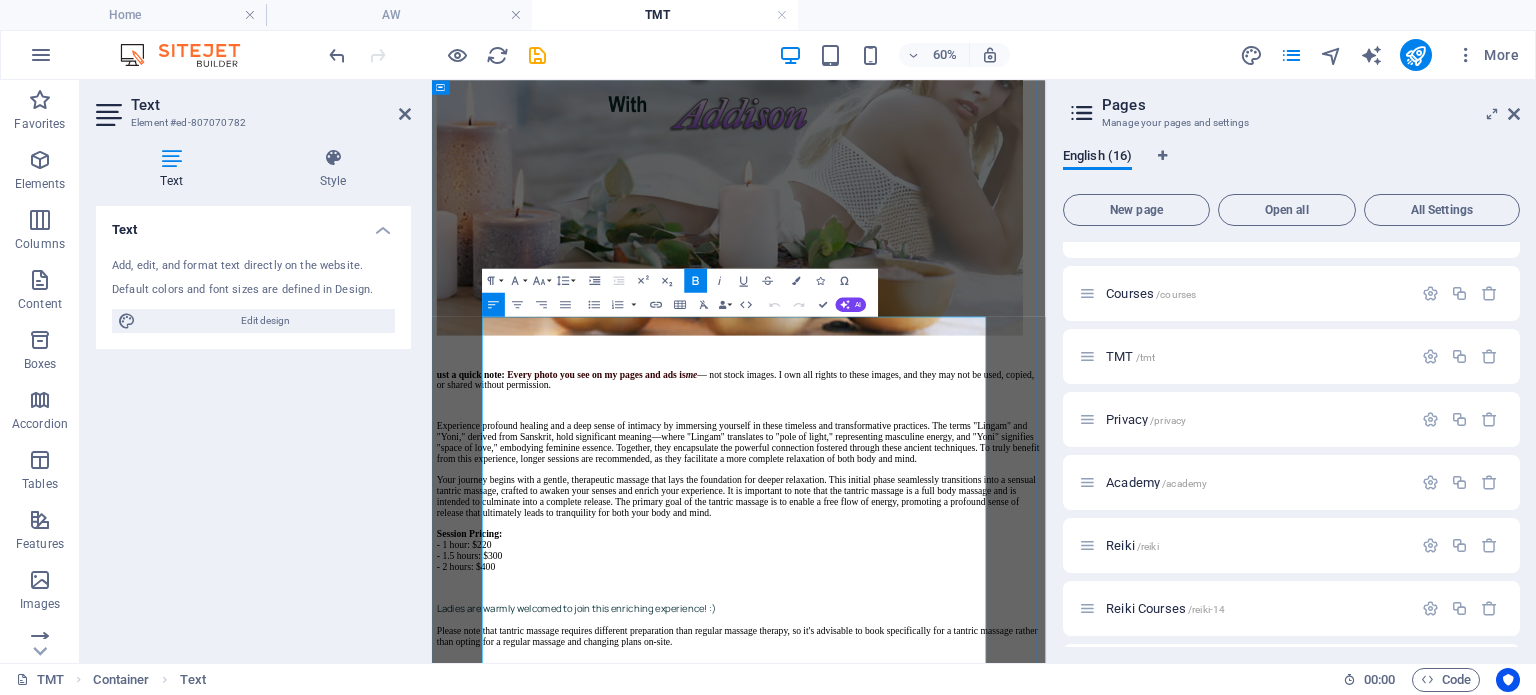 click on "Experience profound healing and a deep sense of intimacy by immersing yourself in these timeless and transformative practices. The terms "Lingam" and "Yoni," derived from Sanskrit, hold significant meaning—where "Lingam" translates to "pole of light," representing masculine energy, and "Yoni" signifies "space of love," embodying feminine essence. Together, they encapsulate the powerful connection fostered through these ancient techniques. To truly benefit from this experience, longer sessions are recommended, as they facilitate a more complete relaxation of both body and mind. Session Pricing: - 1 hour: $220 - 1.5 hours: $300 - 2 hours: $400" at bounding box center (943, 774) 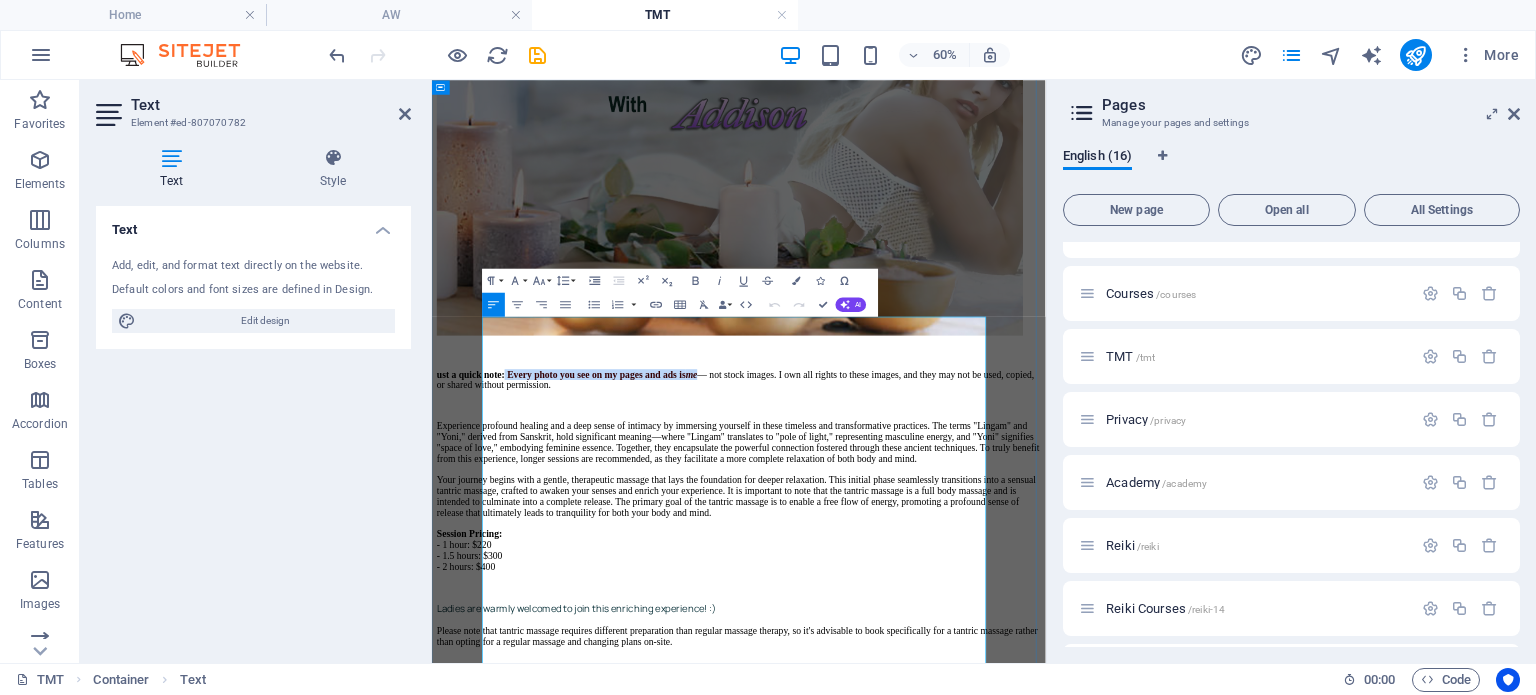 drag, startPoint x: 997, startPoint y: 483, endPoint x: 642, endPoint y: 491, distance: 355.09012 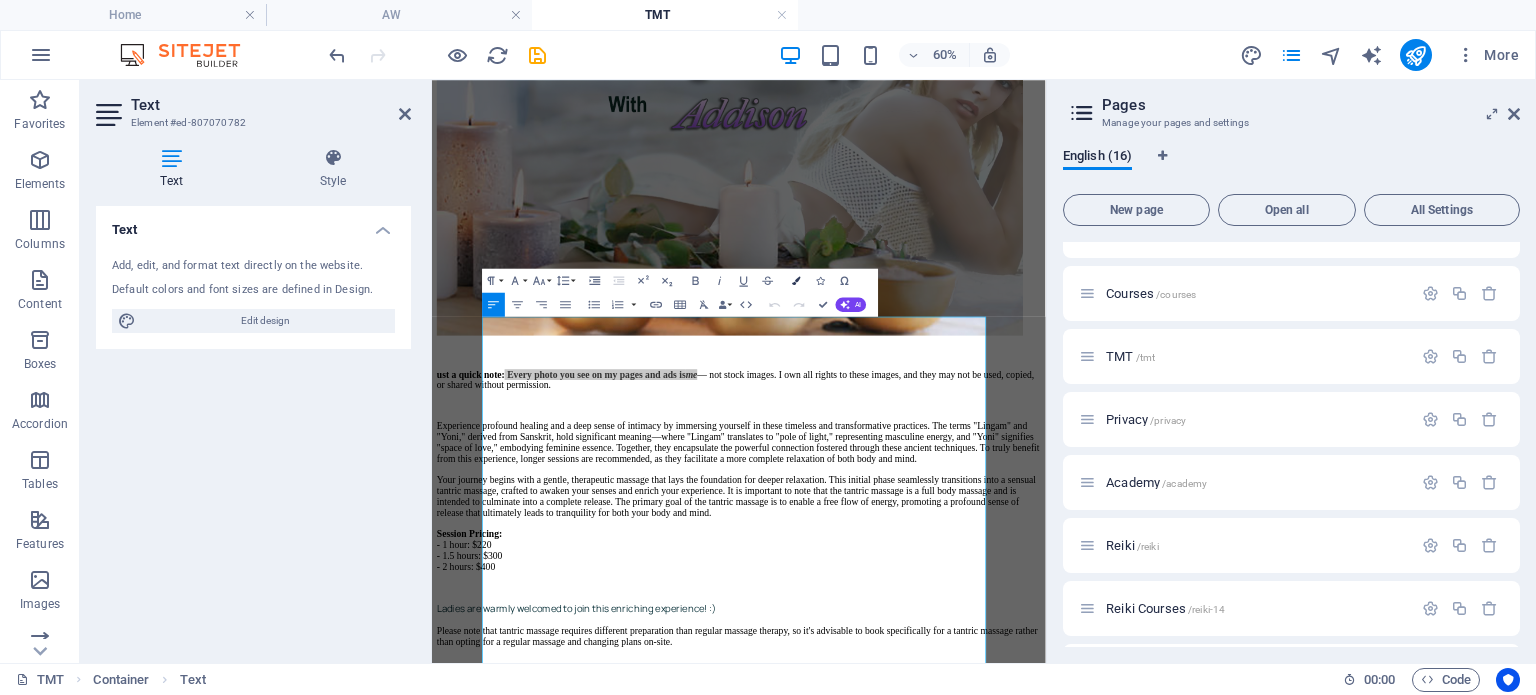 click on "Colors" at bounding box center (796, 281) 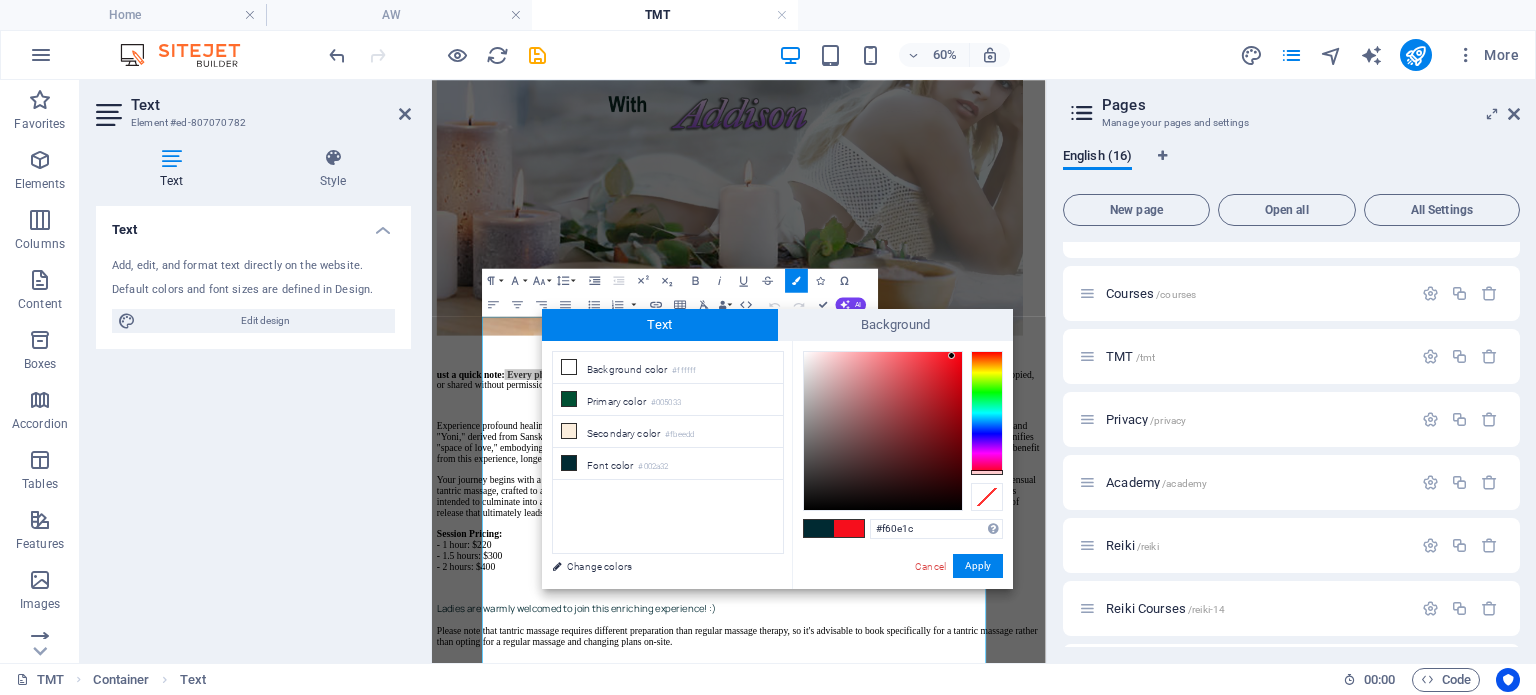 click at bounding box center [883, 431] 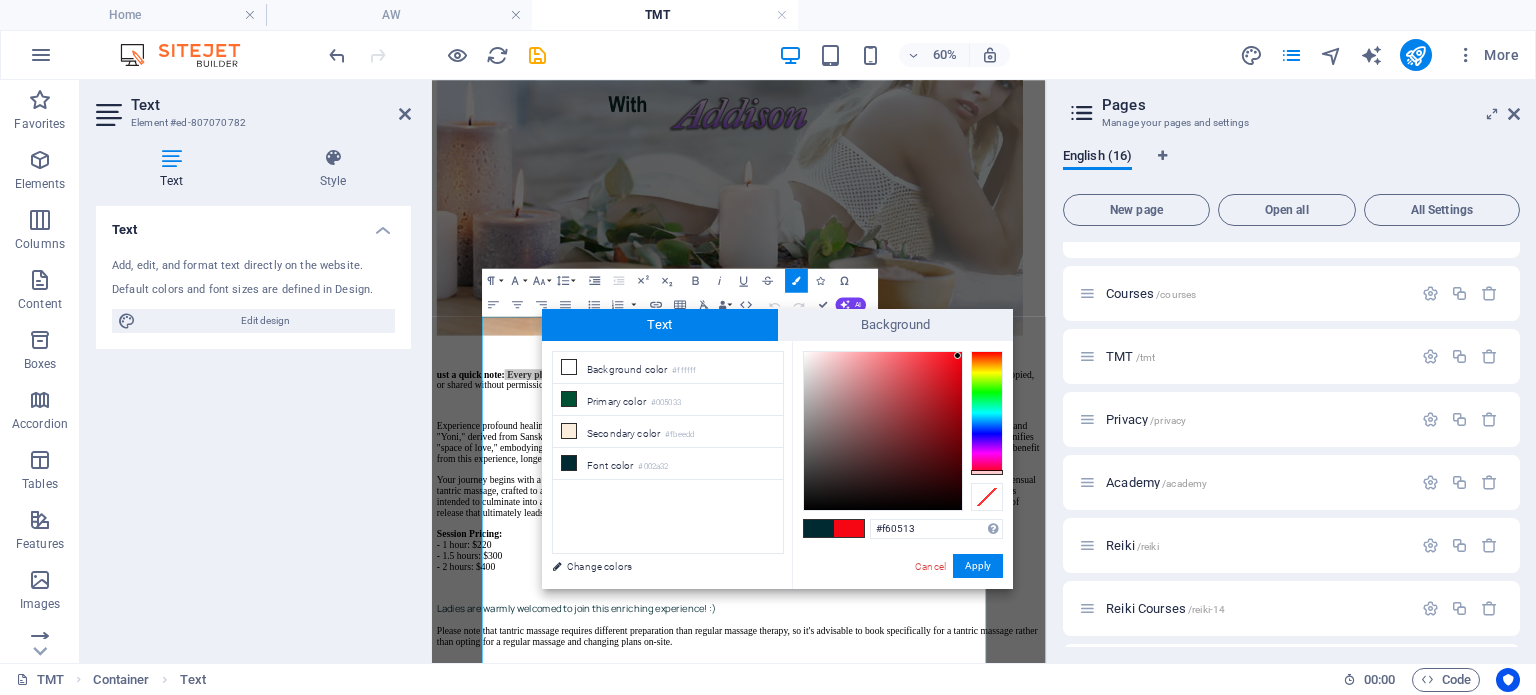 click at bounding box center [883, 431] 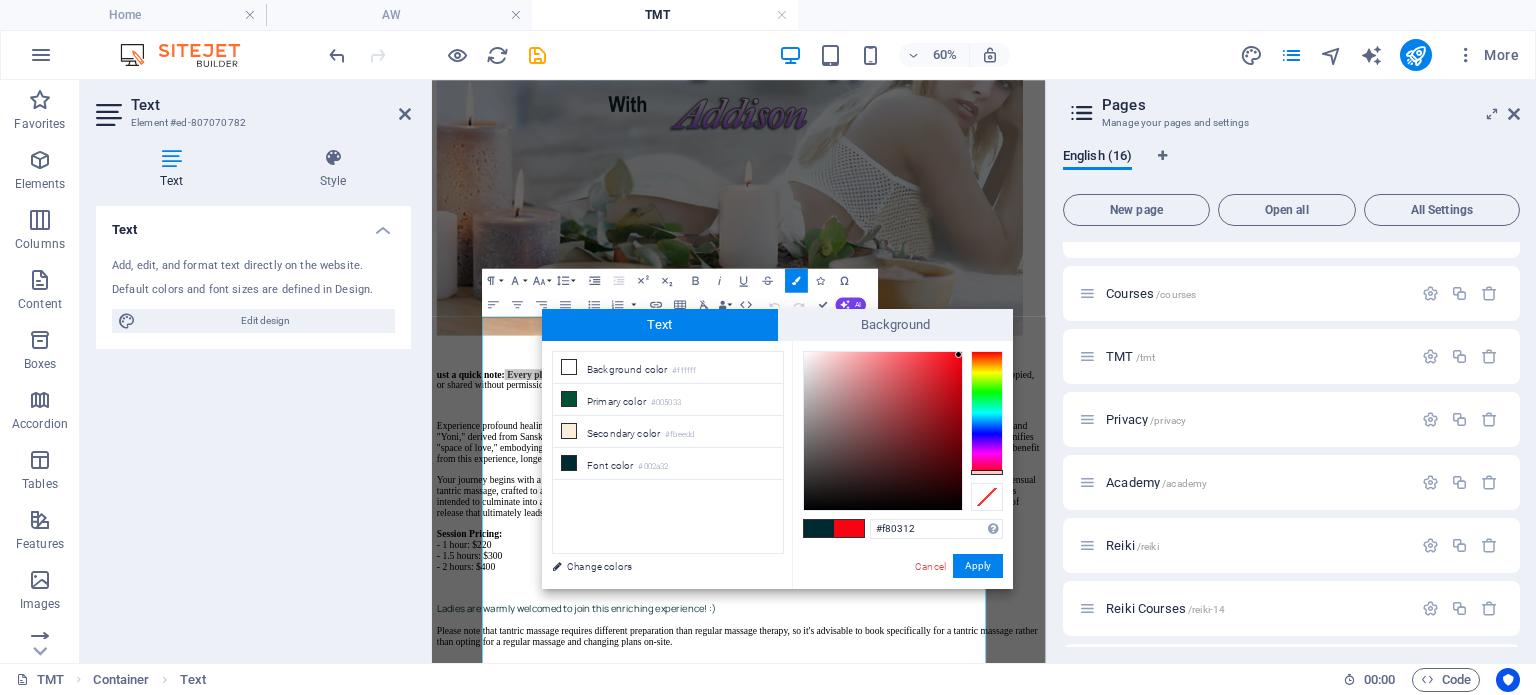 click at bounding box center (958, 354) 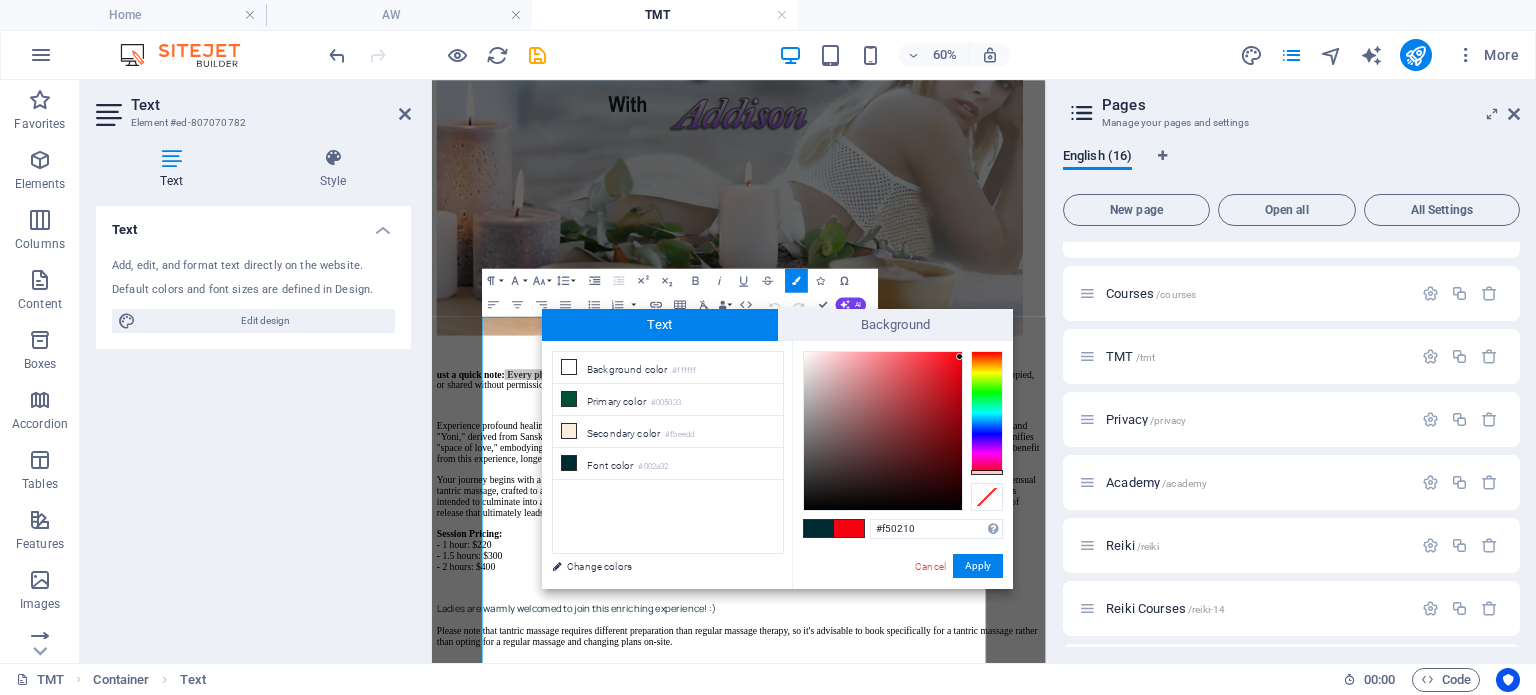 click at bounding box center [959, 356] 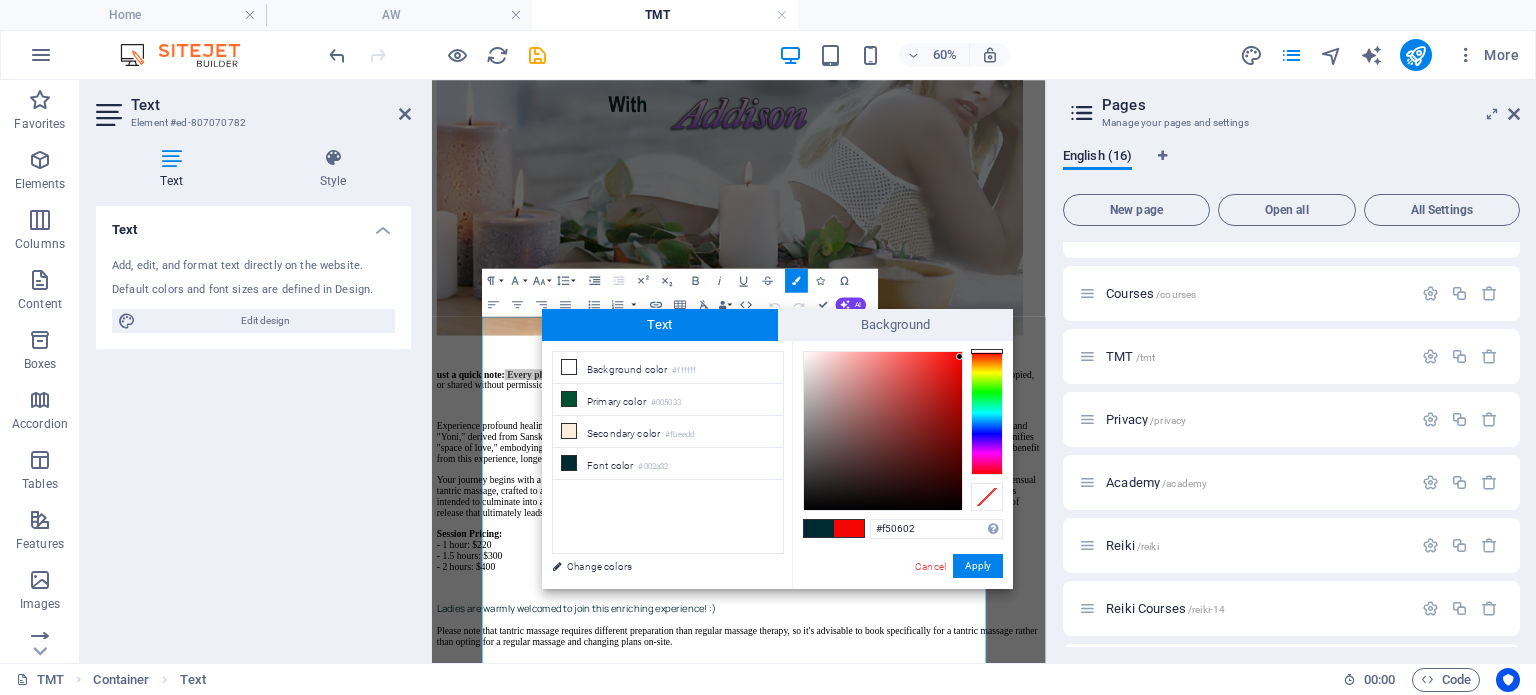 click at bounding box center [987, 413] 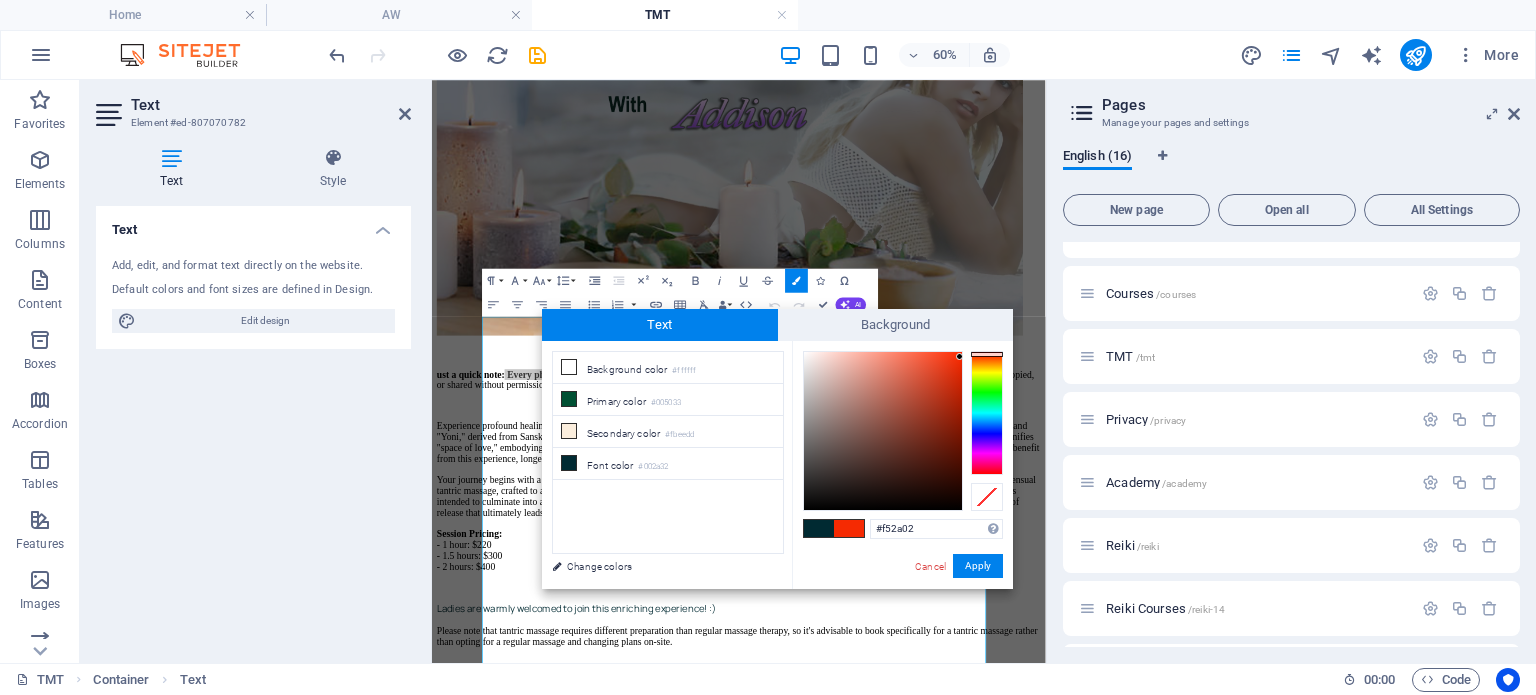 click at bounding box center (987, 413) 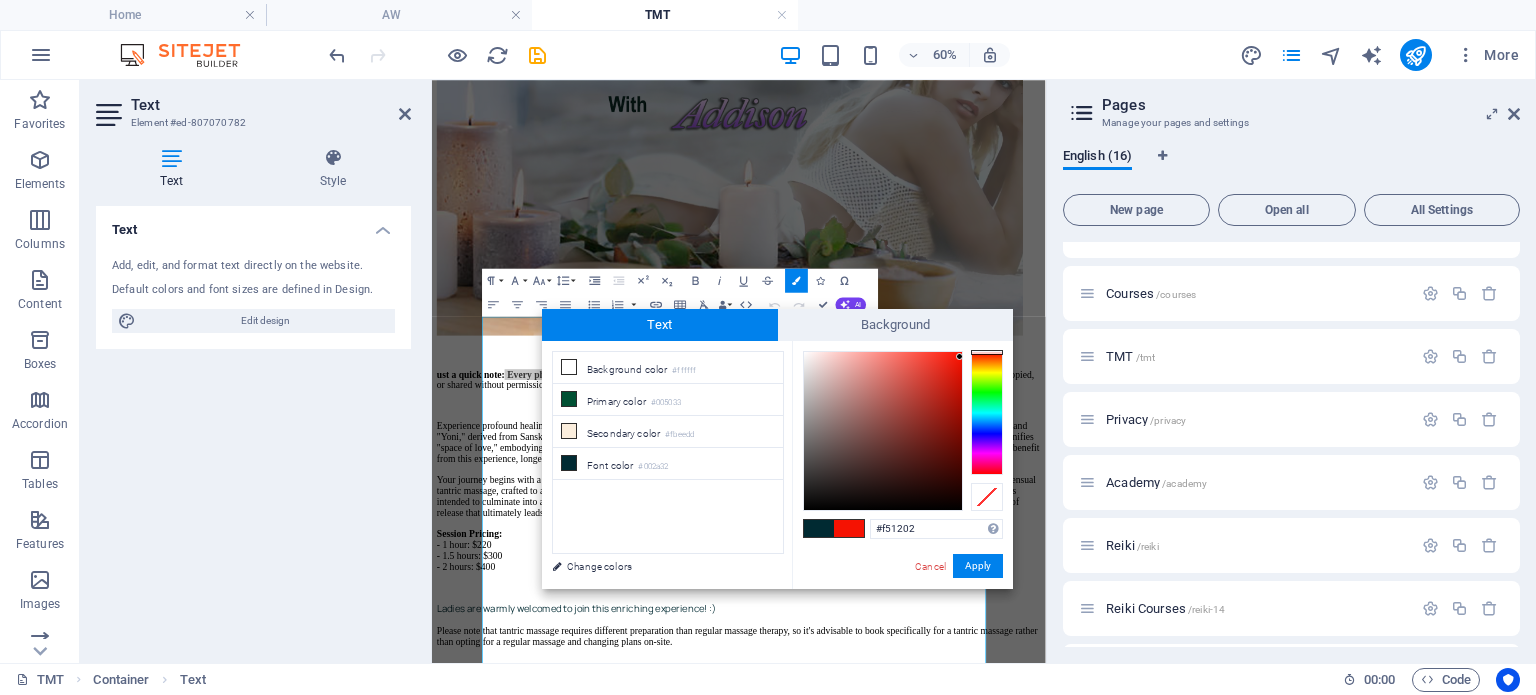 click at bounding box center [987, 352] 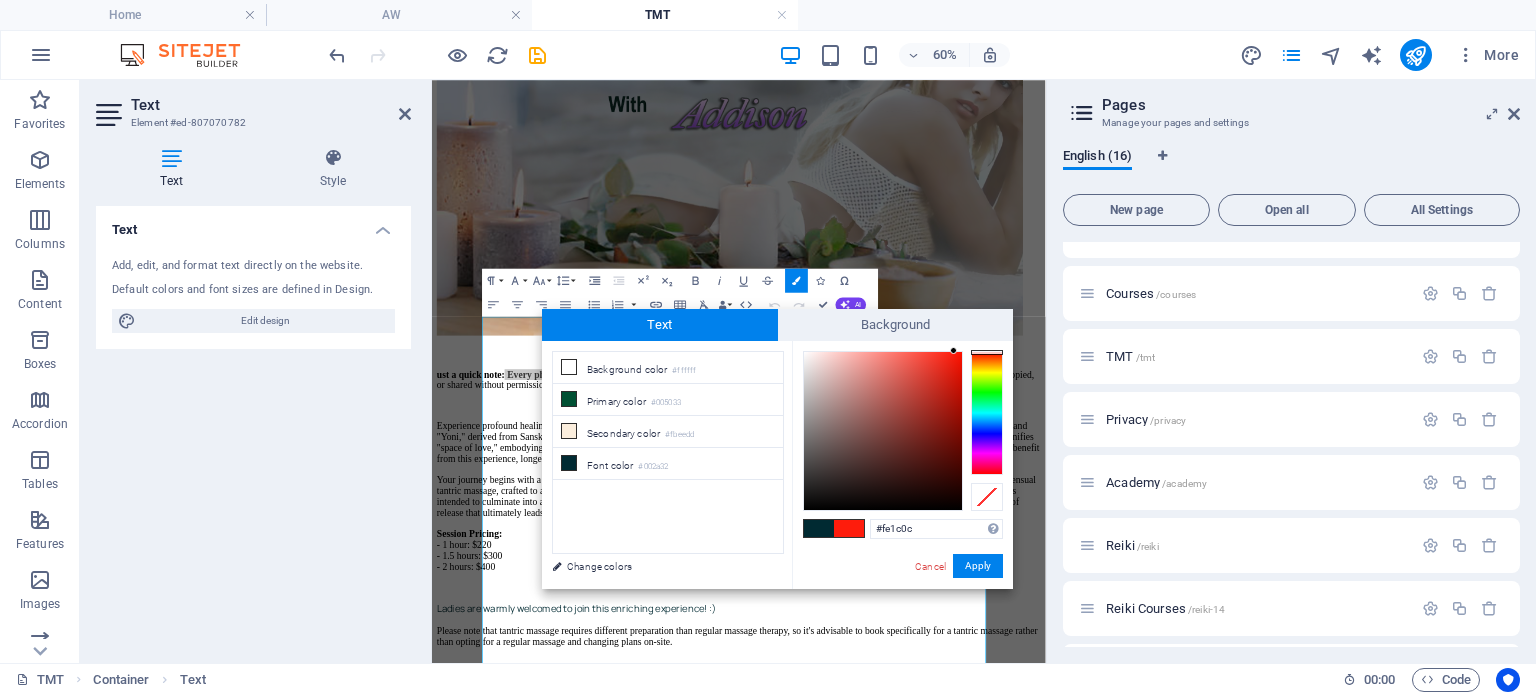 click at bounding box center [883, 431] 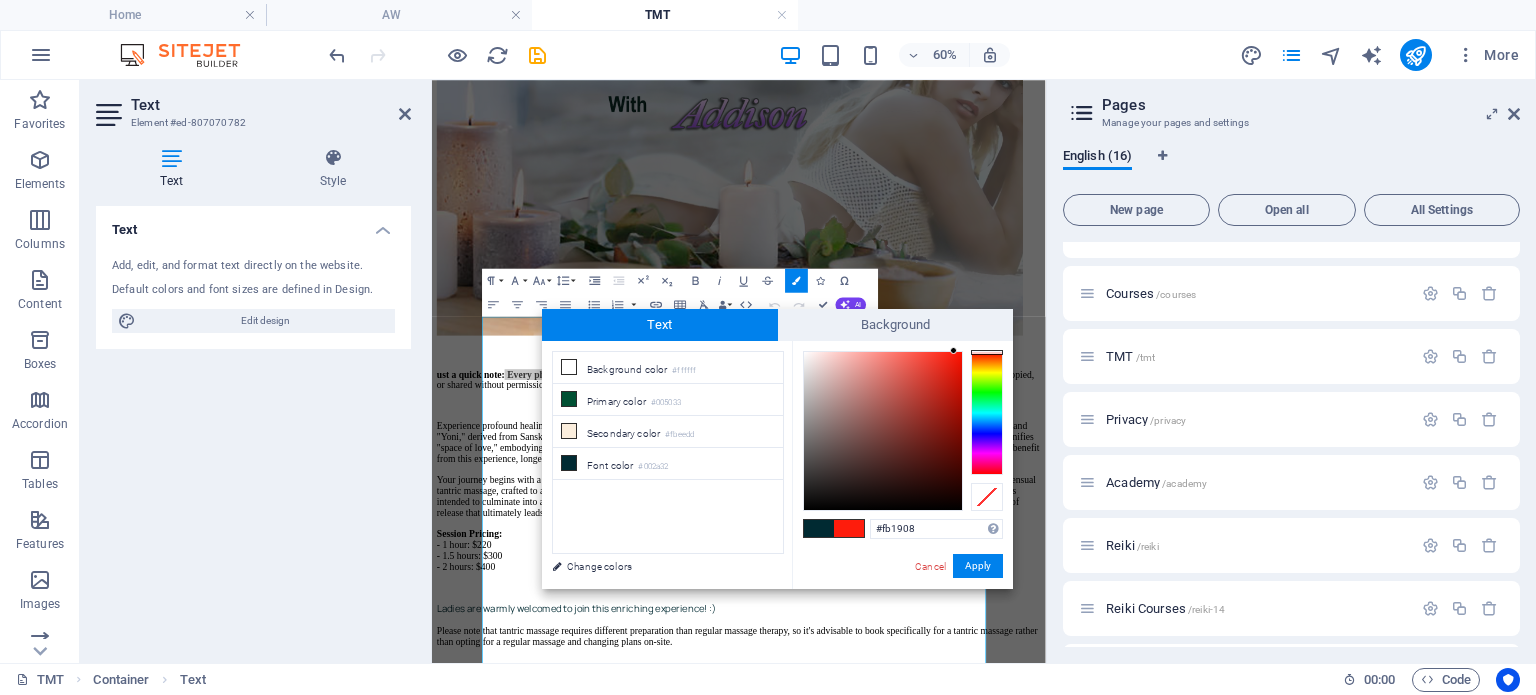 click at bounding box center [883, 431] 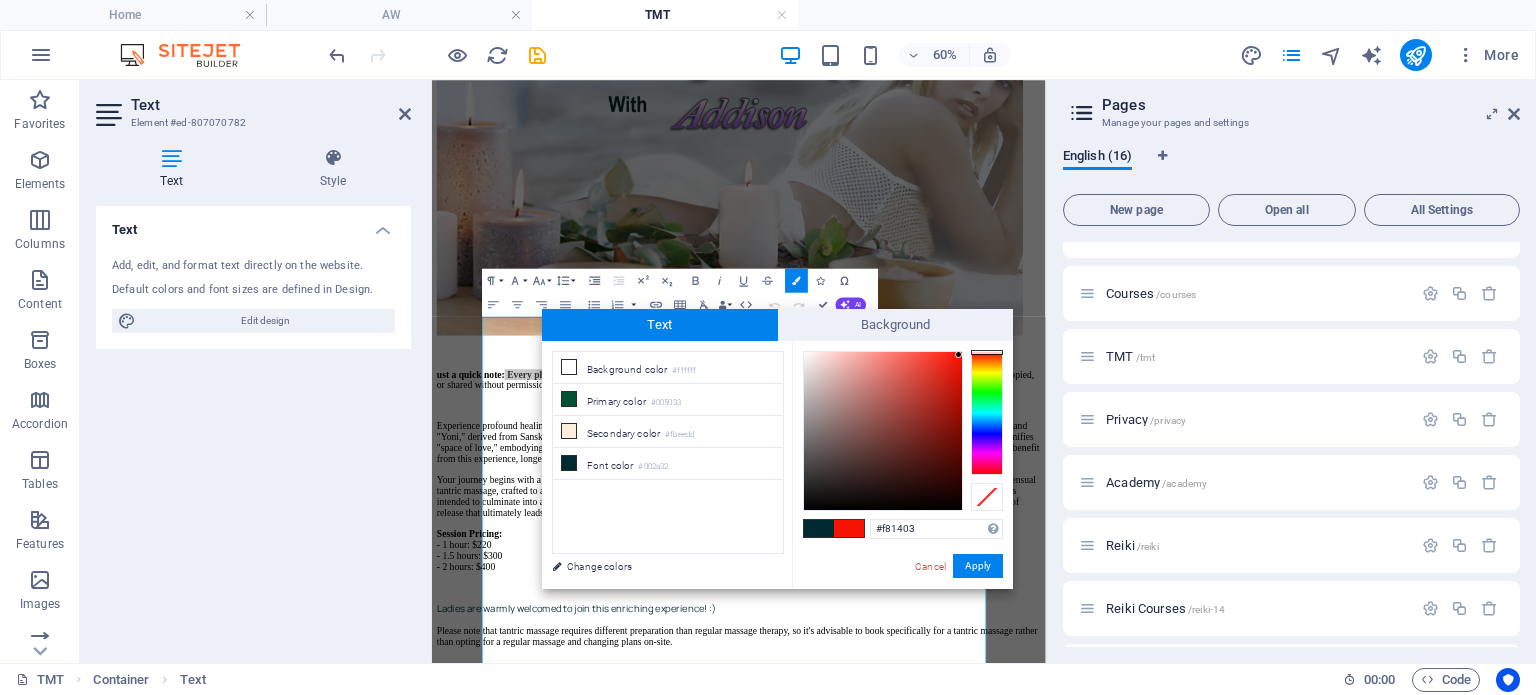 type on "#f61403" 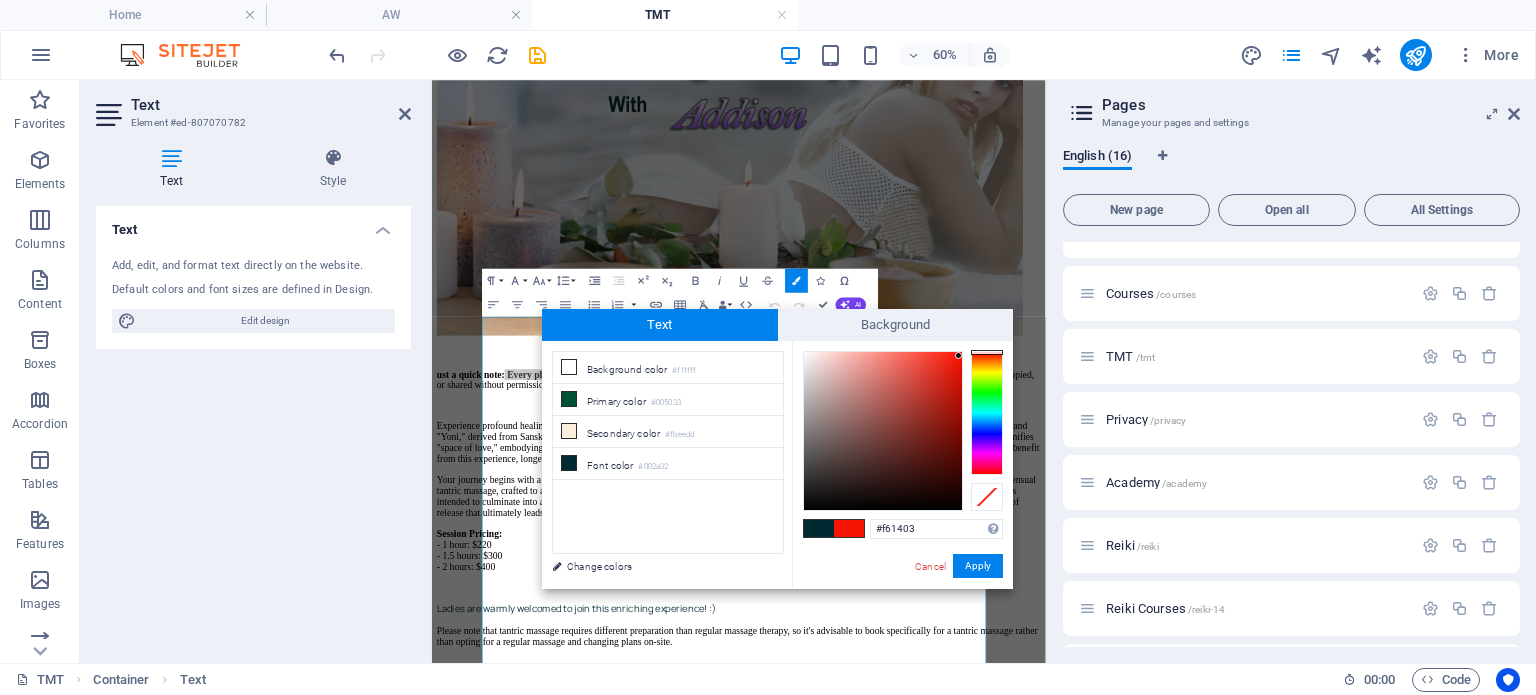 click at bounding box center (958, 355) 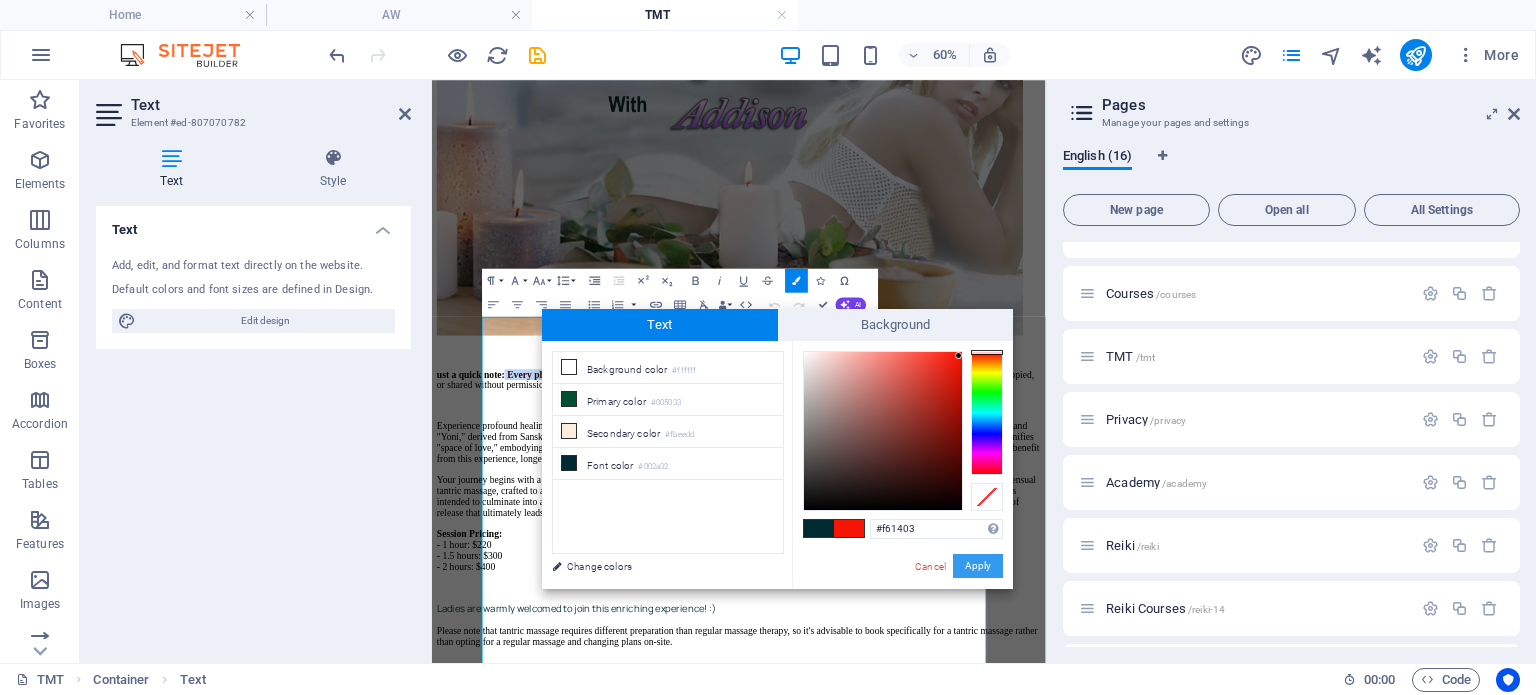click on "Apply" at bounding box center (978, 566) 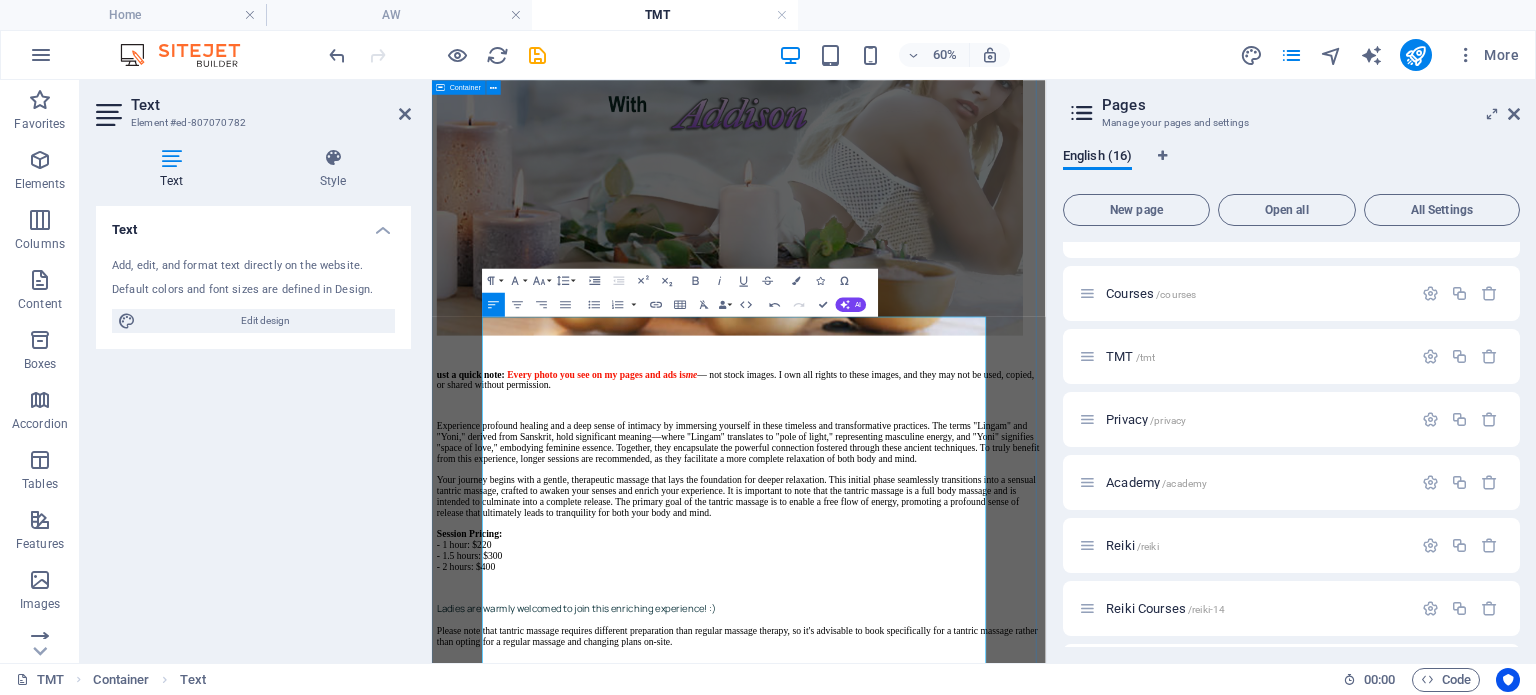 click on "Tantric Session ust a quick note:   Every photo you see on my pages and ads is  me  — not stock images. I own all rights to these images, and they may not be used, copied, or shared without permission. Experience profound healing and a deep sense of intimacy by immersing yourself in these timeless and transformative practices. The terms "Lingam" and "Yoni," derived from Sanskrit, hold significant meaning—where "Lingam" translates to "pole of light," representing masculine energy, and "Yoni" signifies "space of love," embodying feminine essence. Together, they encapsulate the powerful connection fostered through these ancient techniques. To truly benefit from this experience, longer sessions are recommended, as they facilitate a more complete relaxation of both body and mind. Session Pricing: - 1 hour: $220 - 1.5 hours: $300 - 2 hours: $400 Ladies are warmly welcomed to join this enriching experience! :) Please book your appointment here! Return to [PERSON]'s page" at bounding box center (943, 627) 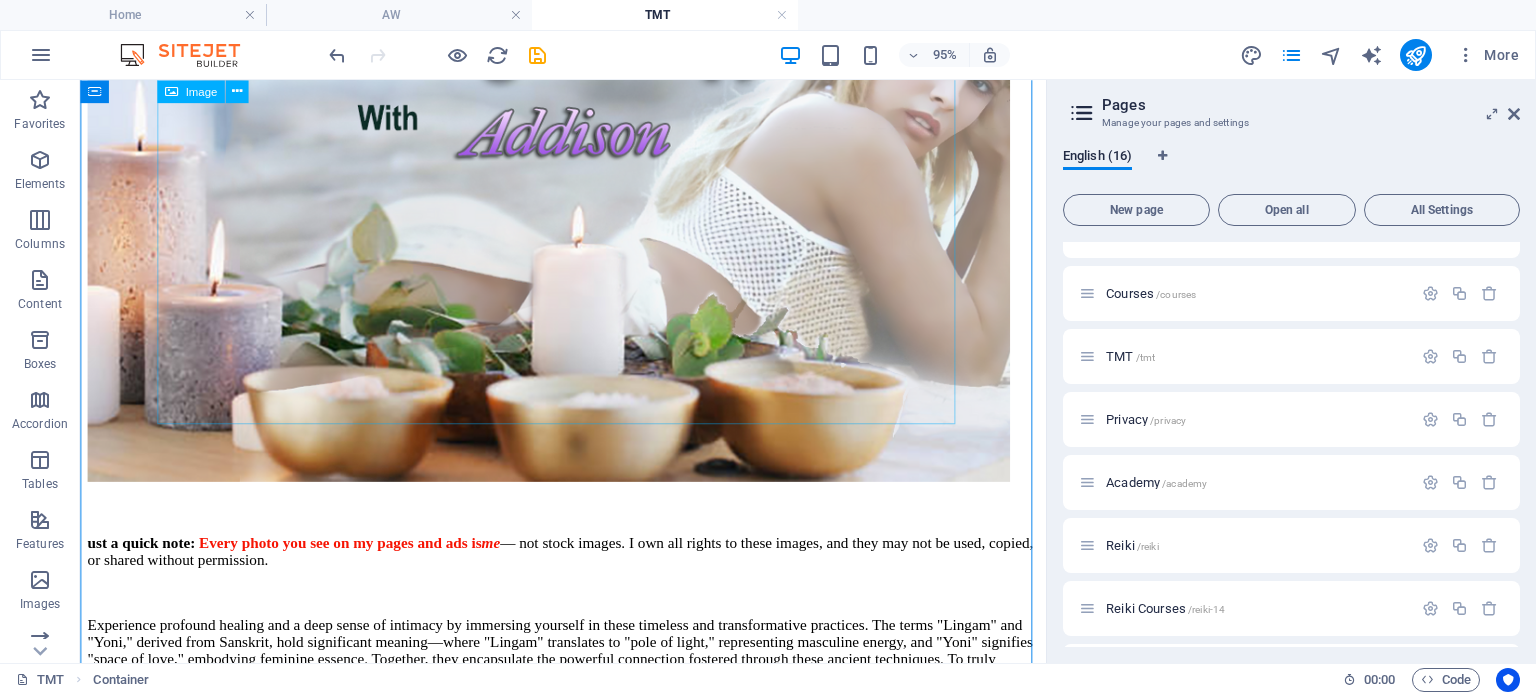 click at bounding box center [588, 248] 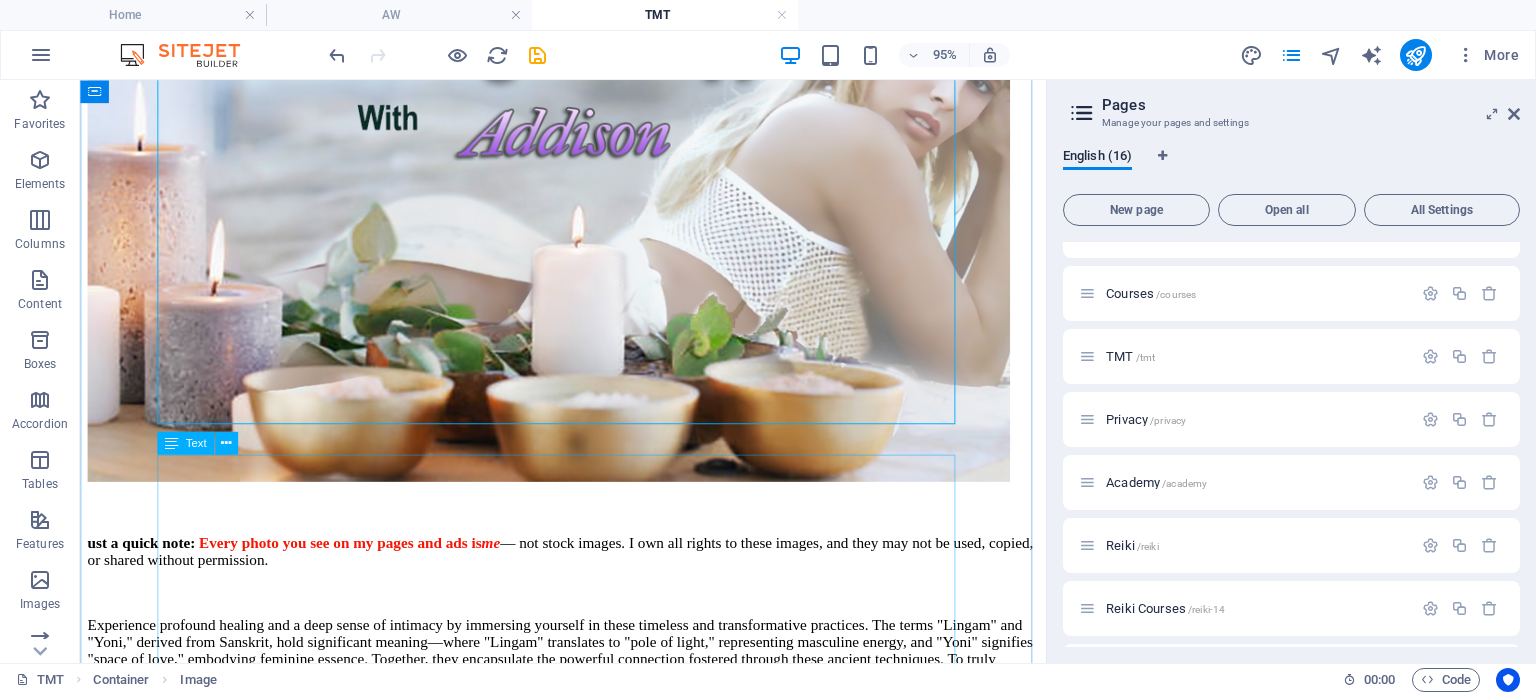 click on "Just a quick note: ​ Every photo you see on my pages and ads is ​ me — not stock images. I own all rights to these images, and they may not be used, copied, or shared without permission. Experience profound healing and a deep sense of intimacy by immersing yourself in these timeless and transformative practices. The terms "Lingam" and "Yoni," derived from Sanskrit, hold significant meaning—where "Lingam" translates to "pole of light," representing masculine energy, and "Yoni" signifies "space of love," embodying feminine essence. Together, they encapsulate the powerful connection fostered through these ancient techniques. To truly benefit from this experience, longer sessions are recommended, as they facilitate a more complete relaxation of both body and mind. Session Pricing: - 1 hour: $220 - 1.5 hours: $300 - 2 hours: $400 Ladies are warmly welcomed to join this enriching experience! :) Please book your appointment here! Return to [PERSON]'s page" at bounding box center (588, 939) 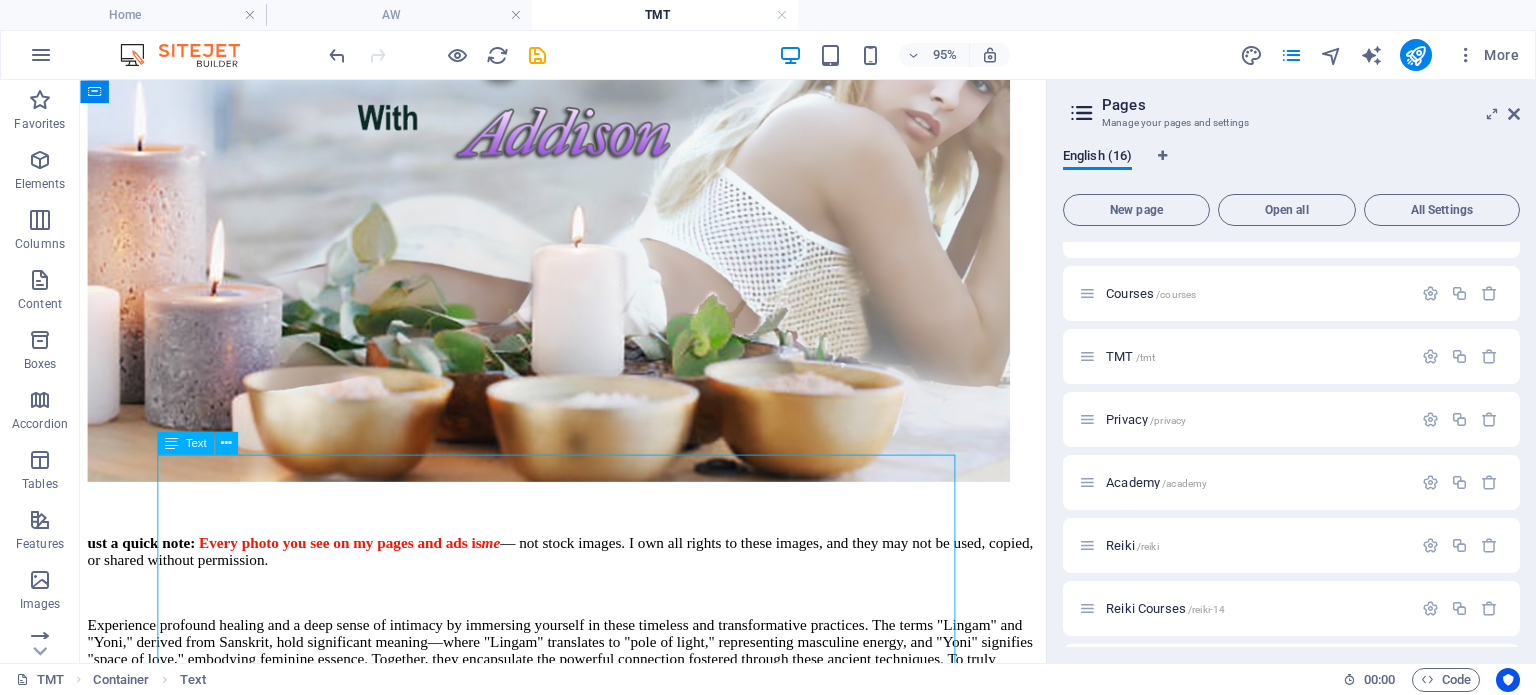 click on "Just a quick note: ​ Every photo you see on my pages and ads is ​ me — not stock images. I own all rights to these images, and they may not be used, copied, or shared without permission. Experience profound healing and a deep sense of intimacy by immersing yourself in these timeless and transformative practices. The terms "Lingam" and "Yoni," derived from Sanskrit, hold significant meaning—where "Lingam" translates to "pole of light," representing masculine energy, and "Yoni" signifies "space of love," embodying feminine essence. Together, they encapsulate the powerful connection fostered through these ancient techniques. To truly benefit from this experience, longer sessions are recommended, as they facilitate a more complete relaxation of both body and mind. Session Pricing: - 1 hour: $220 - 1.5 hours: $300 - 2 hours: $400 Ladies are warmly welcomed to join this enriching experience! :) Please book your appointment here! Return to [PERSON]'s page" at bounding box center (588, 939) 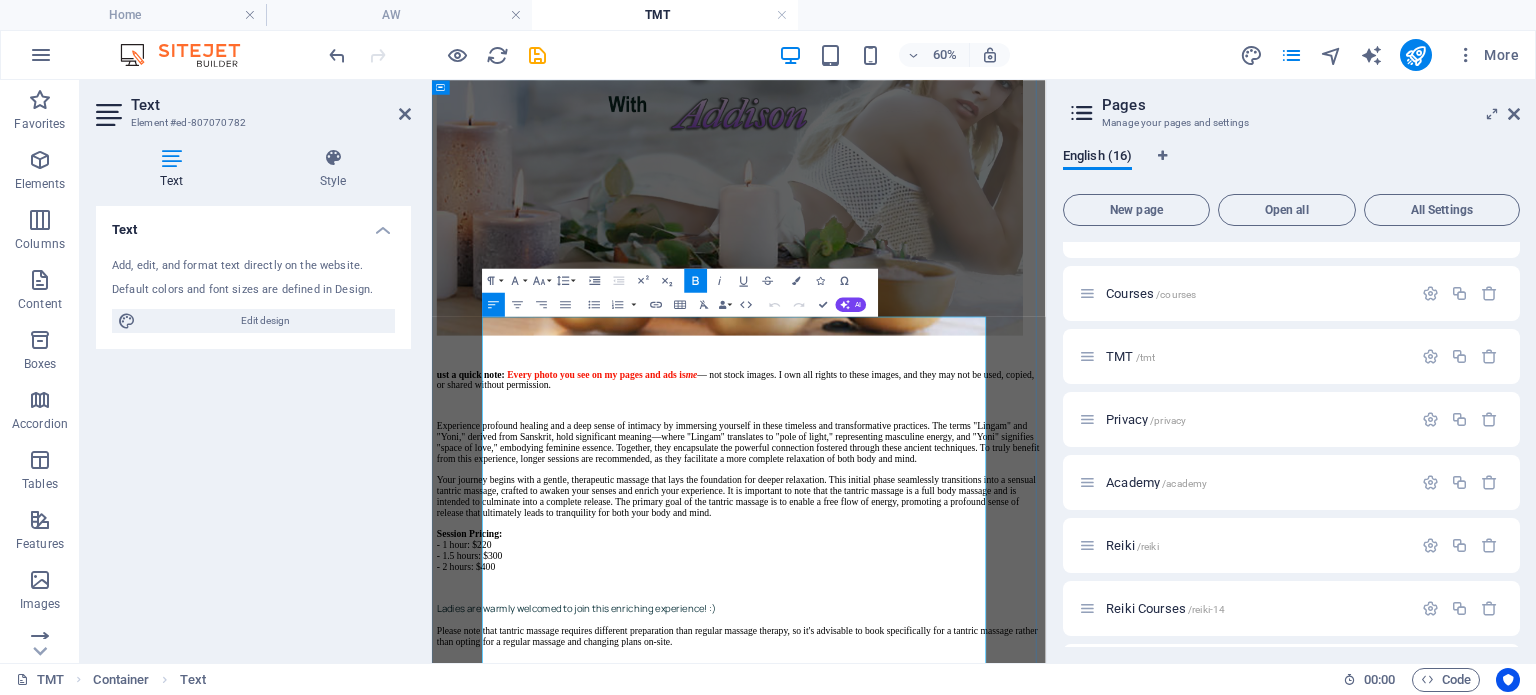 click on "ust a quick note:" at bounding box center (496, 570) 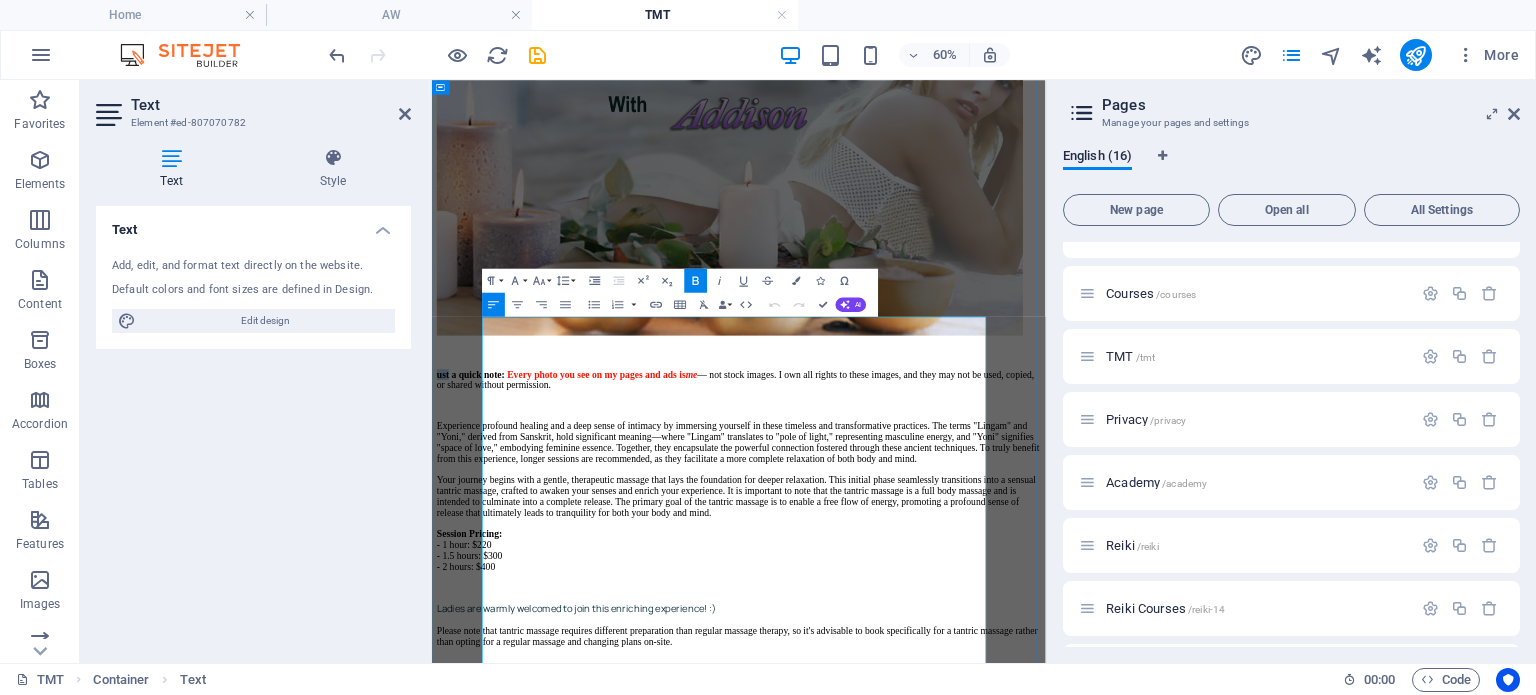 type 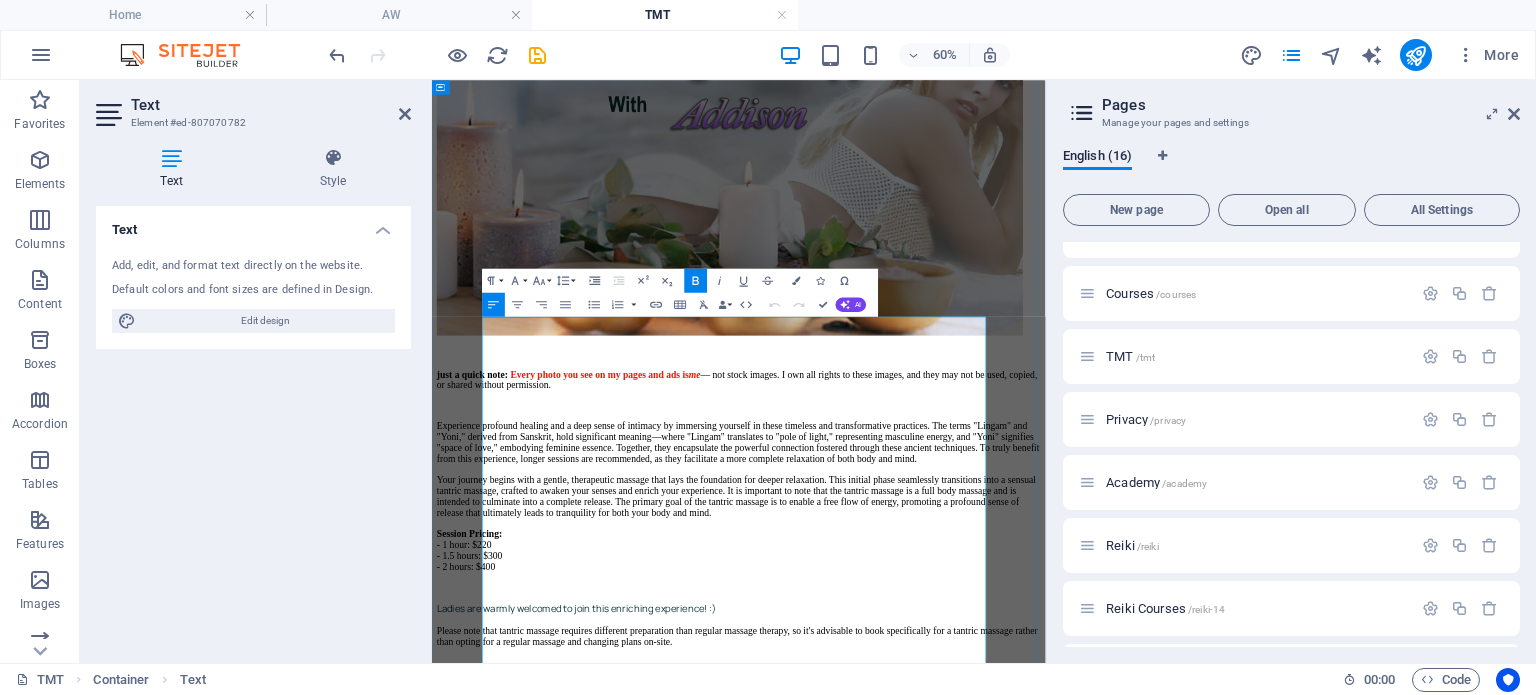 click on "just a quick note:" at bounding box center [499, 570] 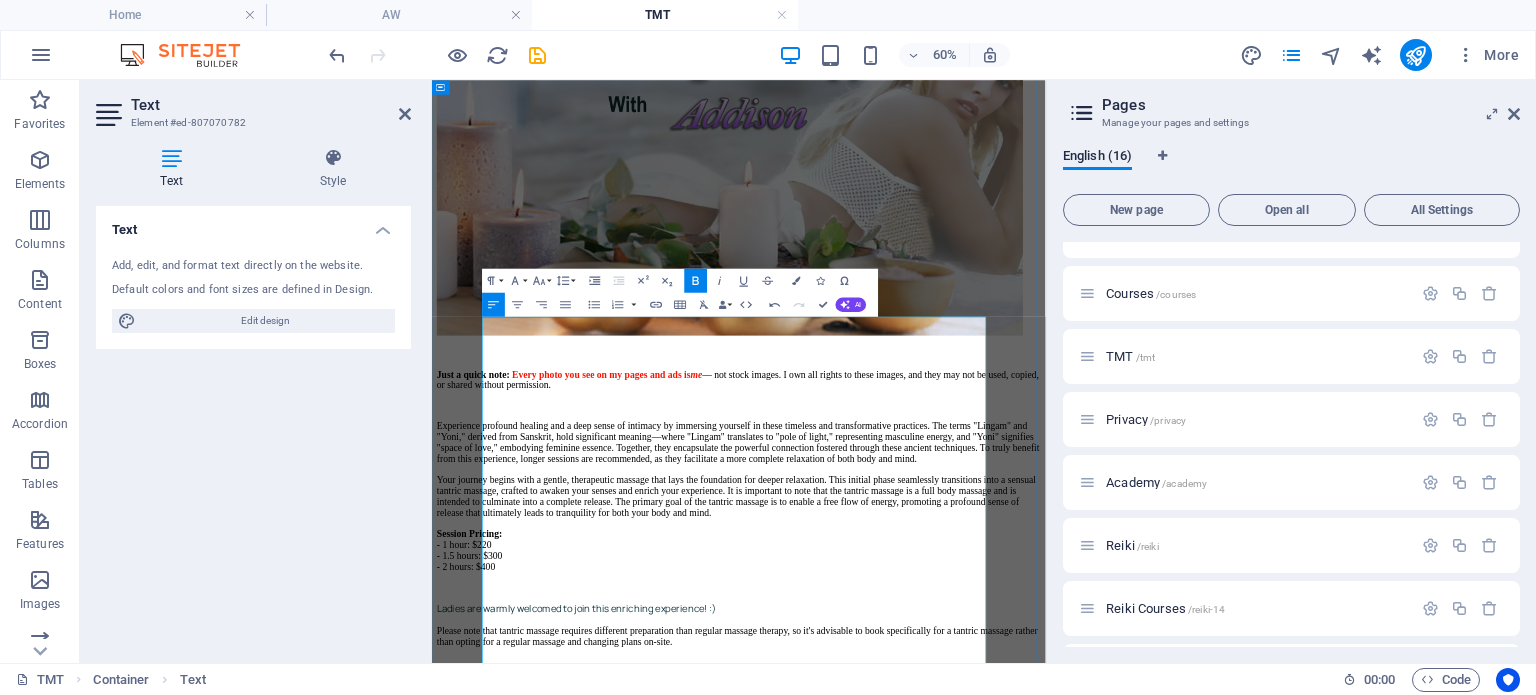 click on "Experience profound healing and a deep sense of intimacy by immersing yourself in these timeless and transformative practices. The terms "Lingam" and "Yoni," derived from Sanskrit, hold significant meaning—where "Lingam" translates to "pole of light," representing masculine energy, and "Yoni" signifies "space of love," embodying feminine essence. Together, they encapsulate the powerful connection fostered through these ancient techniques. To truly benefit from this experience, longer sessions are recommended, as they facilitate a more complete relaxation of both body and mind. Session Pricing: - 1 hour: $220 - 1.5 hours: $300 - 2 hours: $400" at bounding box center (943, 774) 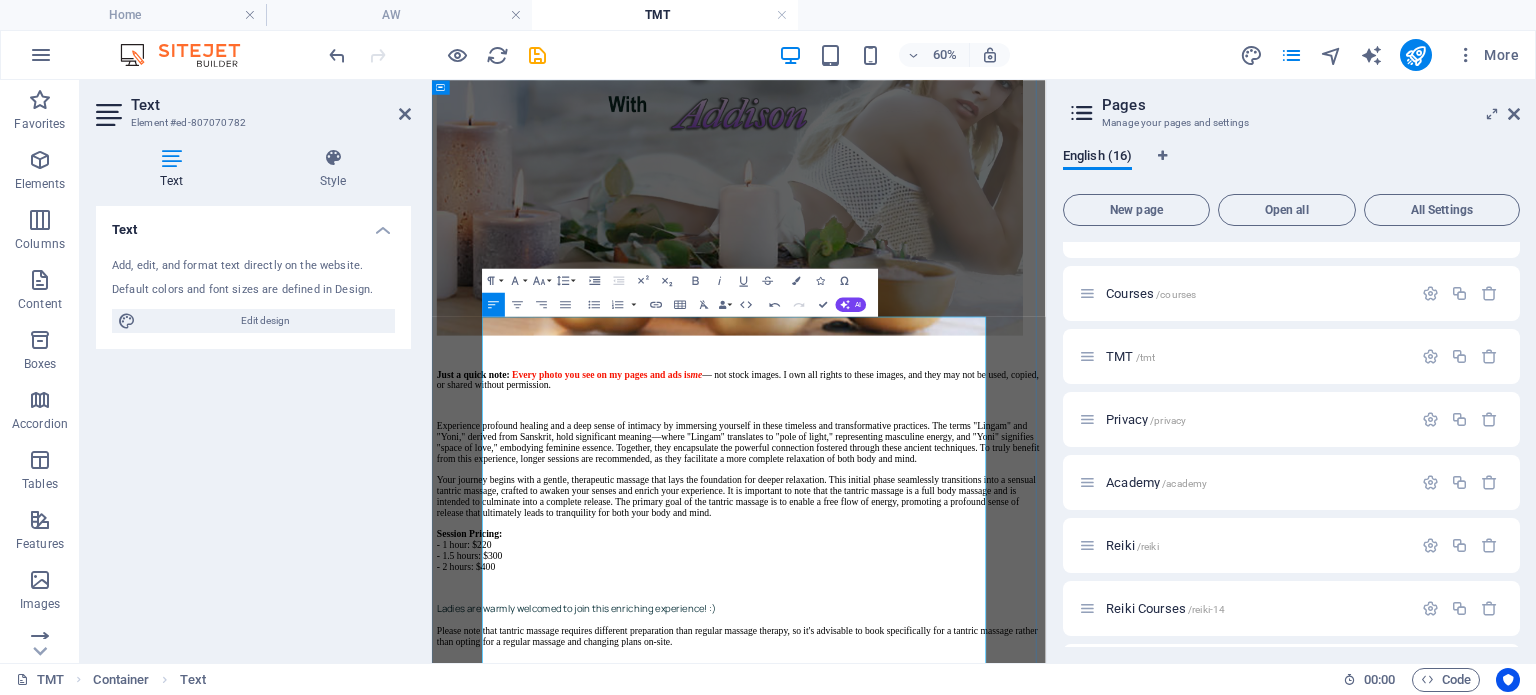click on "Just a quick note:   Every photo you see on my pages and ads is  me  — not stock images. I own all rights to these images, and they may not be used, copied, or shared without permission." at bounding box center [943, 580] 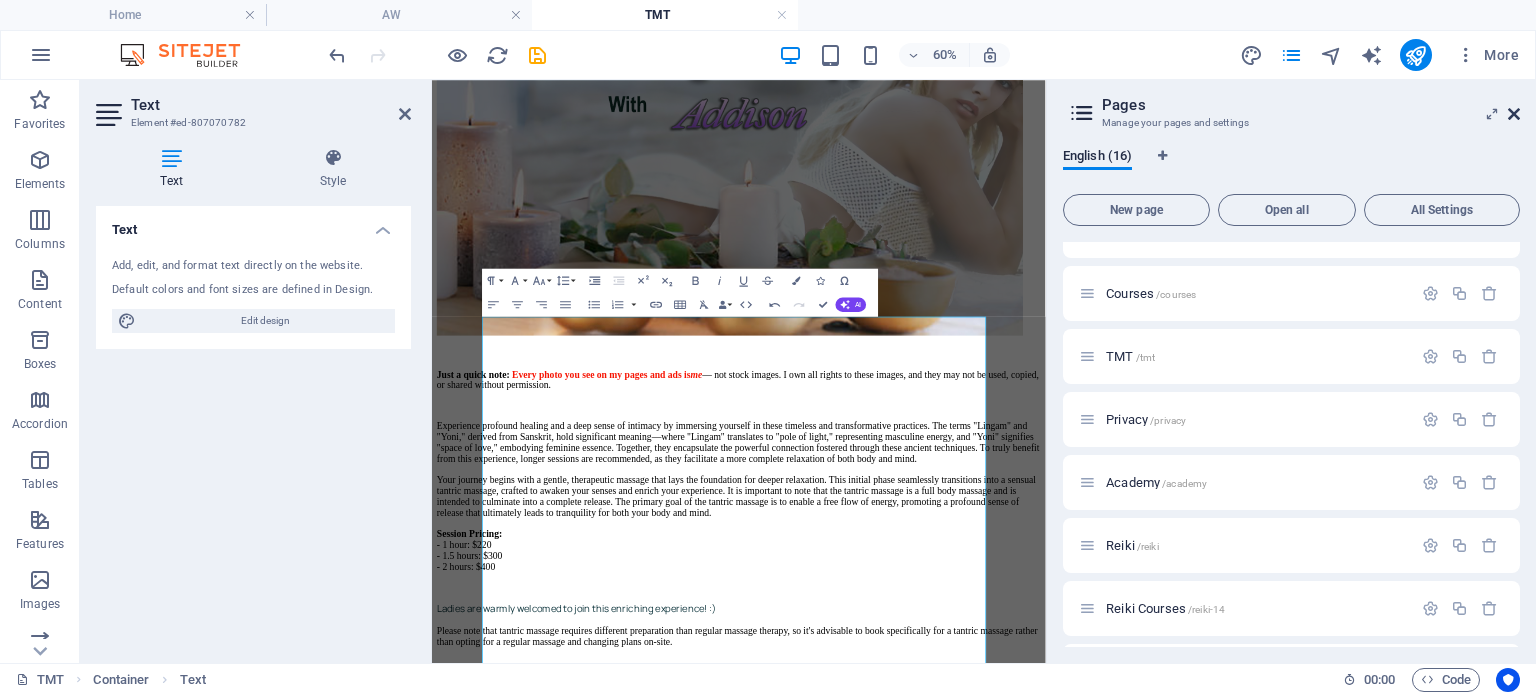 click at bounding box center (1514, 114) 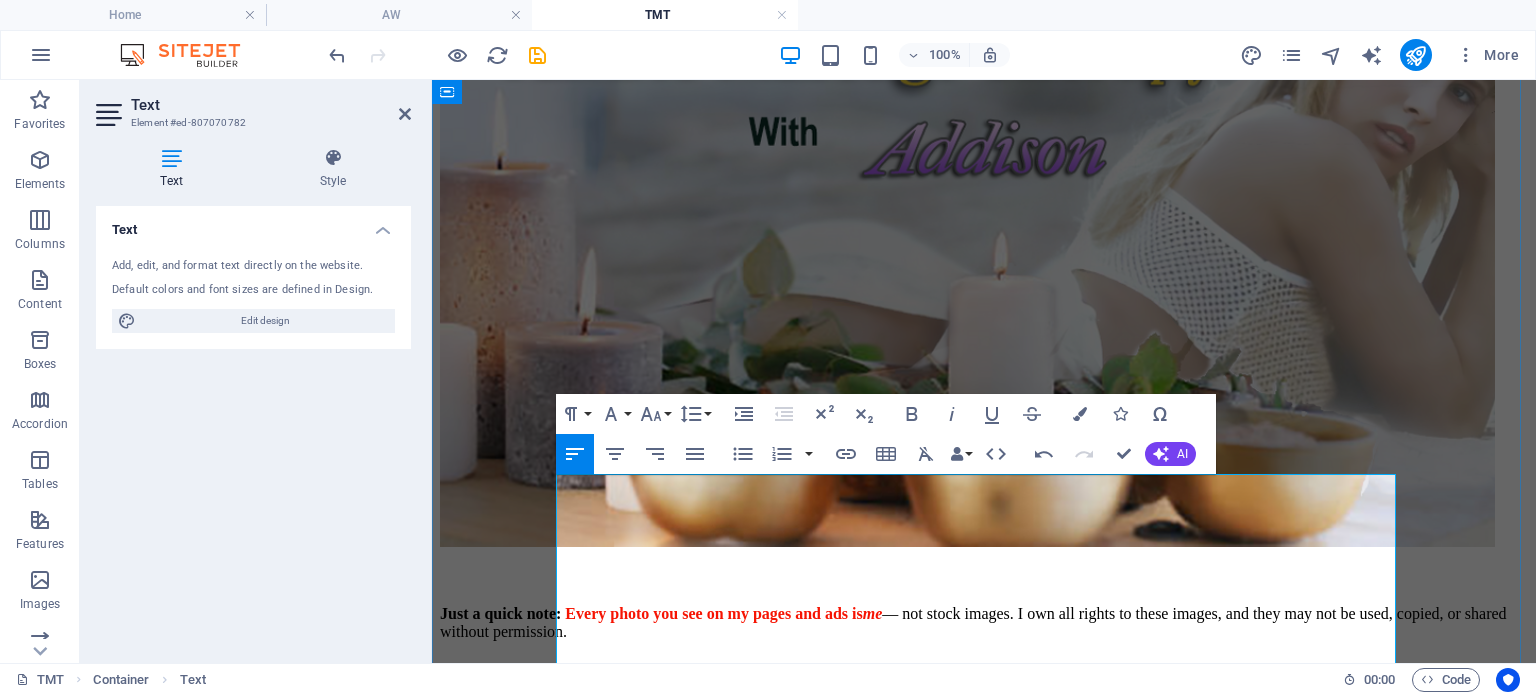 click on "Just a quick note:   Every photo you see on my pages and ads is  me  — not stock images. I own all rights to these images, and they may not be used, copied, or shared without permission." at bounding box center [984, 623] 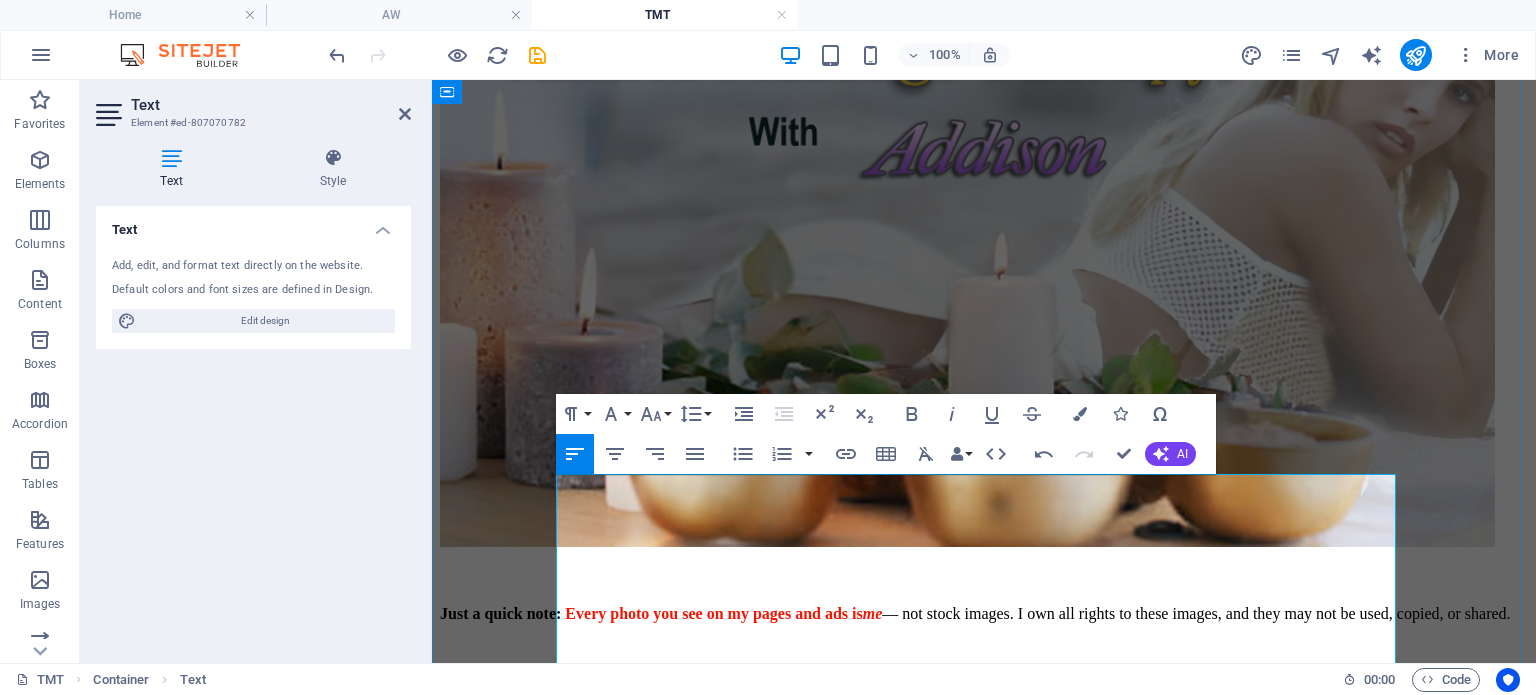 click on "Just a quick note:   Every photo you see on my pages and ads is  me  — not stock images. I own all rights to these images, and they may not be used, copied, or shared." at bounding box center [984, 614] 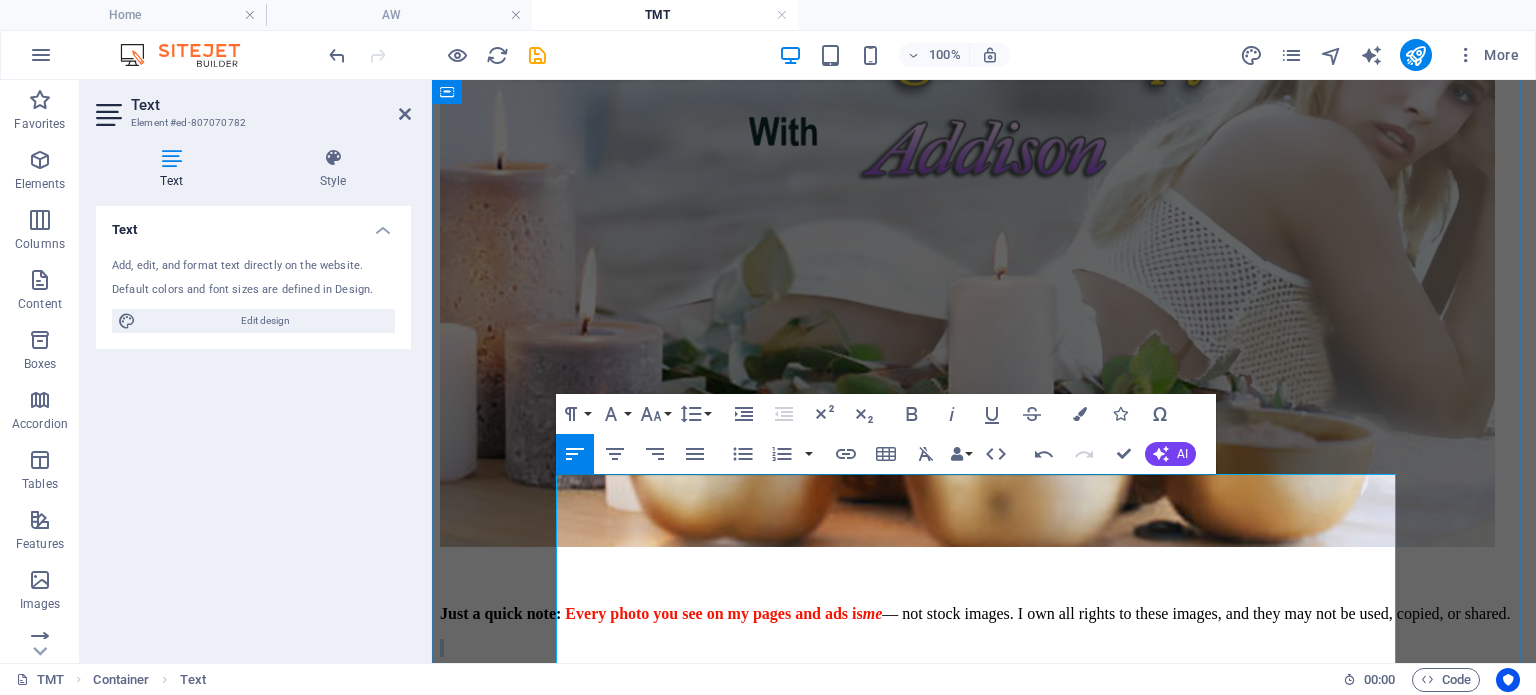 drag, startPoint x: 711, startPoint y: 547, endPoint x: 687, endPoint y: 563, distance: 28.84441 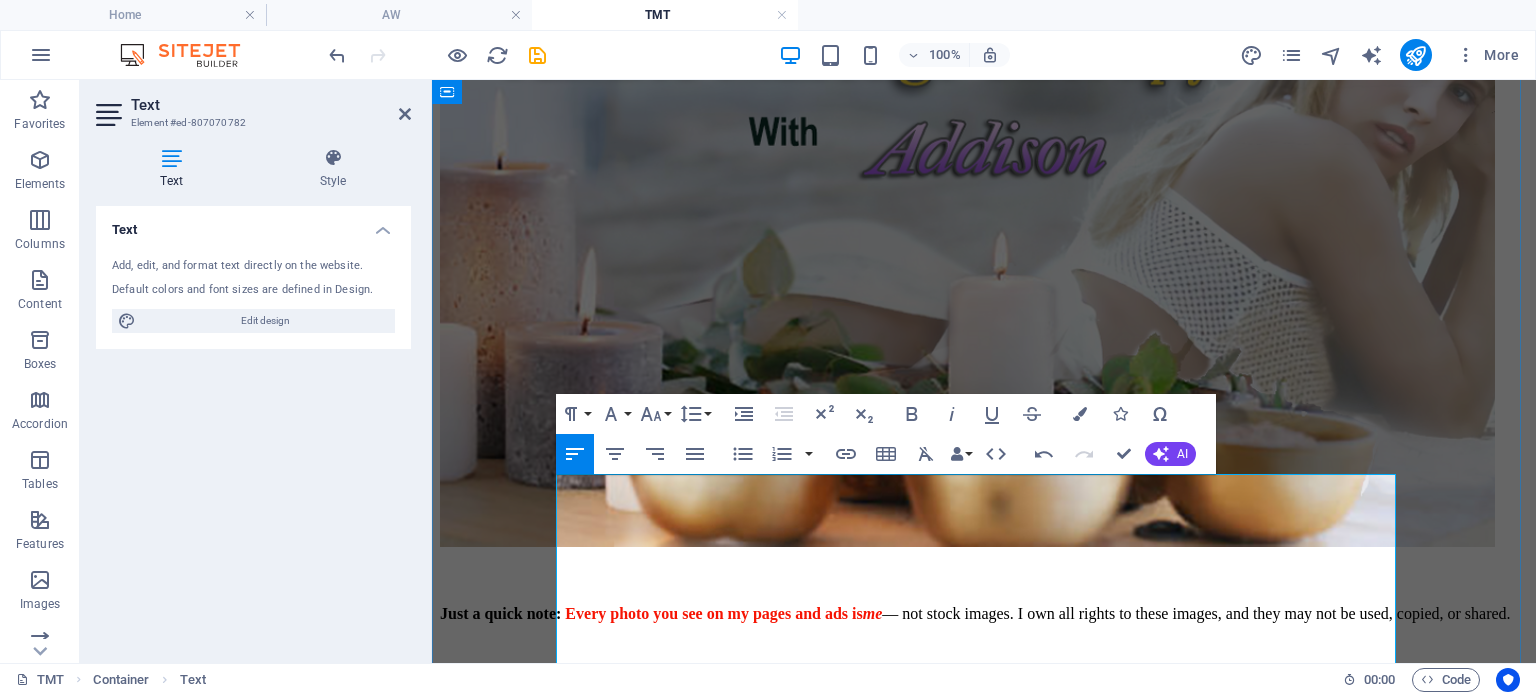 drag, startPoint x: 681, startPoint y: 566, endPoint x: 556, endPoint y: 559, distance: 125.19585 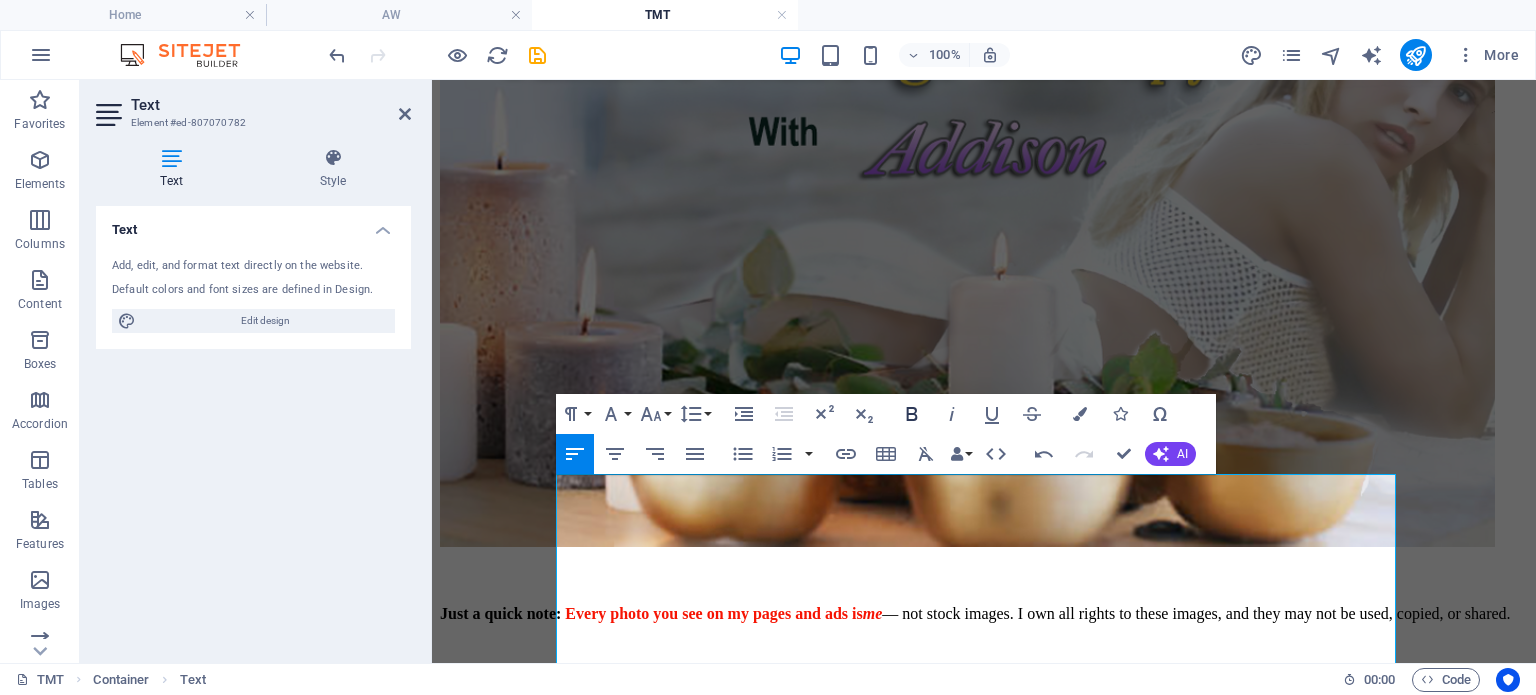 click 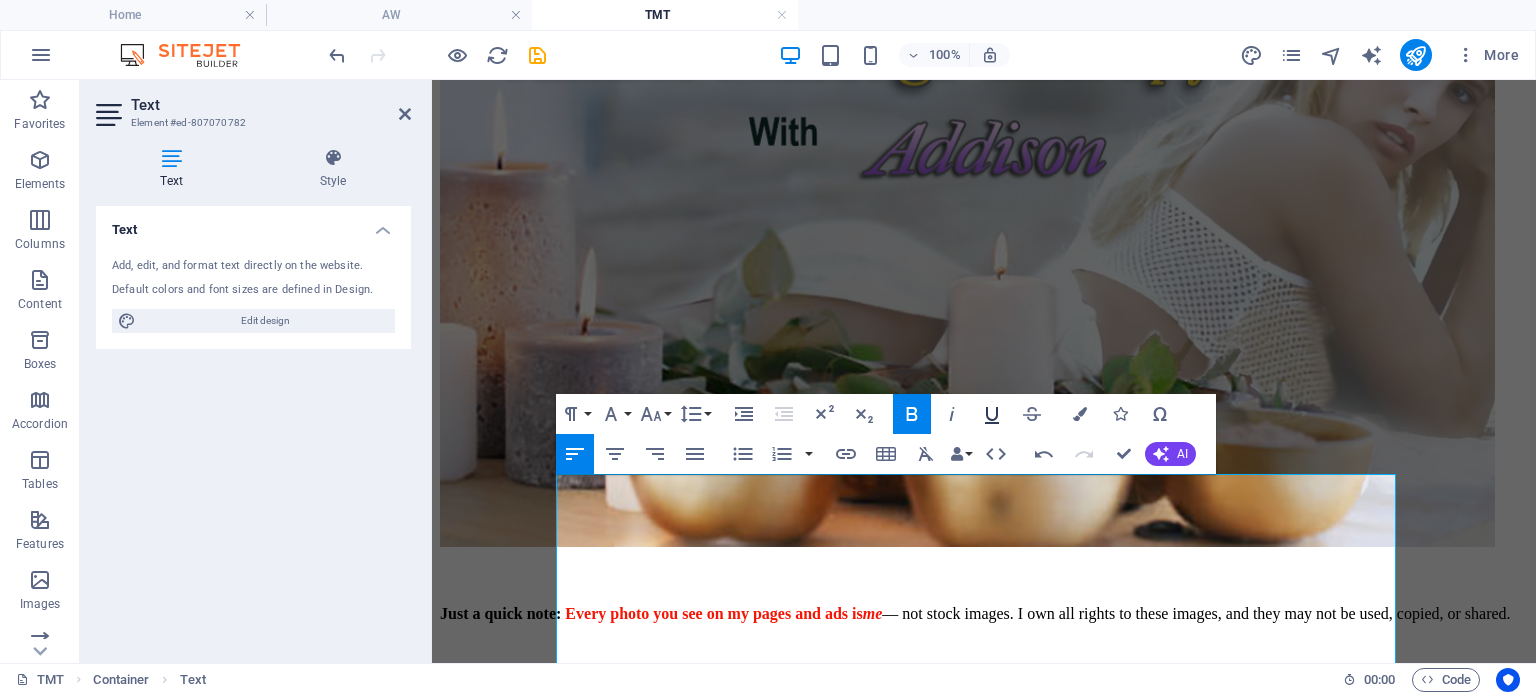 click 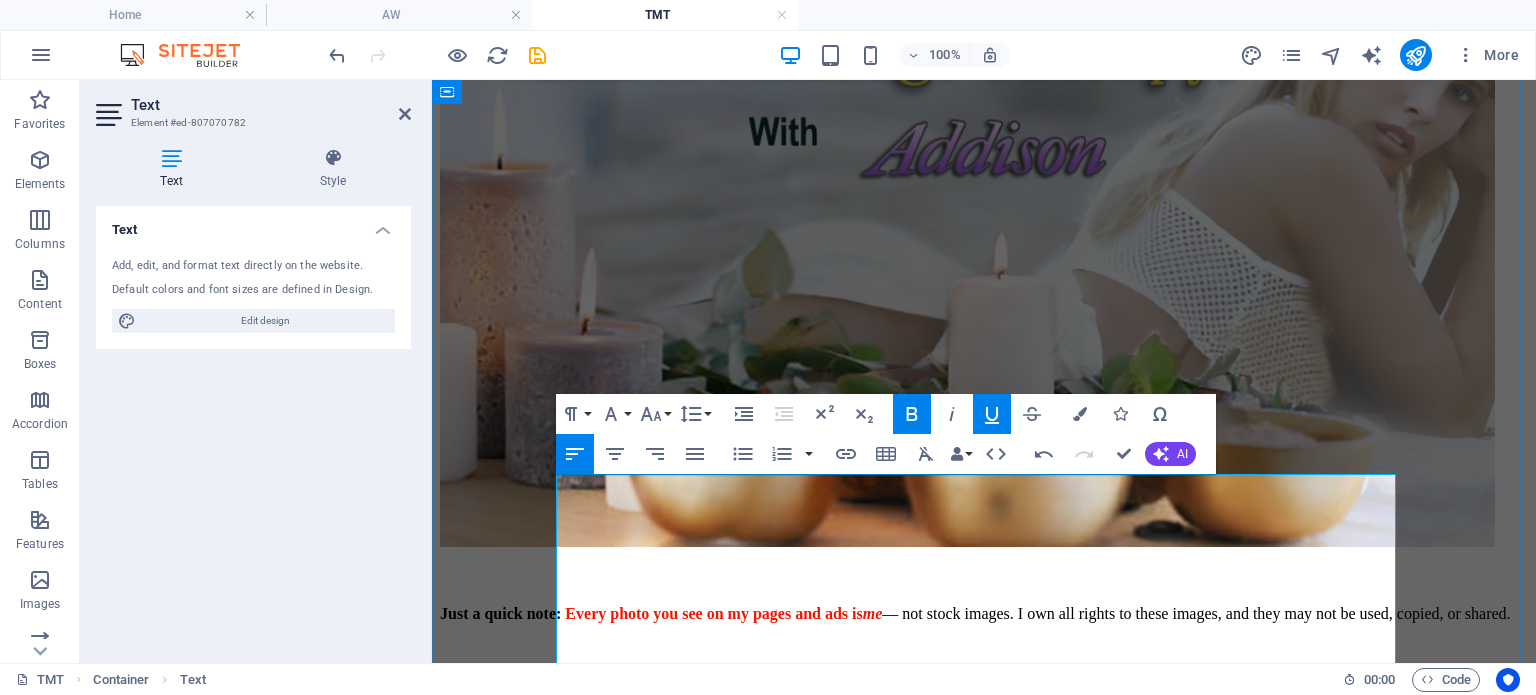 click on "Experience profound healing and a deep sense of intimacy by immersing yourself in these timeless and transformative practices. The terms "Lingam" and "Yoni," derived from Sanskrit, hold significant meaning—where "Lingam" translates to "pole of light," representing masculine energy, and "Yoni" signifies "space of love," embodying feminine essence. Together, they encapsulate the powerful connection fostered through these ancient techniques. To truly benefit from this experience, longer sessions are recommended, as they facilitate a more complete relaxation of both body and mind. Session Pricing: - 1 hour: $220 - 1.5 hours: $300 - 2 hours: $400" at bounding box center (984, 833) 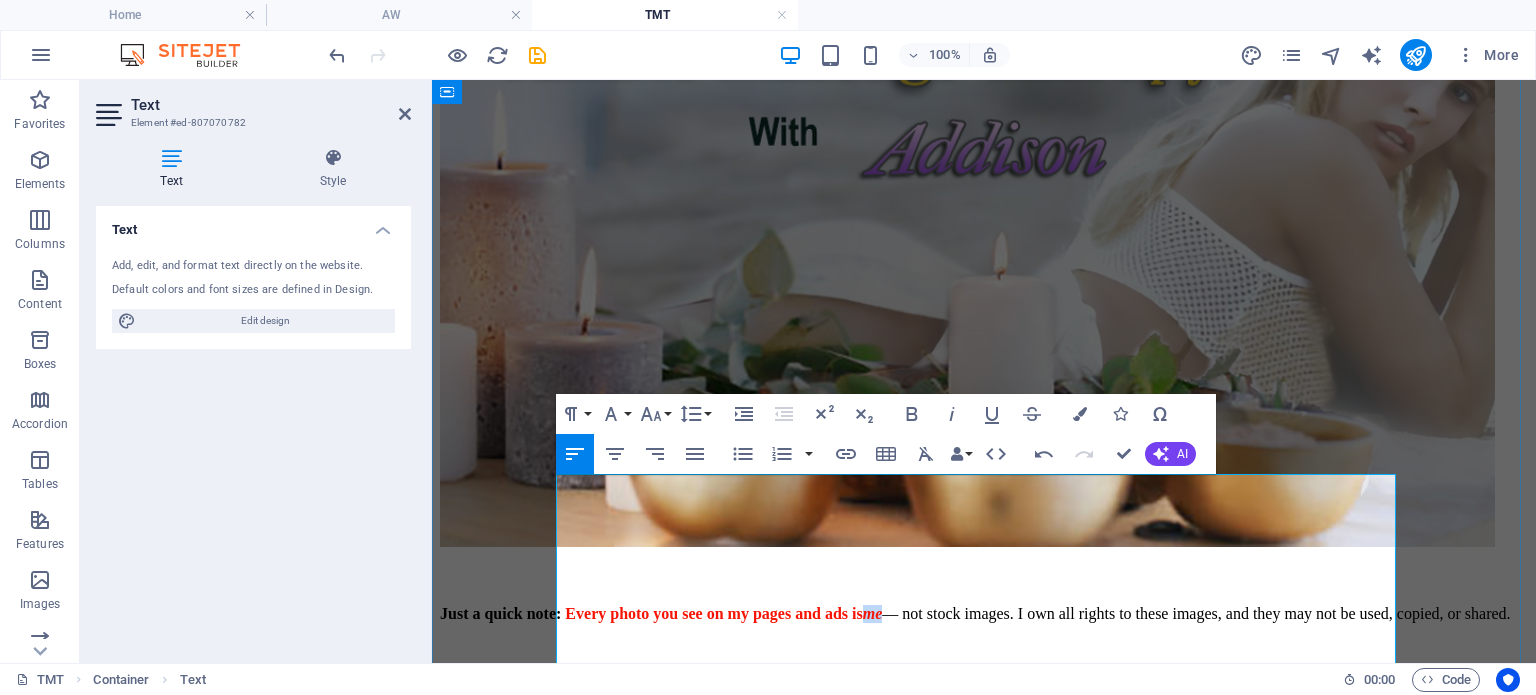 drag, startPoint x: 1027, startPoint y: 490, endPoint x: 1048, endPoint y: 489, distance: 21.023796 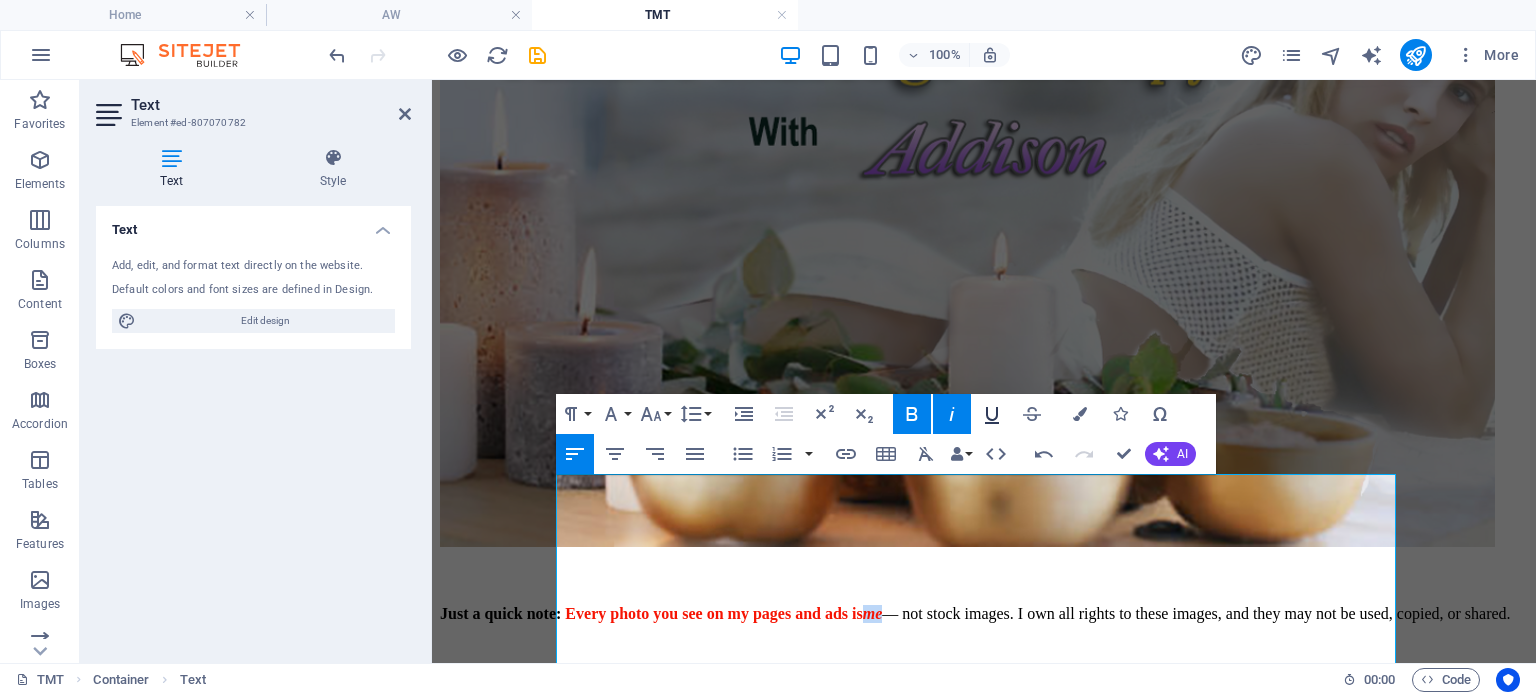 click 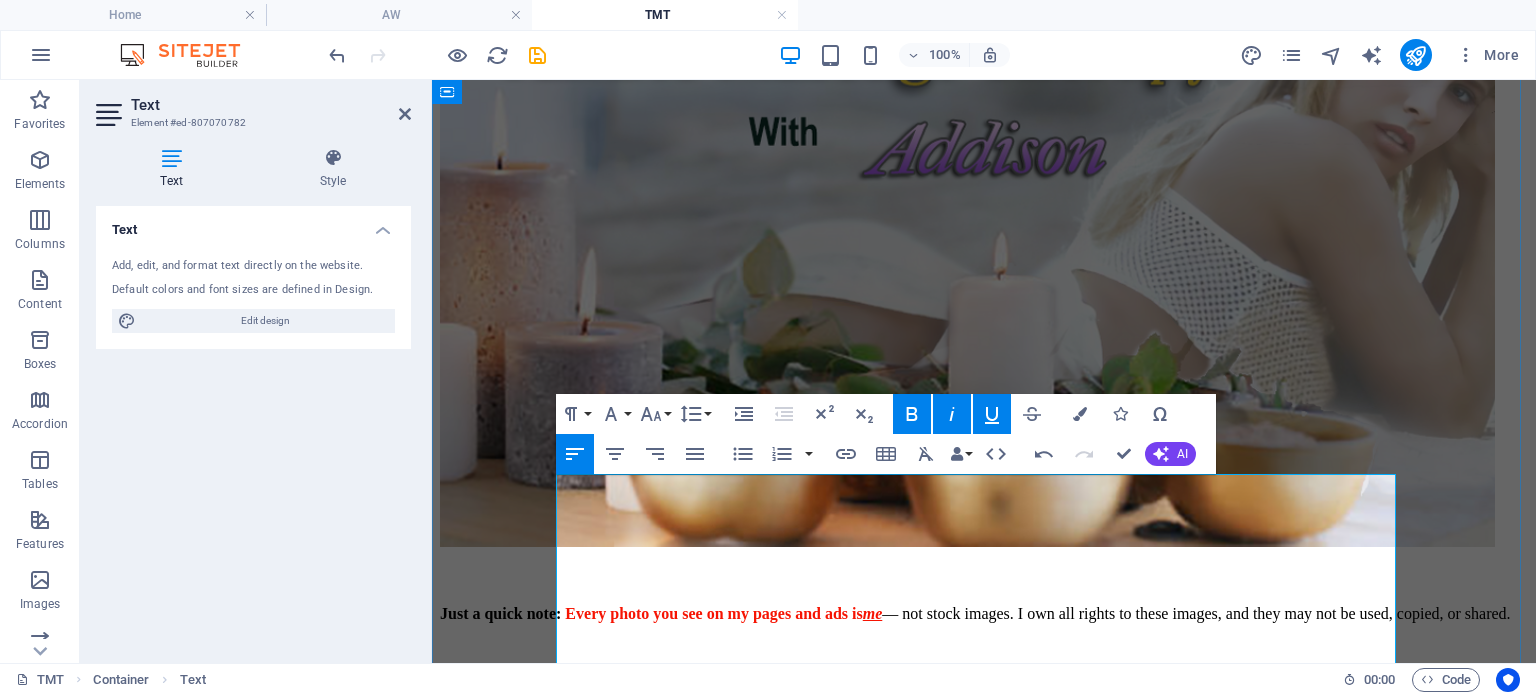 click at bounding box center (984, 648) 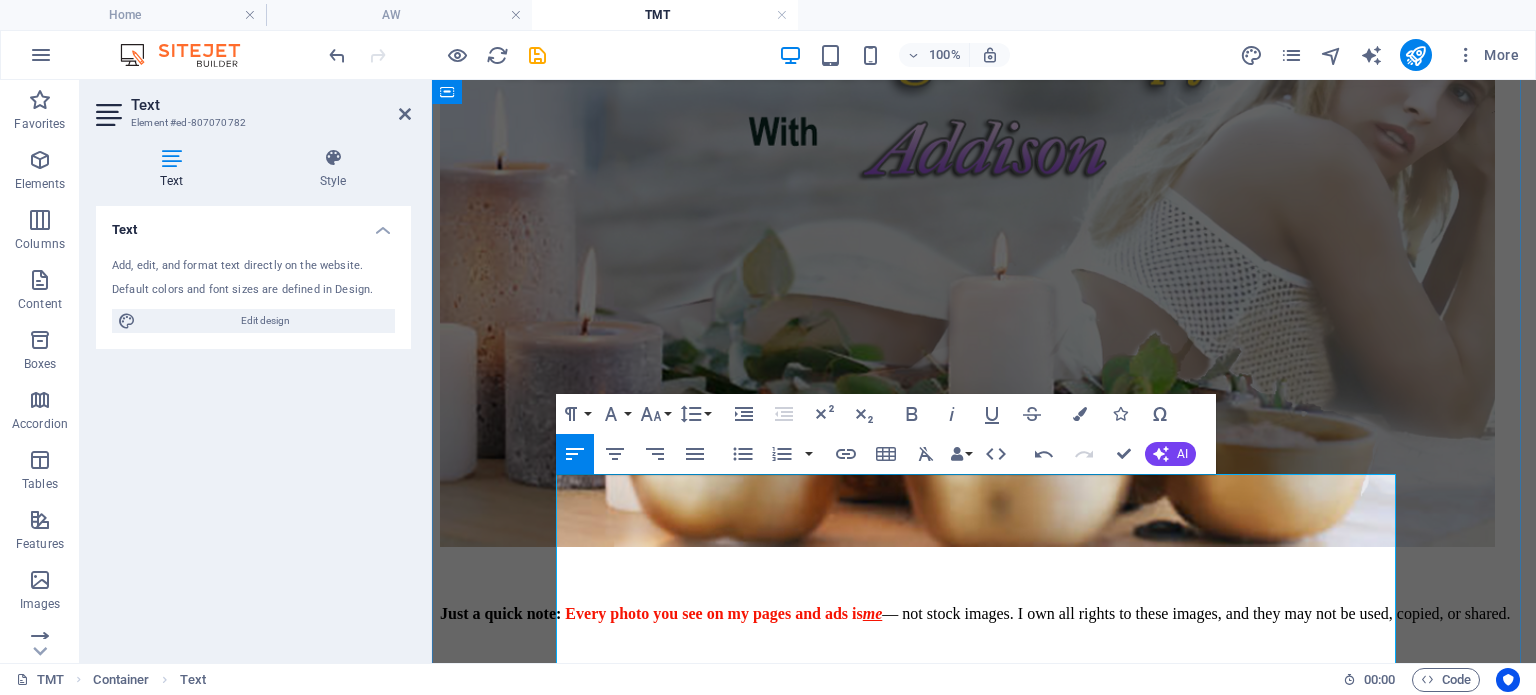 drag, startPoint x: 962, startPoint y: 520, endPoint x: 560, endPoint y: 497, distance: 402.6574 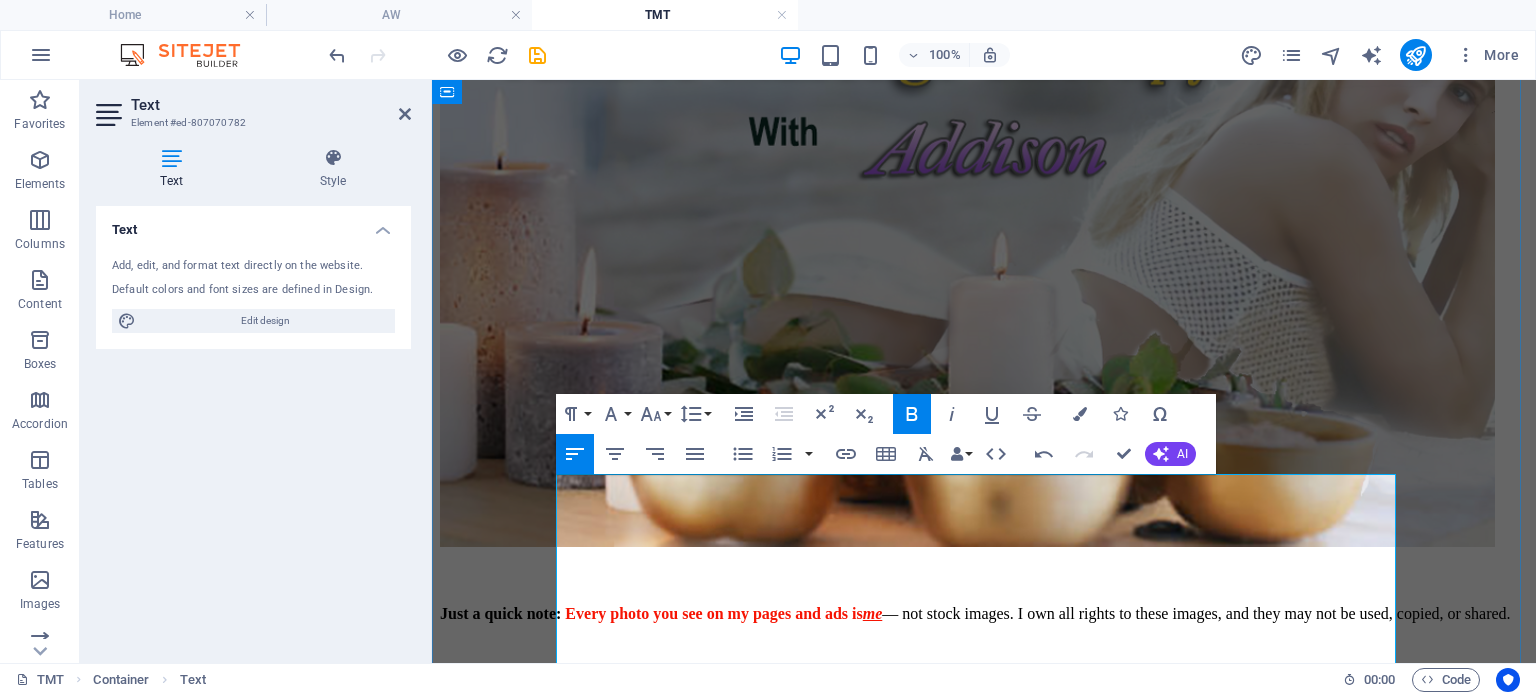 copy on "Just a quick note:   Every photo you see on my pages and ads is  me  — not stock images. I own all rights to these images, and they may not be used, copied, or shared." 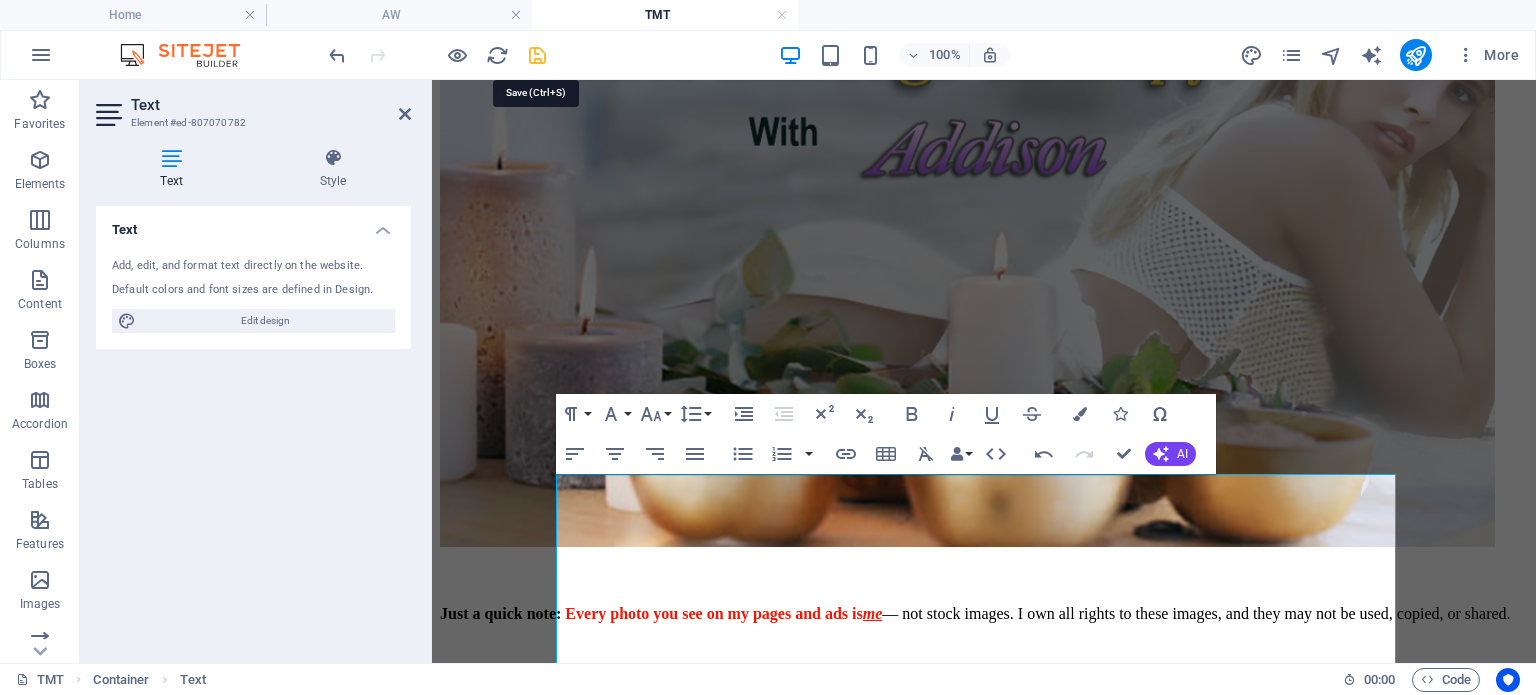 click at bounding box center [537, 55] 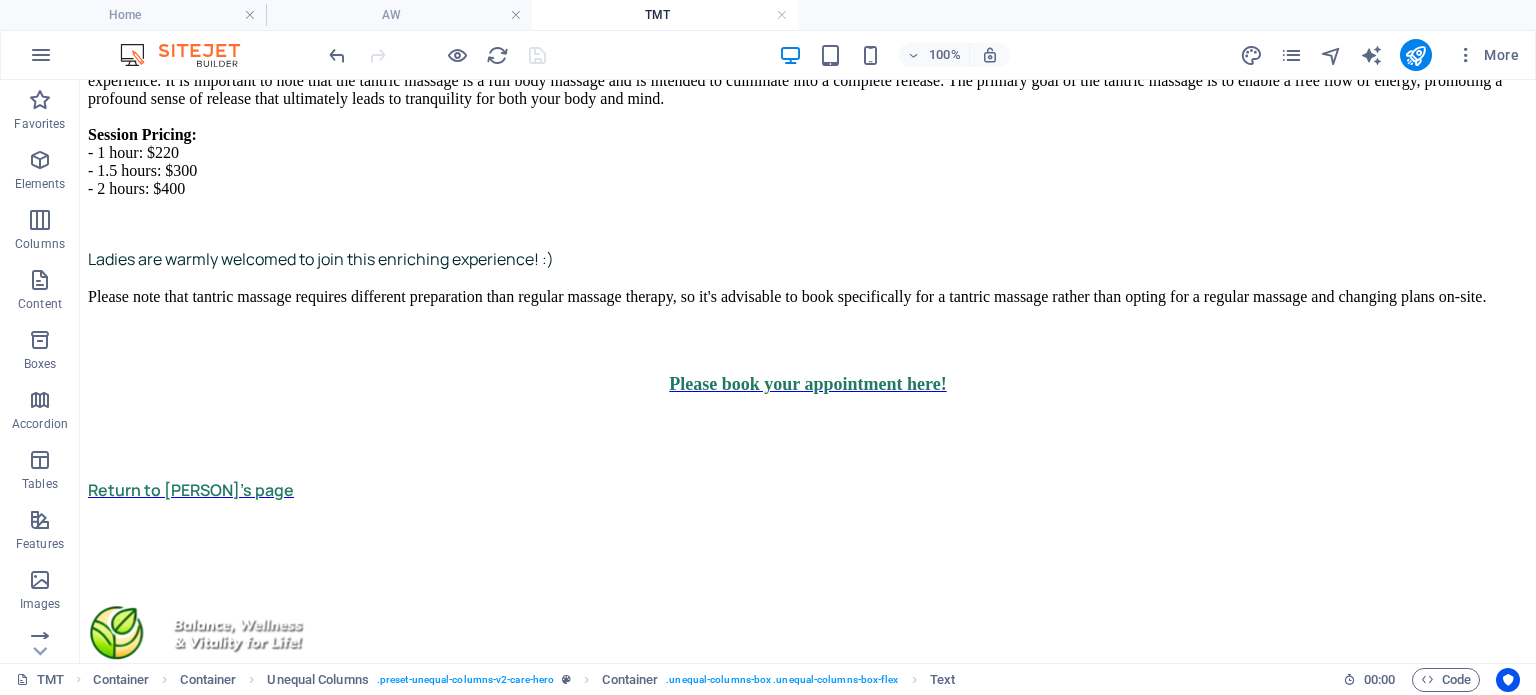 scroll, scrollTop: 0, scrollLeft: 0, axis: both 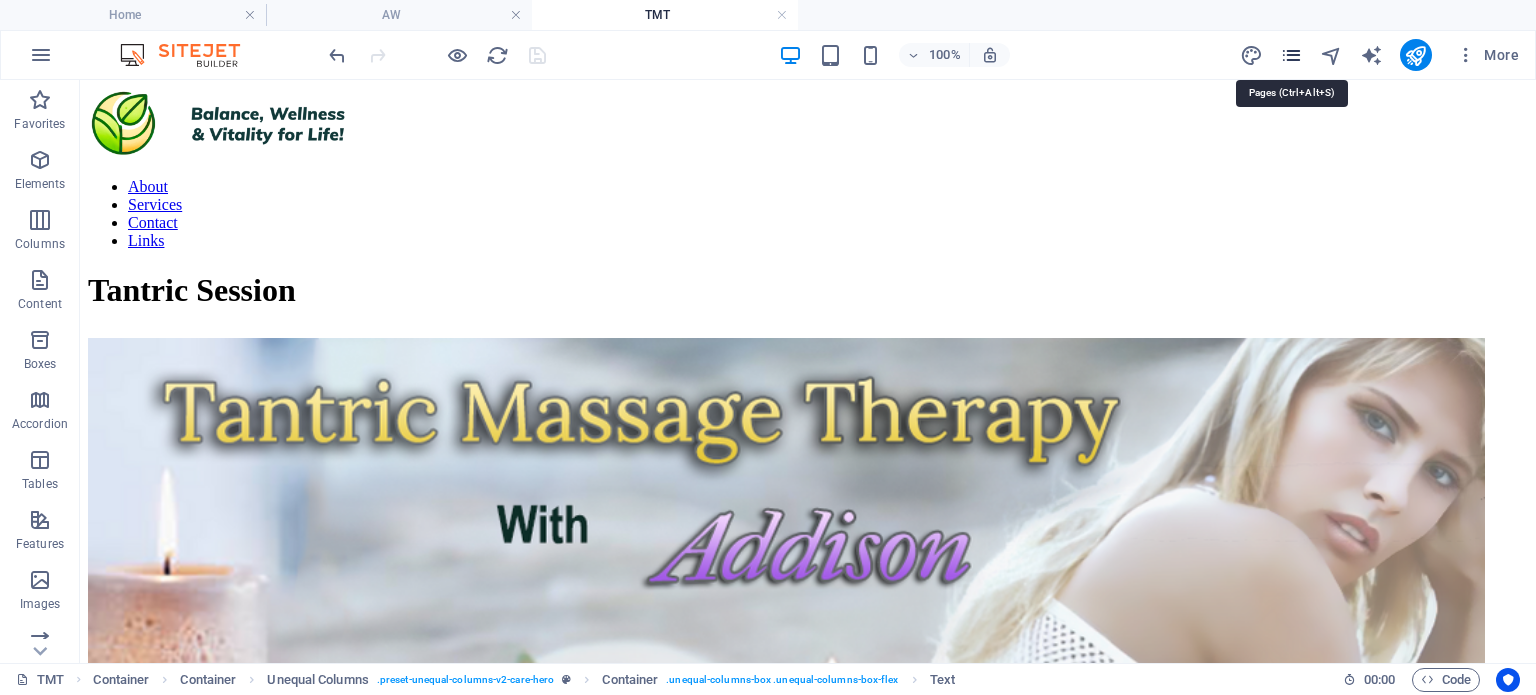 click at bounding box center [1291, 55] 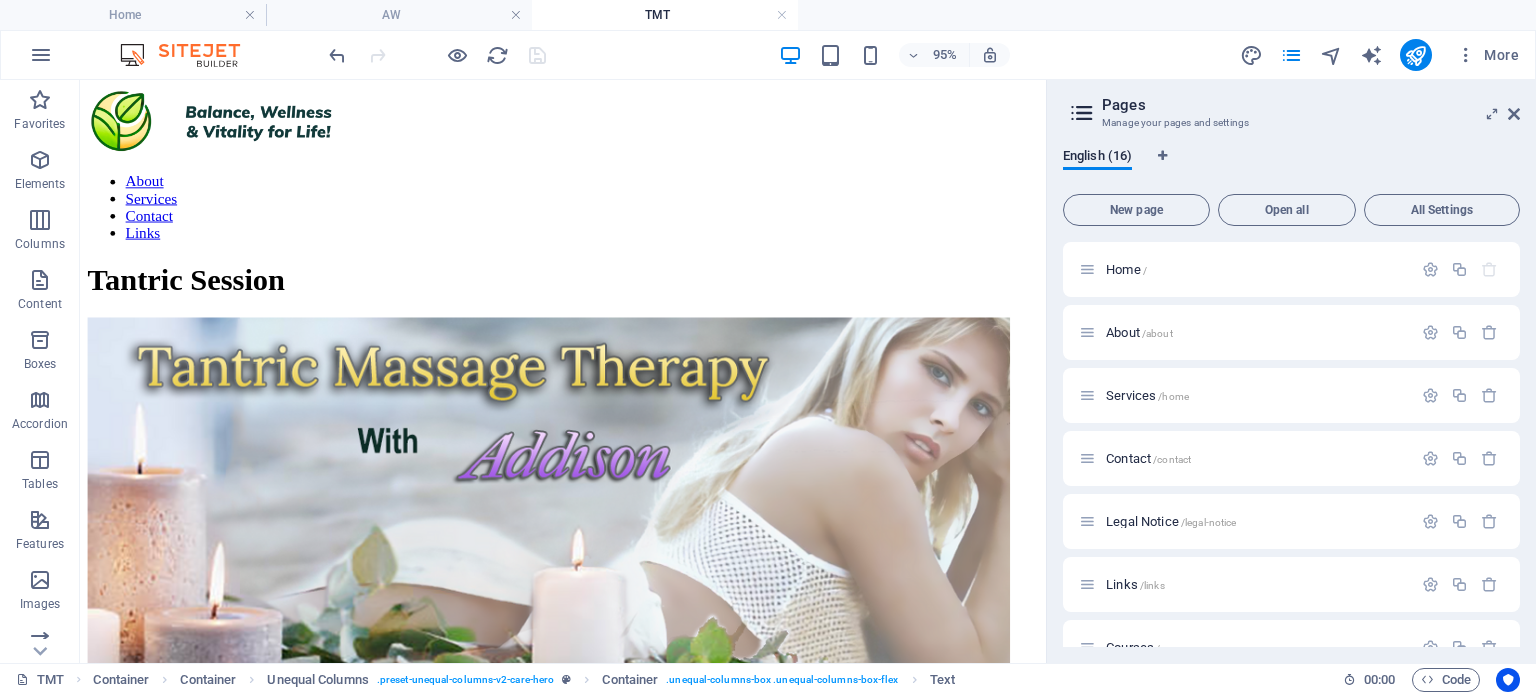 click on "English (16) New page Open all All Settings Home / About /about Services /home Contact /contact Legal Notice /legal-notice Links /links Courses /courses TMT /tmt Privacy /privacy Academy /academy Reiki /reiki Reiki Courses /reiki-14 Crystal /crystal AW /aw Crystal Courses /crystal-15 New page /new-page" at bounding box center (1291, 397) 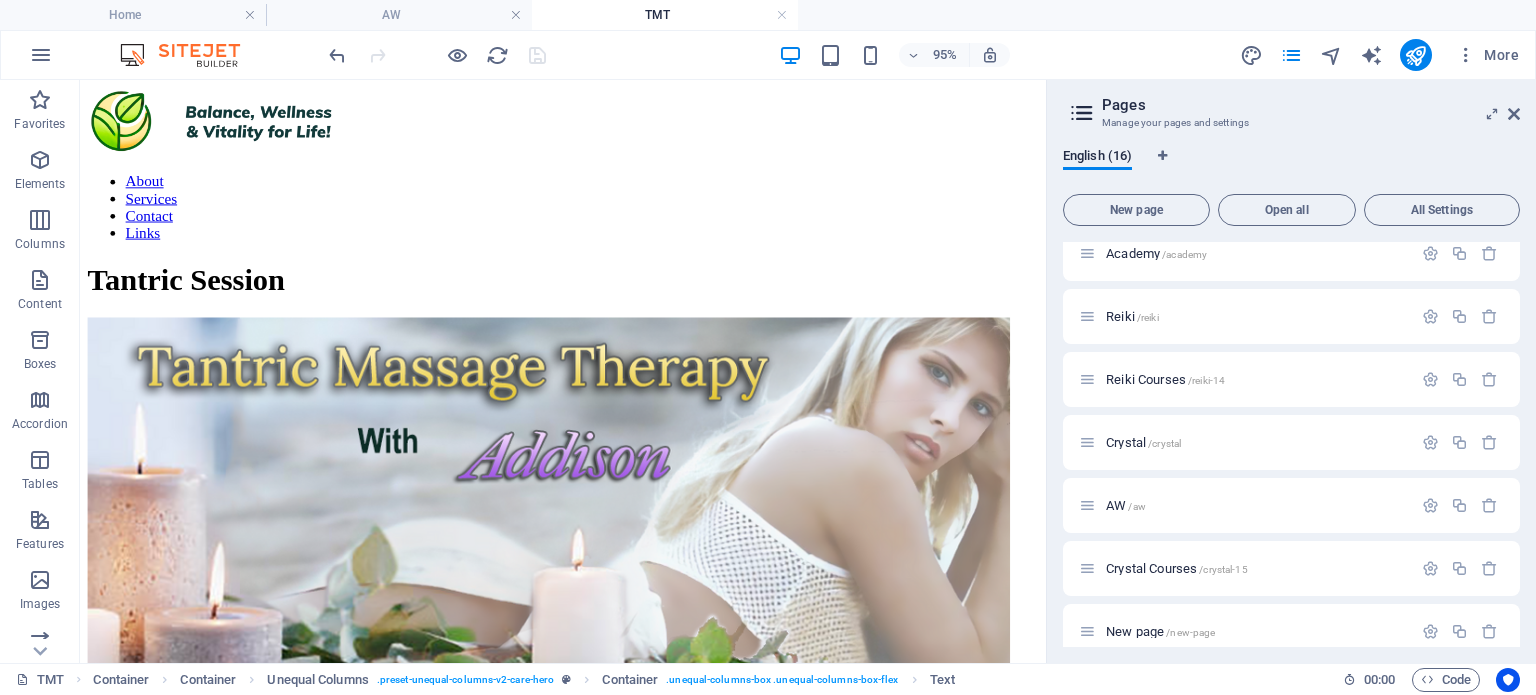 scroll, scrollTop: 602, scrollLeft: 0, axis: vertical 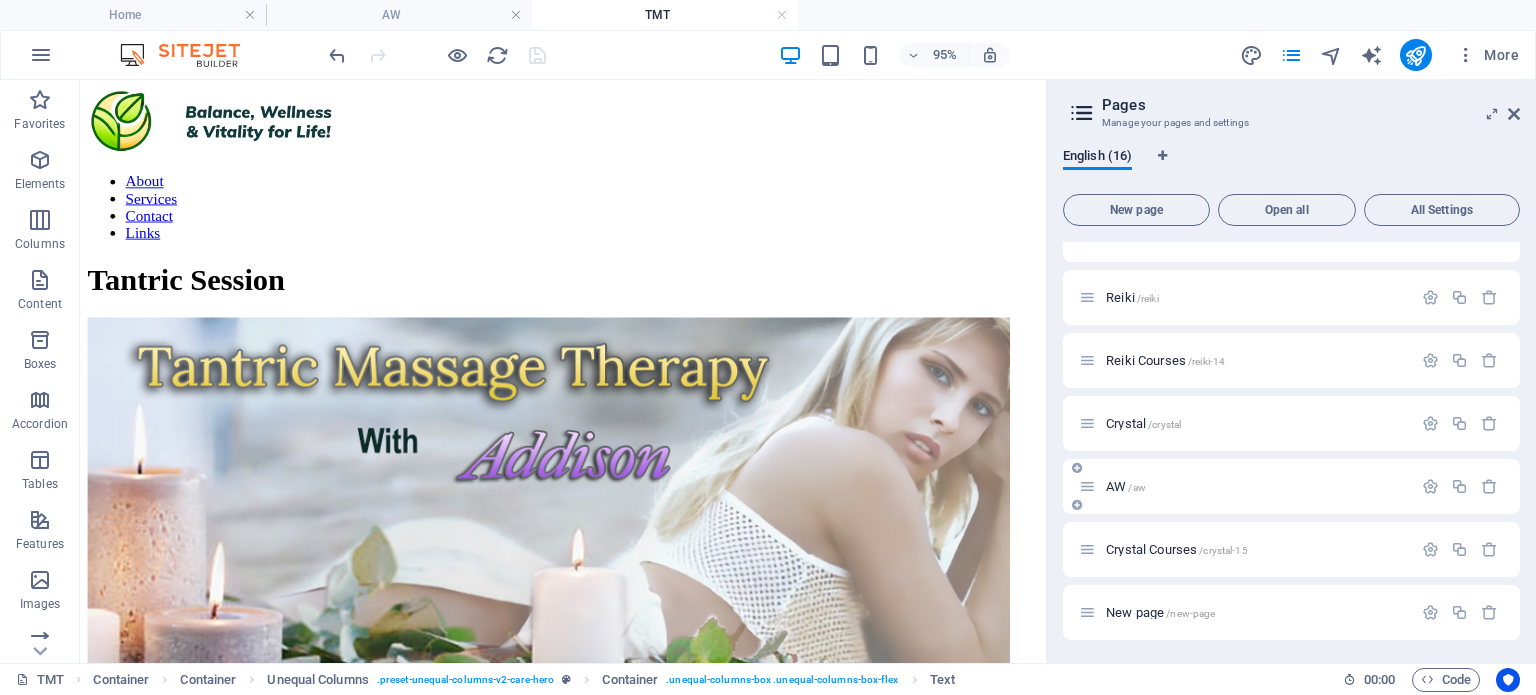 click on "AW /aw" at bounding box center [1126, 486] 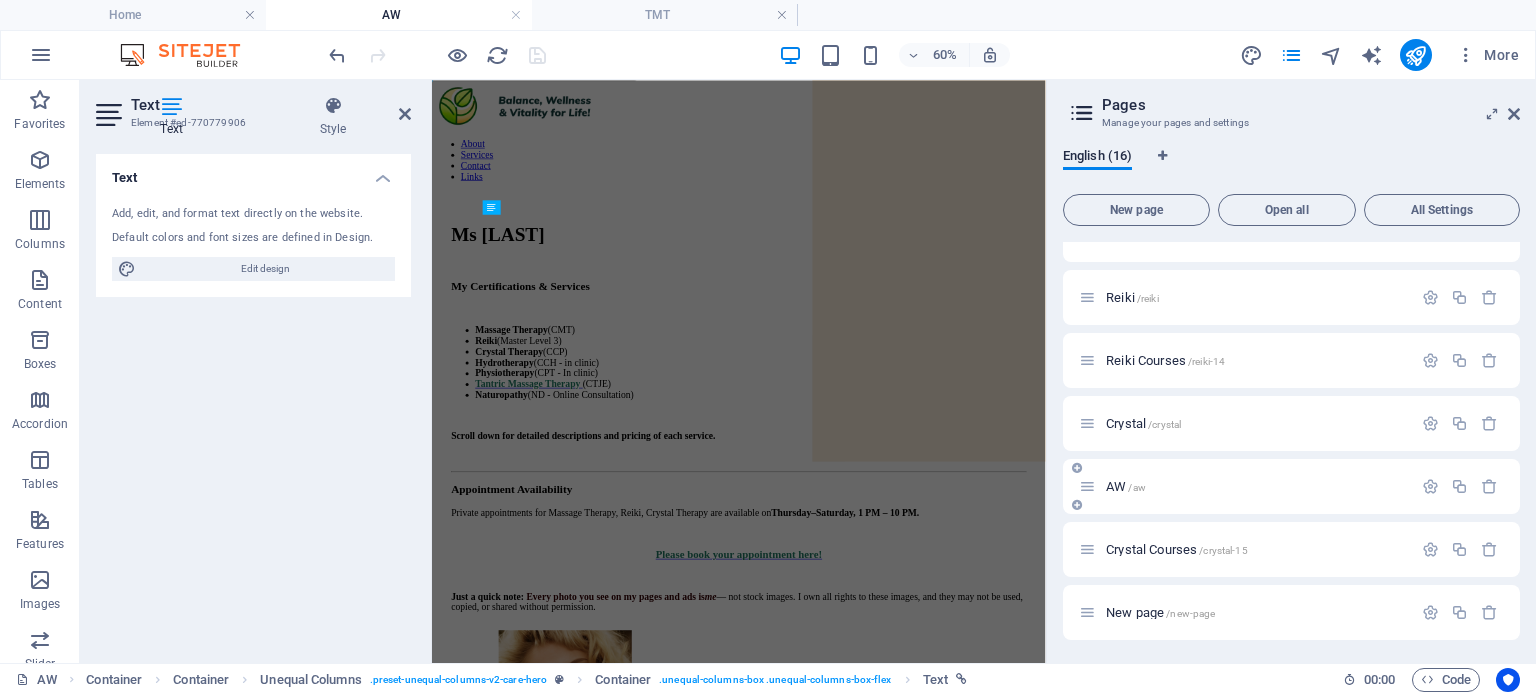 click on "AW /aw" at bounding box center [1126, 486] 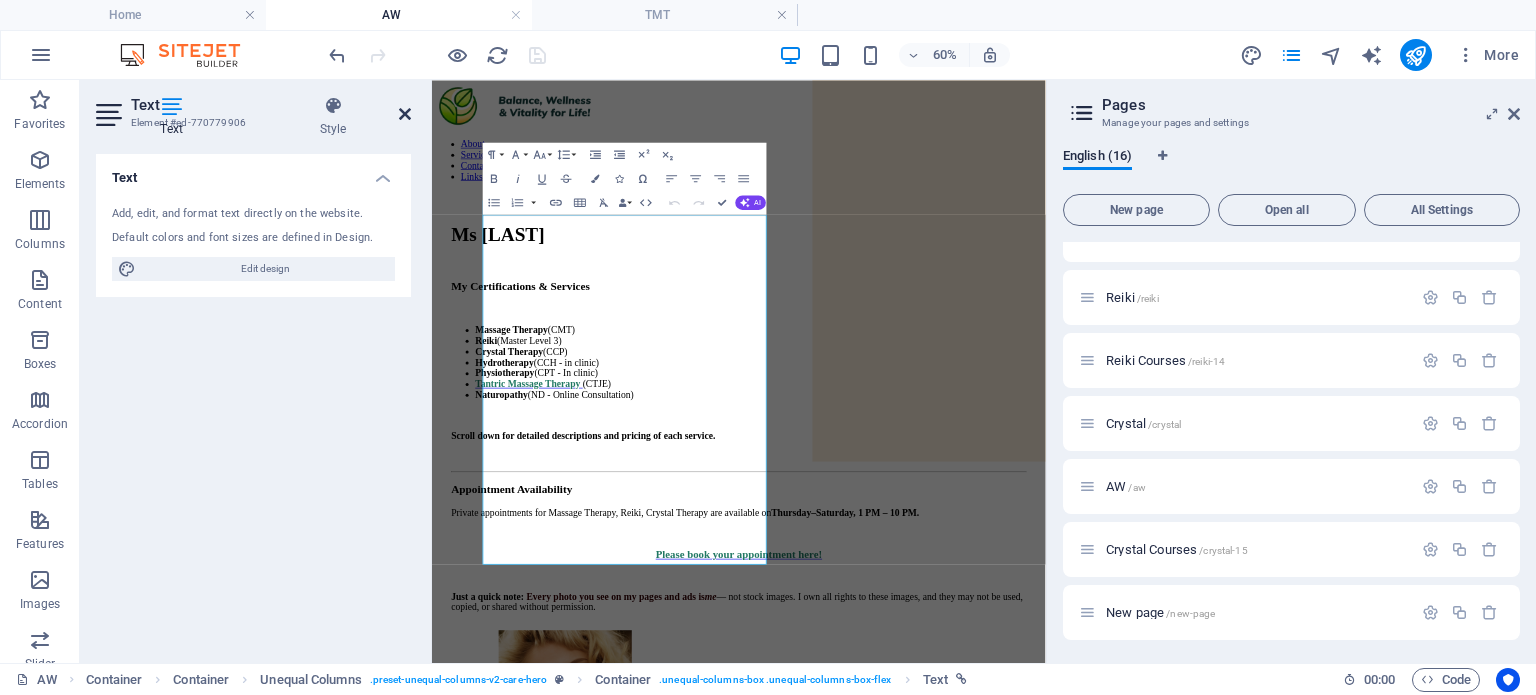 click at bounding box center [405, 114] 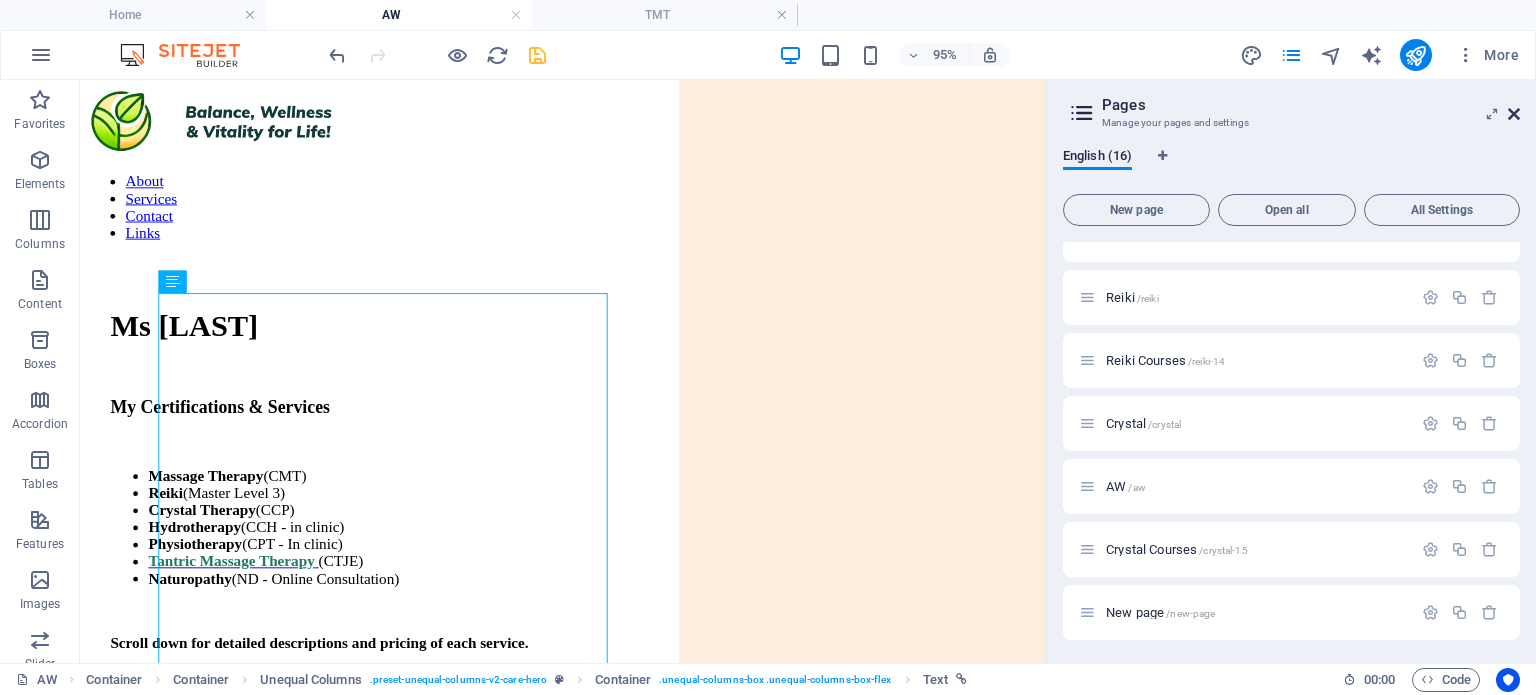 click at bounding box center [1514, 114] 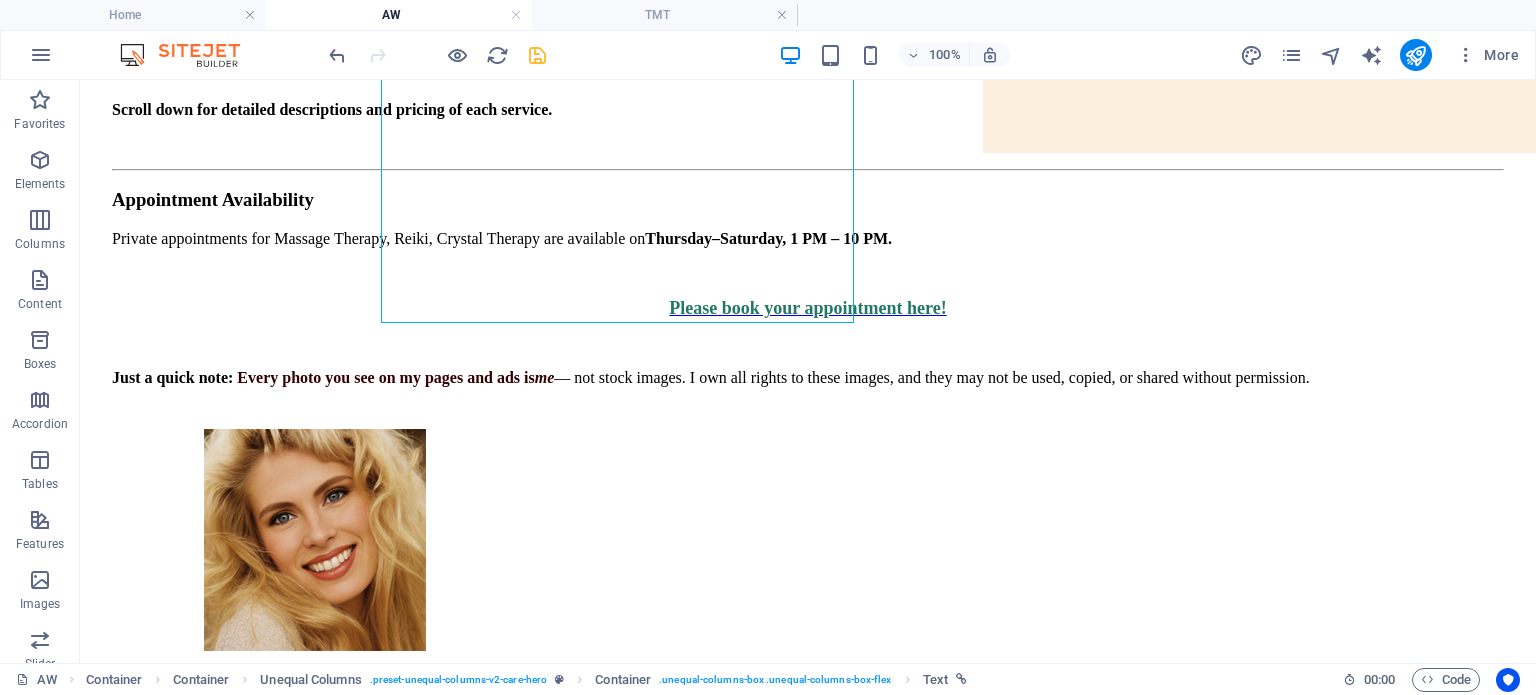 scroll, scrollTop: 564, scrollLeft: 0, axis: vertical 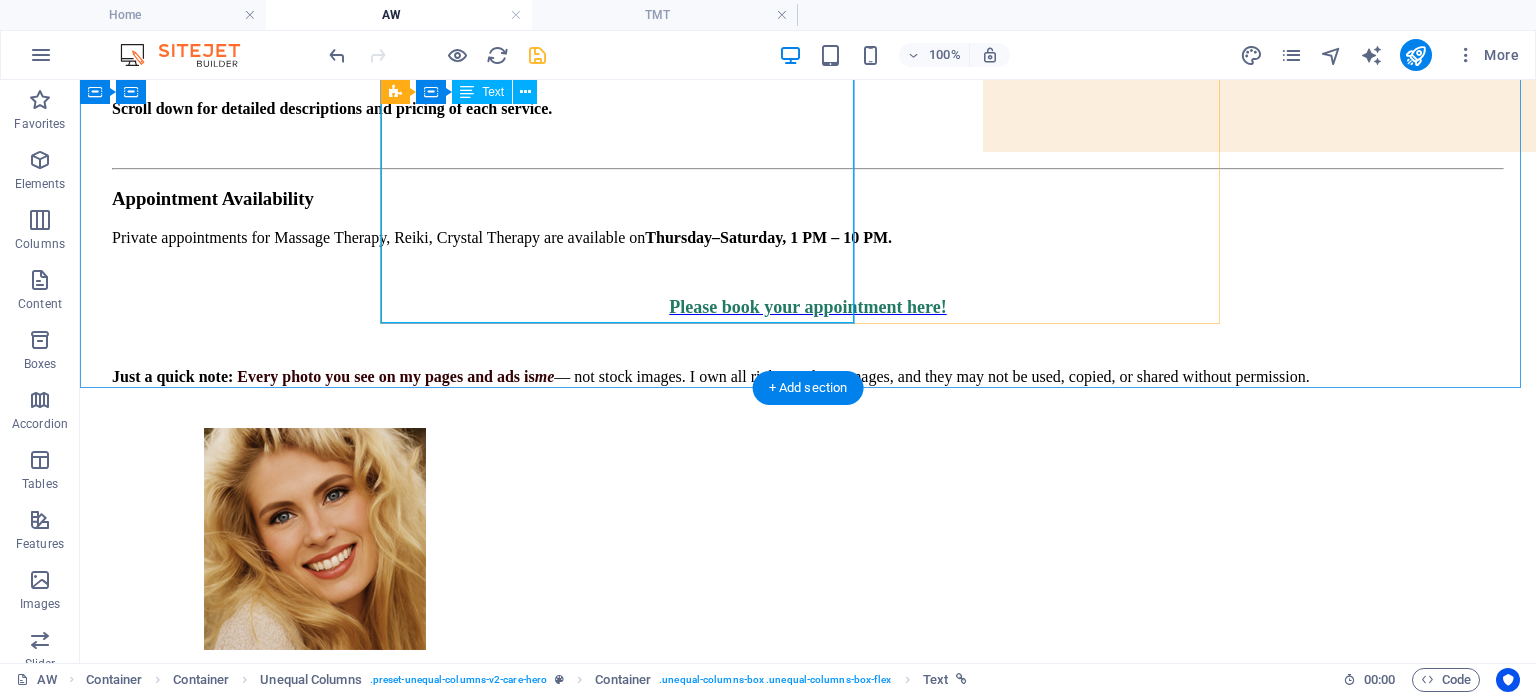 click on "My Certifications & Services Massage Therapy  (CMT) Reiki  (Master Level 3) Crystal Therapy  (CCP) Hydrotherapy  (CCH - in clinic) Physiotherapy  (CPT - In clinic) Tantric Massage Therapy   (CTJE)  Naturopathy  (ND - Online Consultation) Scroll down for detailed descriptions and pricing of each service. Appointment Availability Private appointments for Massage Therapy, Reiki, Crystal Therapy are available on  Thursday –Saturday, 1 PM – 10 PM. Please book your appointment here! Just a quick note:   Every photo you see on my pages and ads is  me  — not stock images. I own all rights to these images, and they may not be used, copied, or shared without permission." at bounding box center [808, 117] 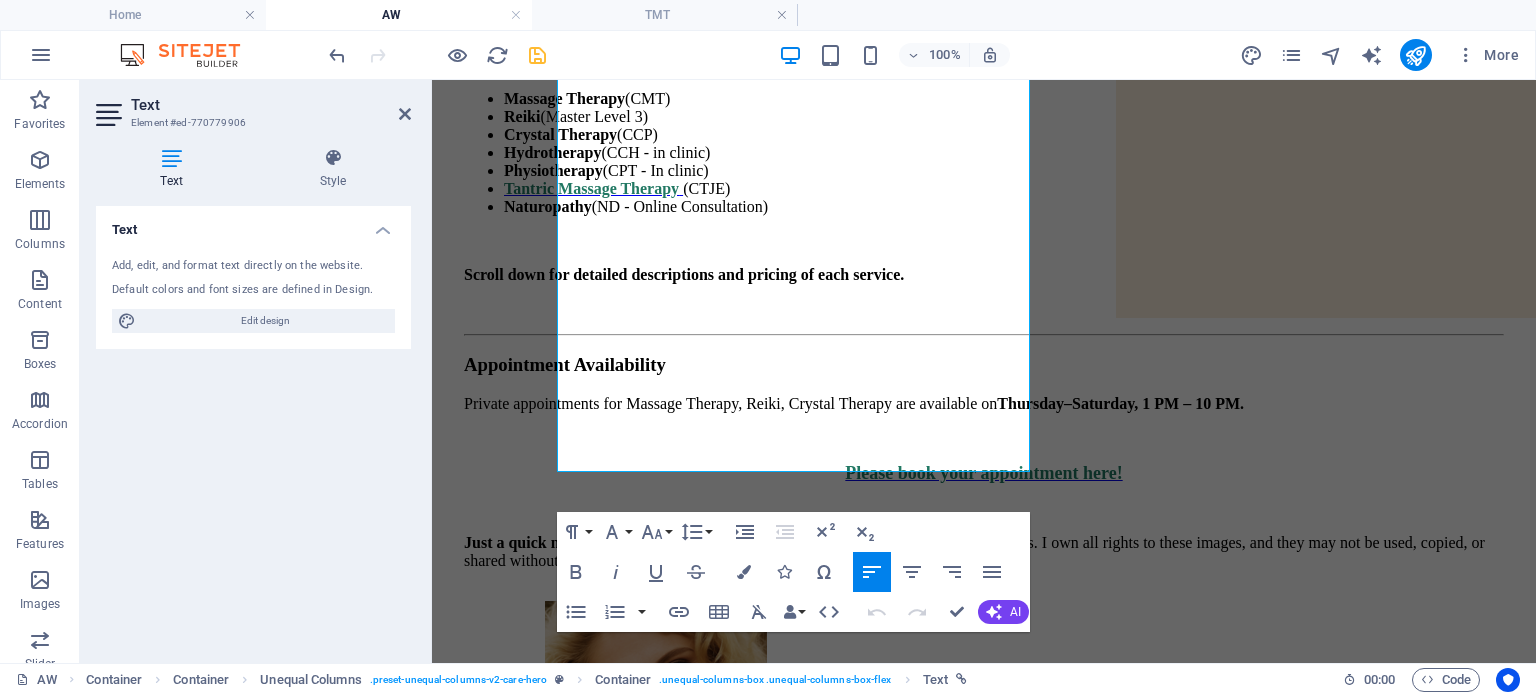 scroll, scrollTop: 492, scrollLeft: 0, axis: vertical 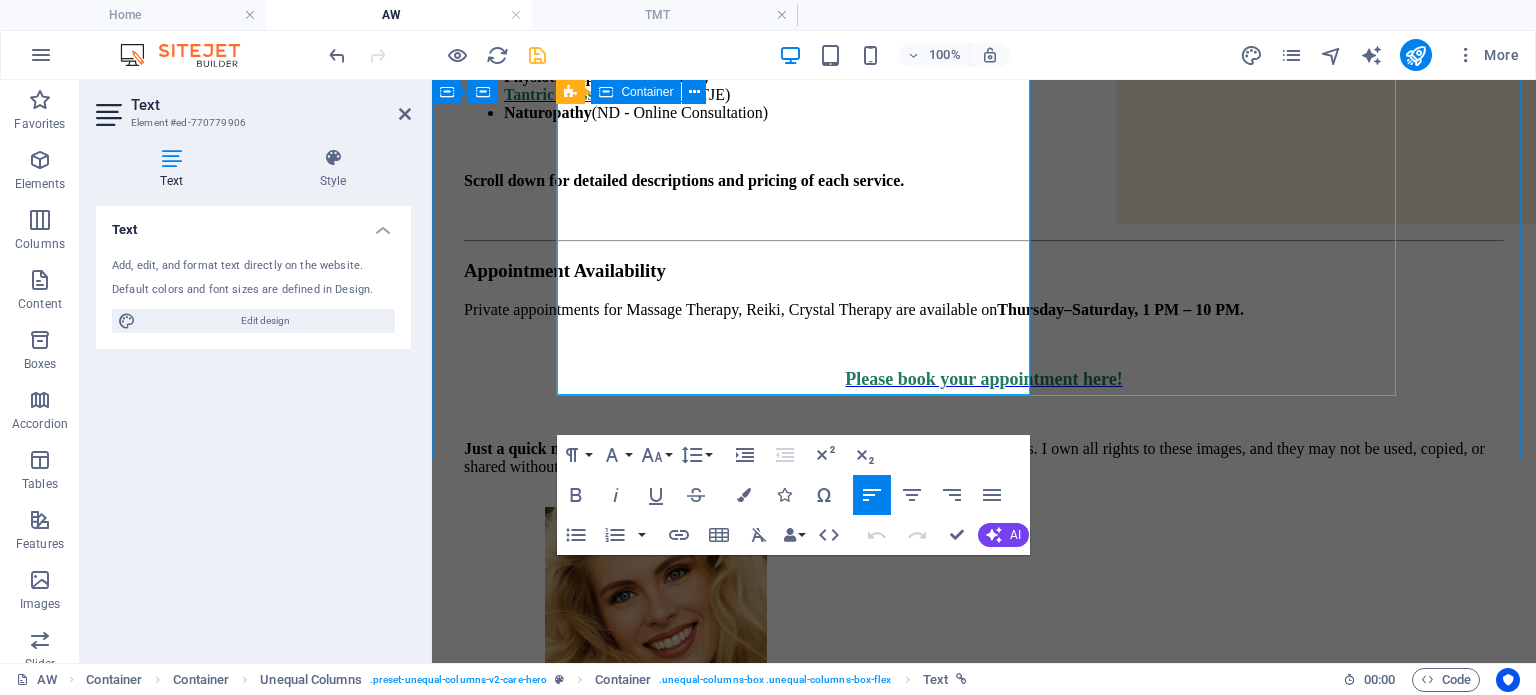 drag, startPoint x: 998, startPoint y: 383, endPoint x: 556, endPoint y: 342, distance: 443.89752 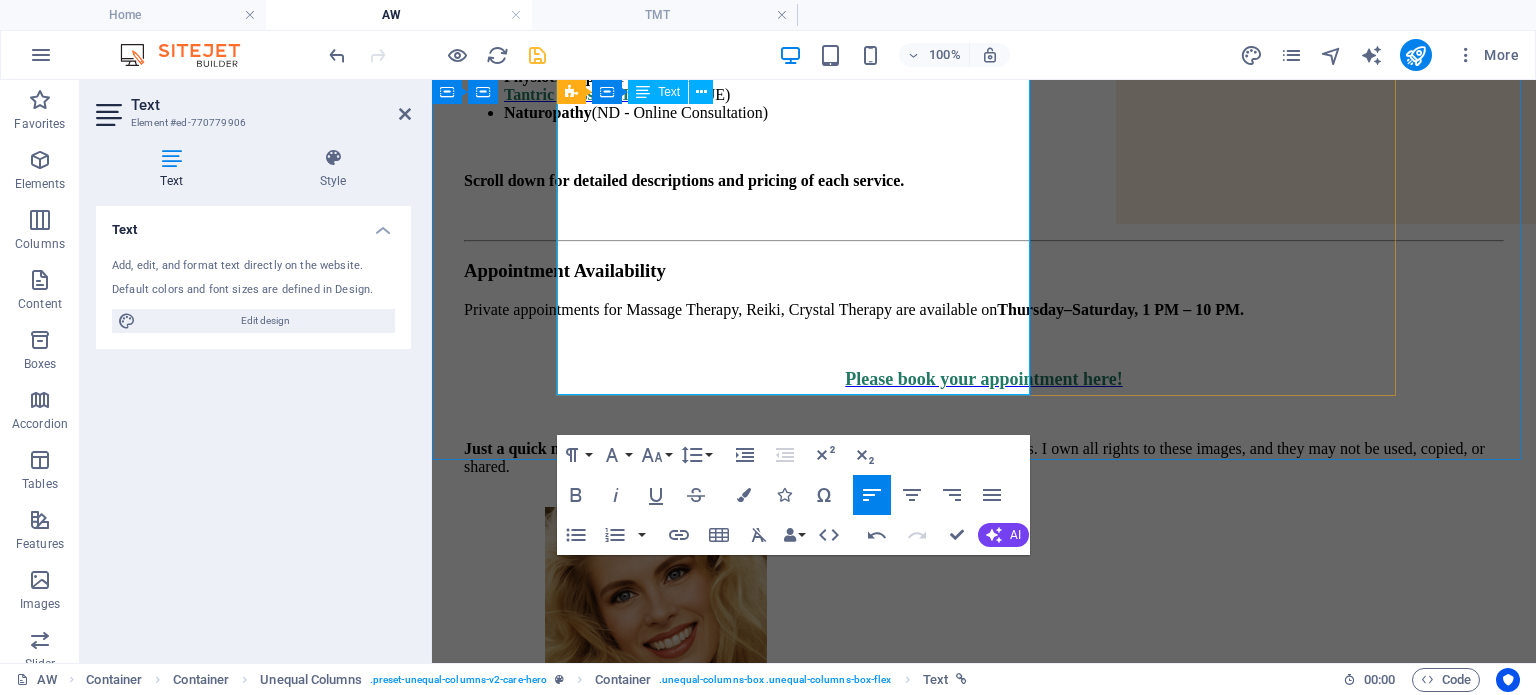 click on "Just a quick note:   Every photo you see on my pages and ads is  me  — not stock images. I own all rights to these images, and they may not be used, copied, or shared." at bounding box center [984, 458] 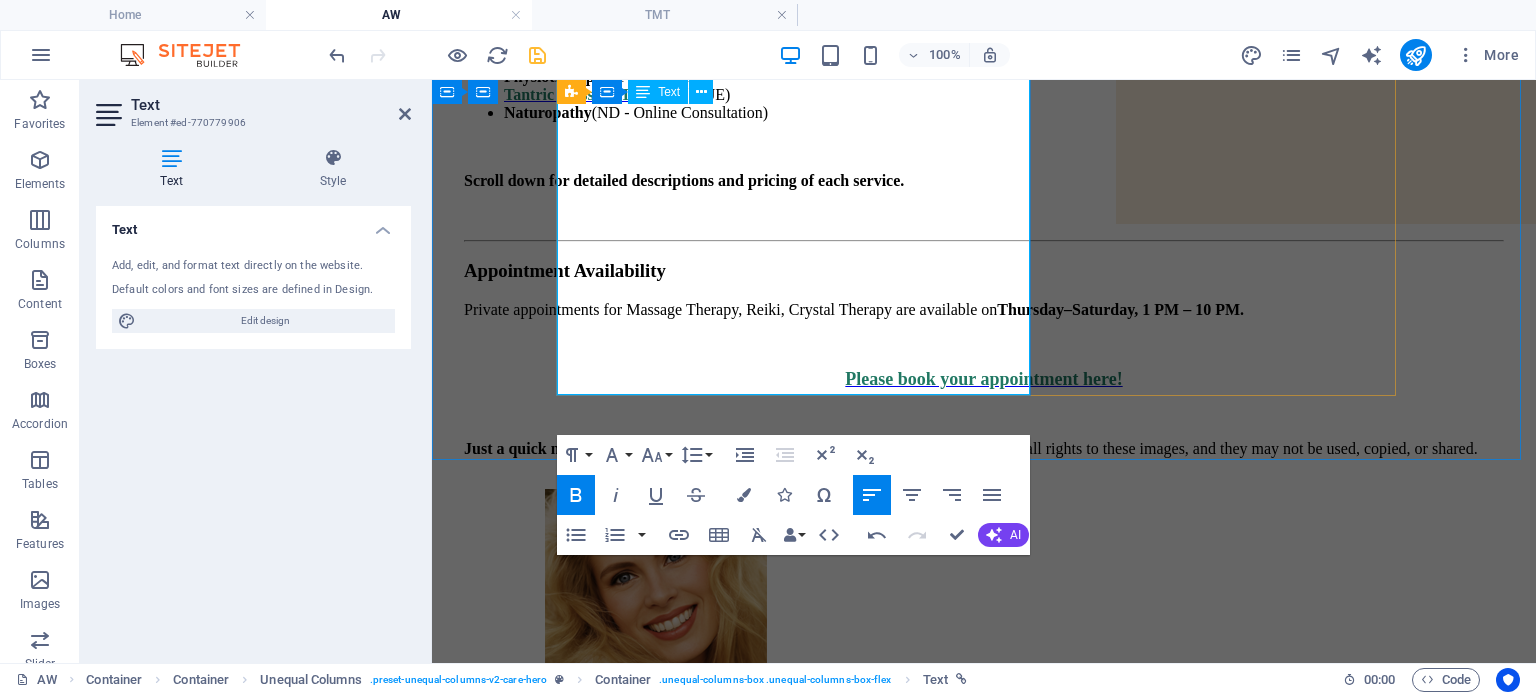 type 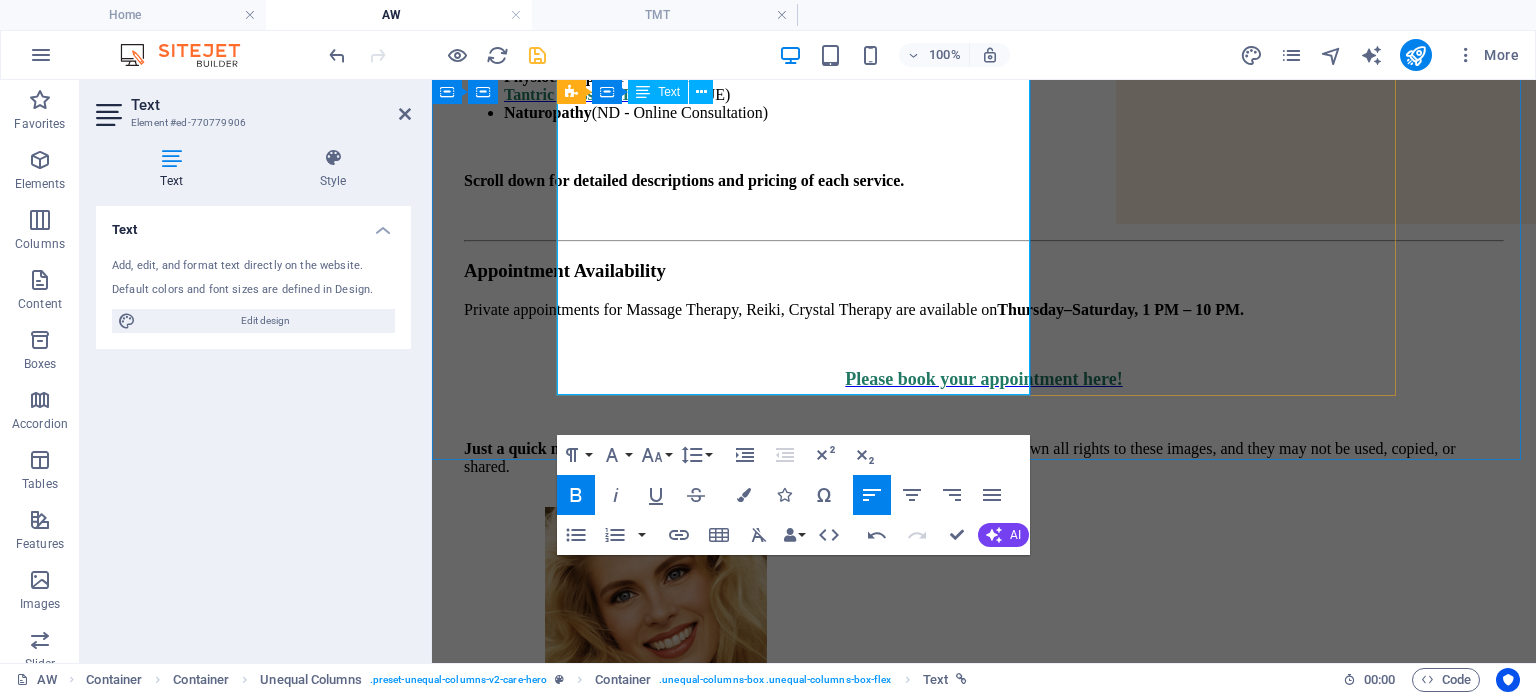 click on "Every photo you see on my pages/ads is" at bounding box center (723, 448) 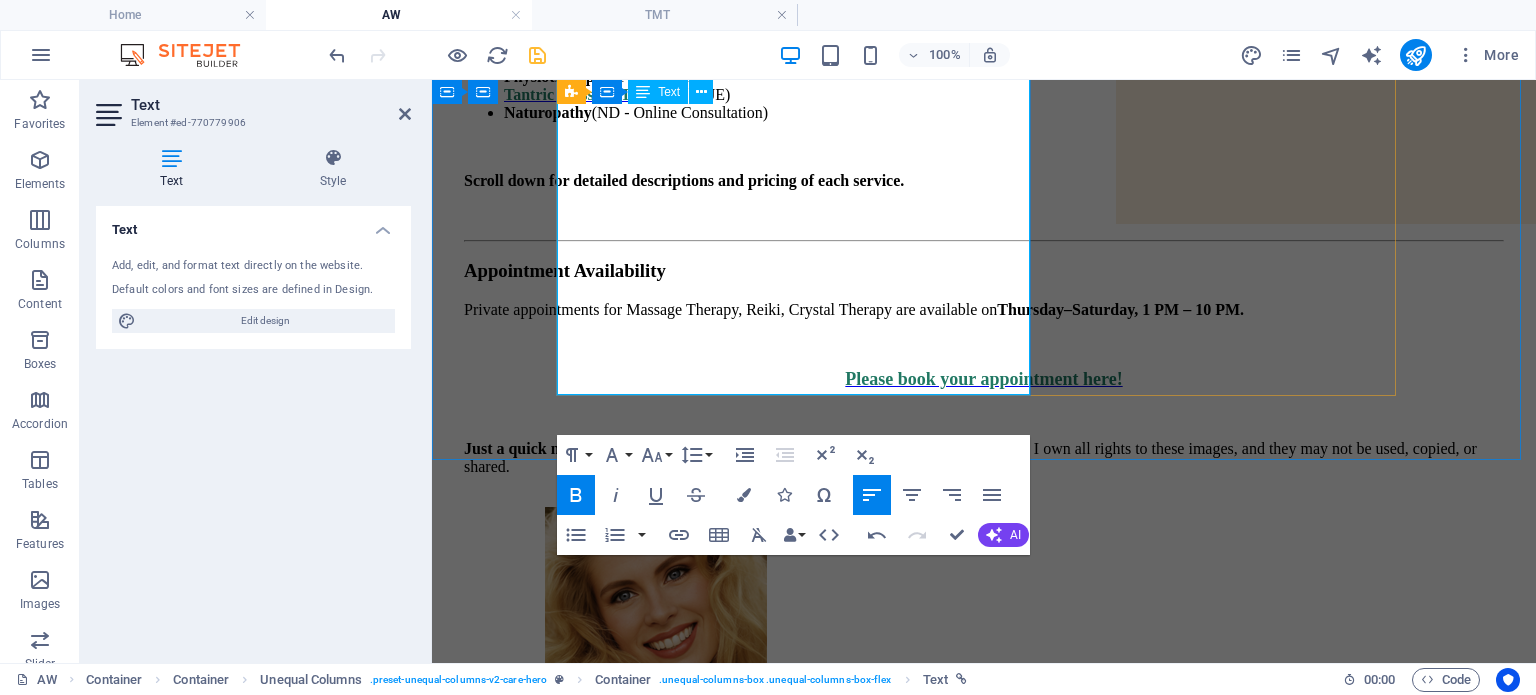 click on "Every photo you see on my pagesand  ads is" at bounding box center [733, 448] 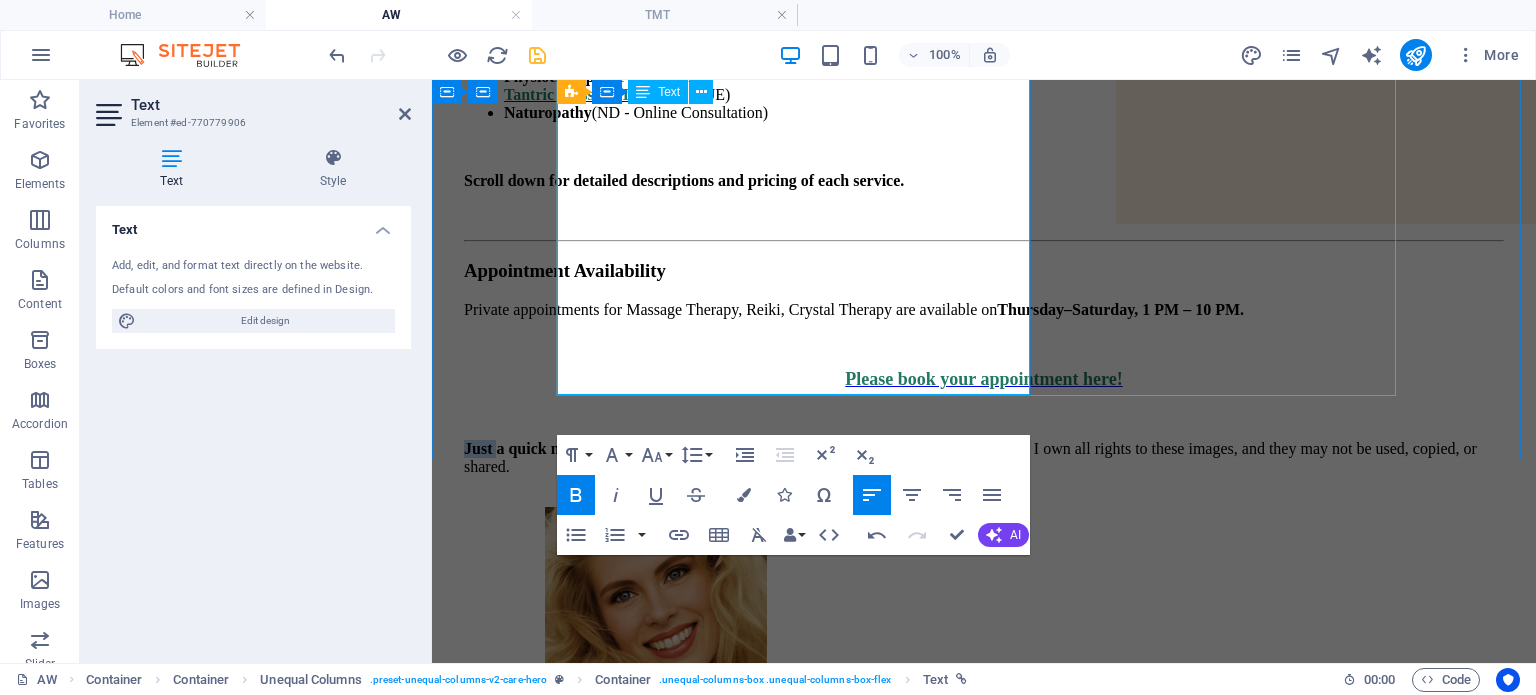 click on "Just a quick note:" at bounding box center [524, 448] 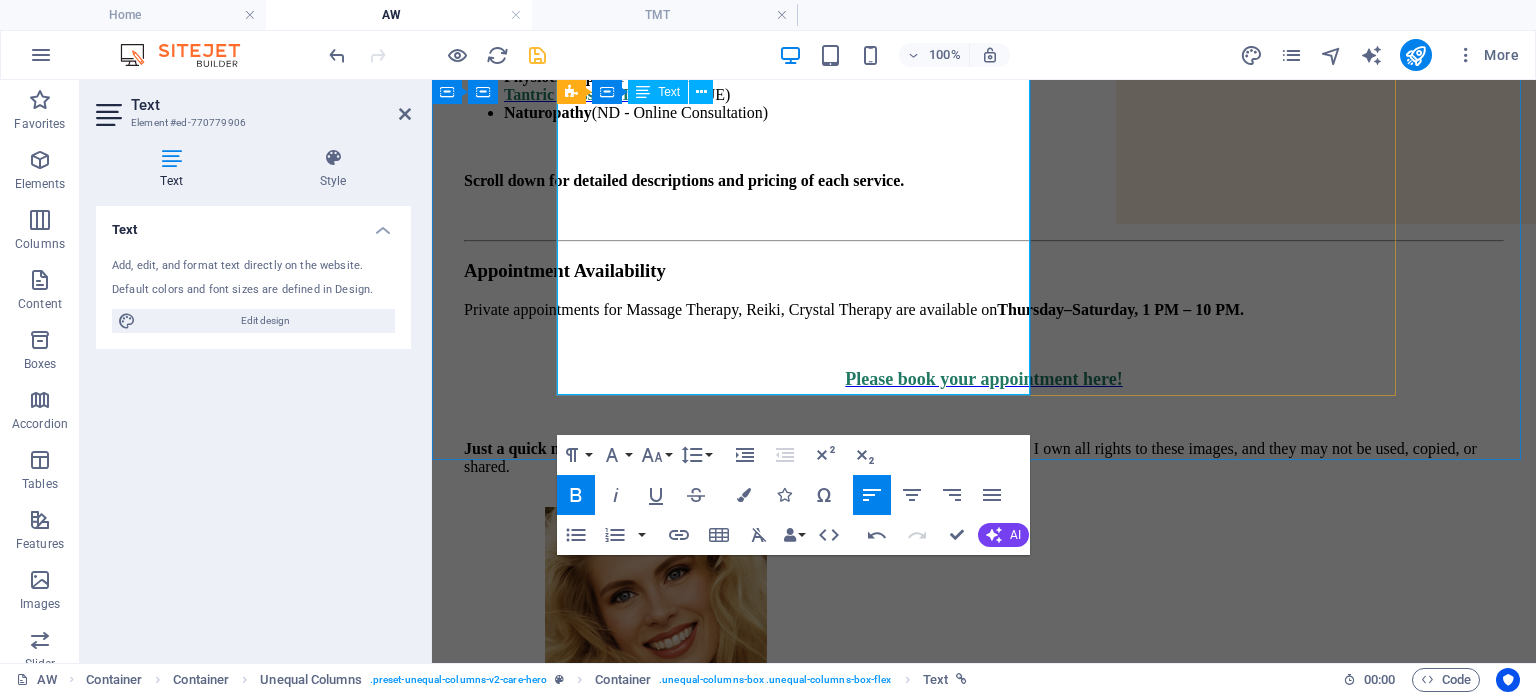drag, startPoint x: 559, startPoint y: 329, endPoint x: 888, endPoint y: 380, distance: 332.9294 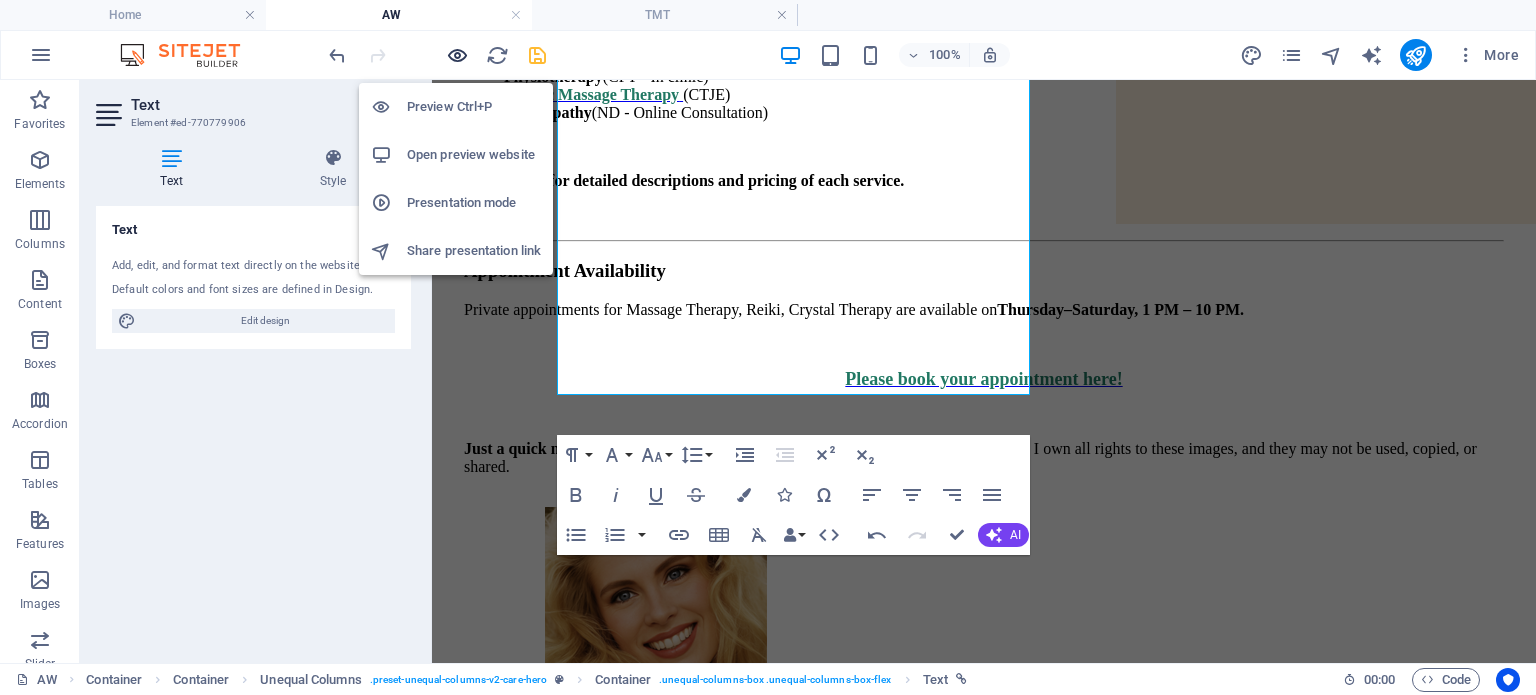 click at bounding box center [457, 55] 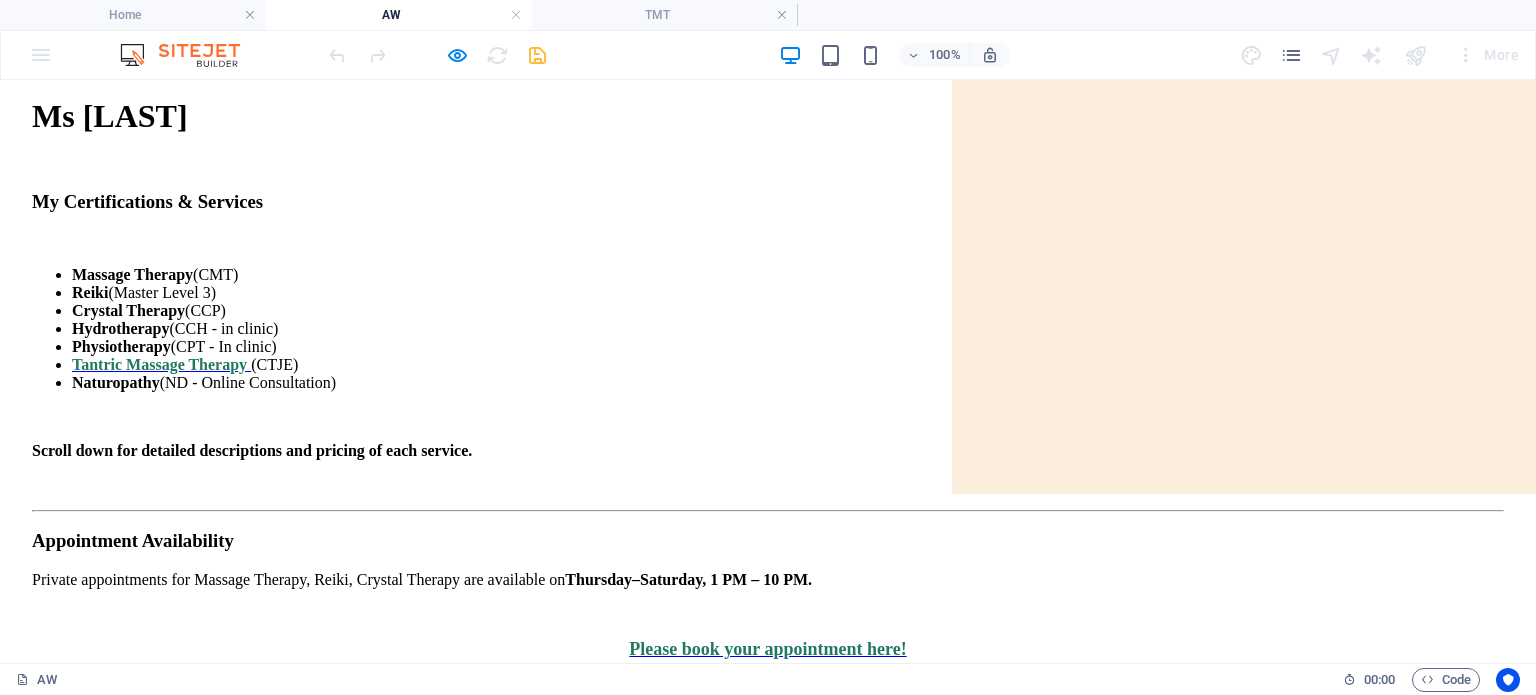scroll, scrollTop: 232, scrollLeft: 0, axis: vertical 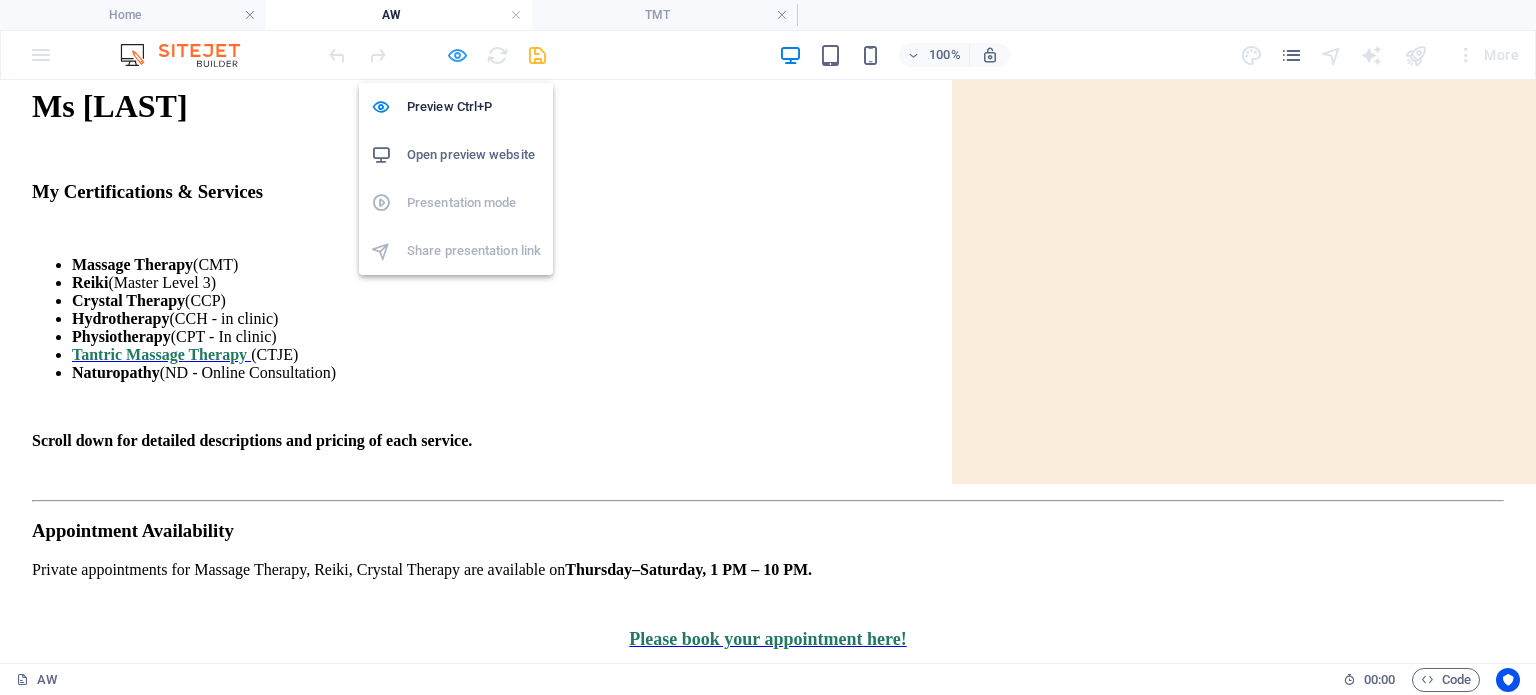 click at bounding box center (457, 55) 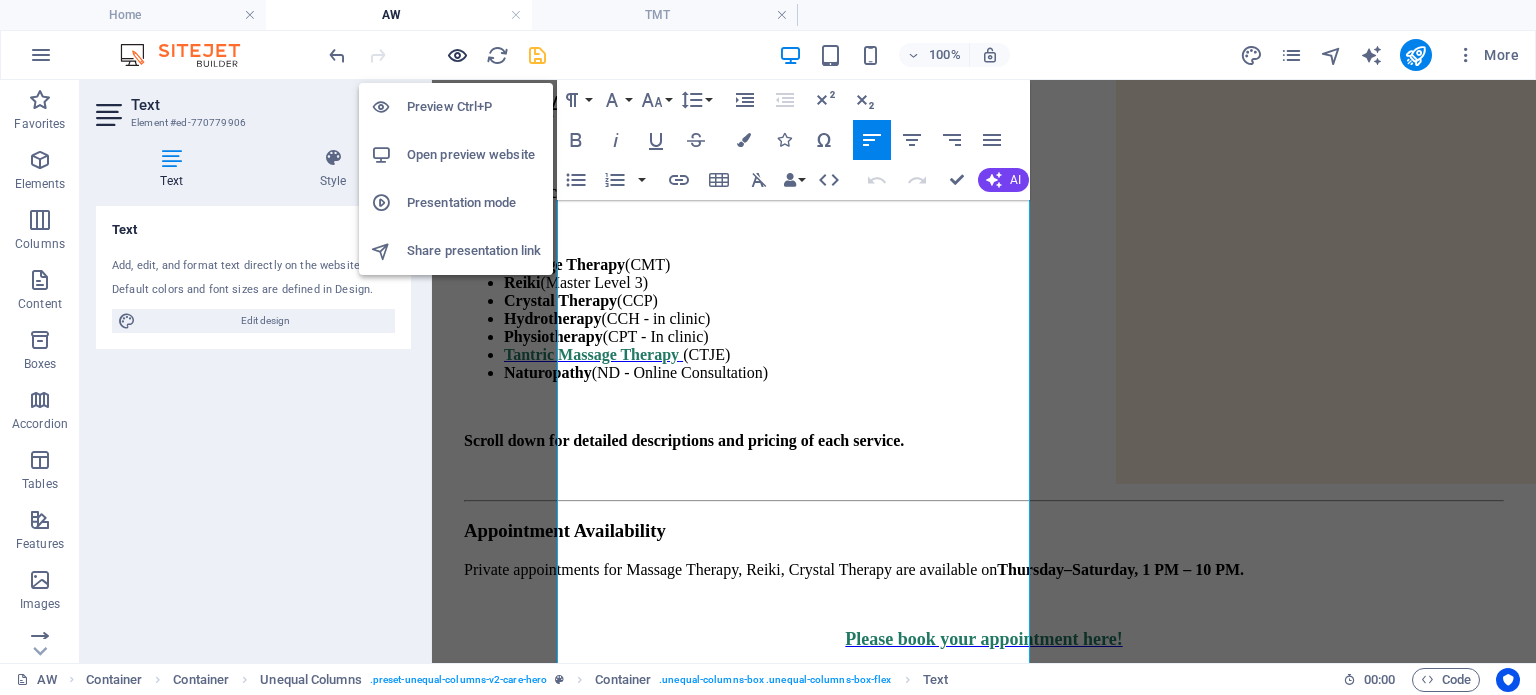 scroll, scrollTop: 222, scrollLeft: 0, axis: vertical 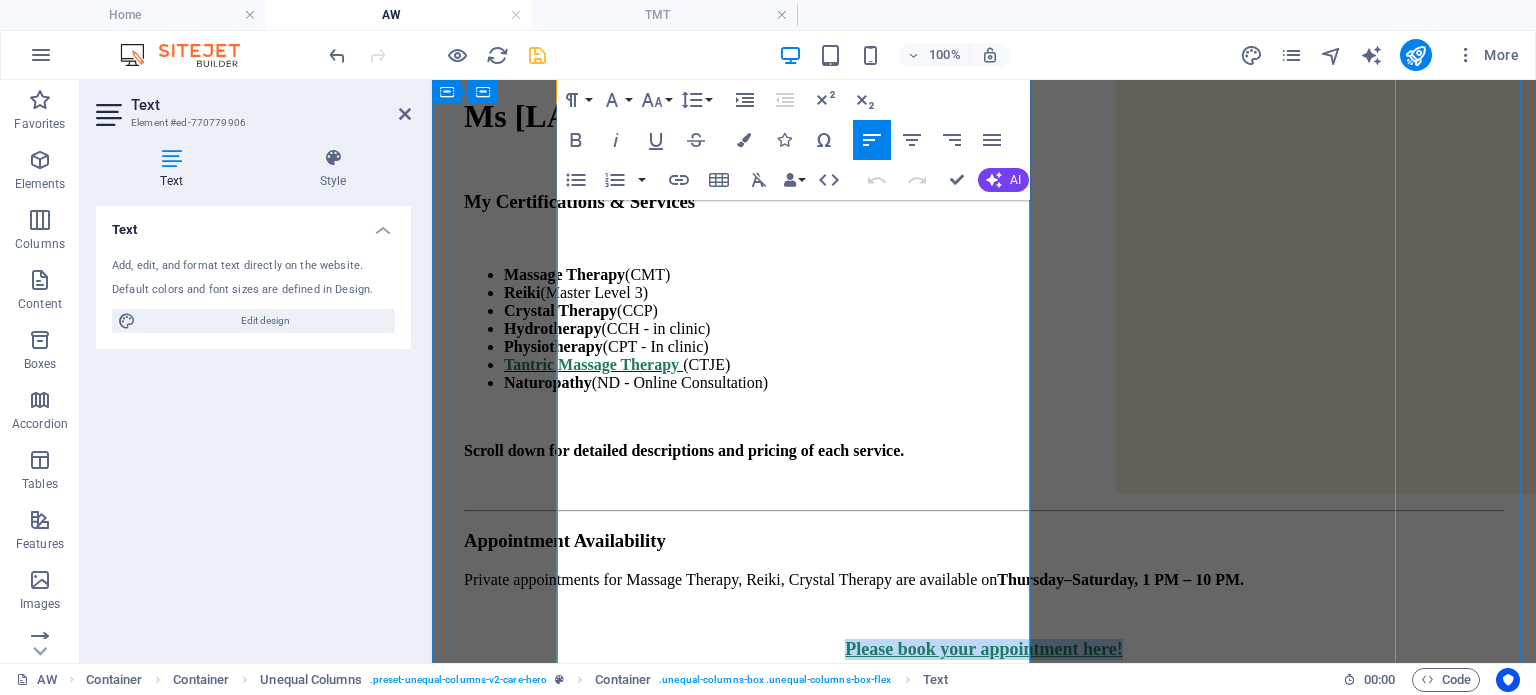drag, startPoint x: 961, startPoint y: 549, endPoint x: 637, endPoint y: 542, distance: 324.07562 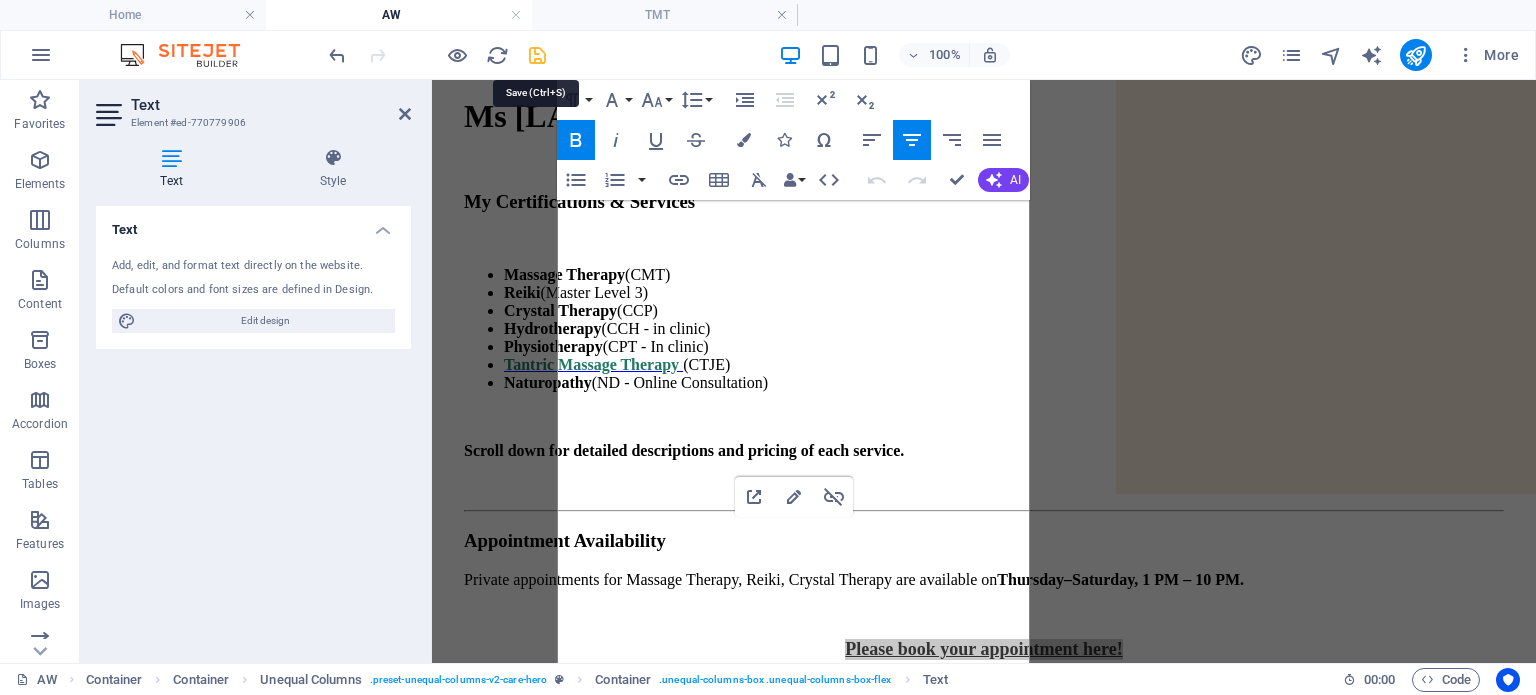 click at bounding box center (537, 55) 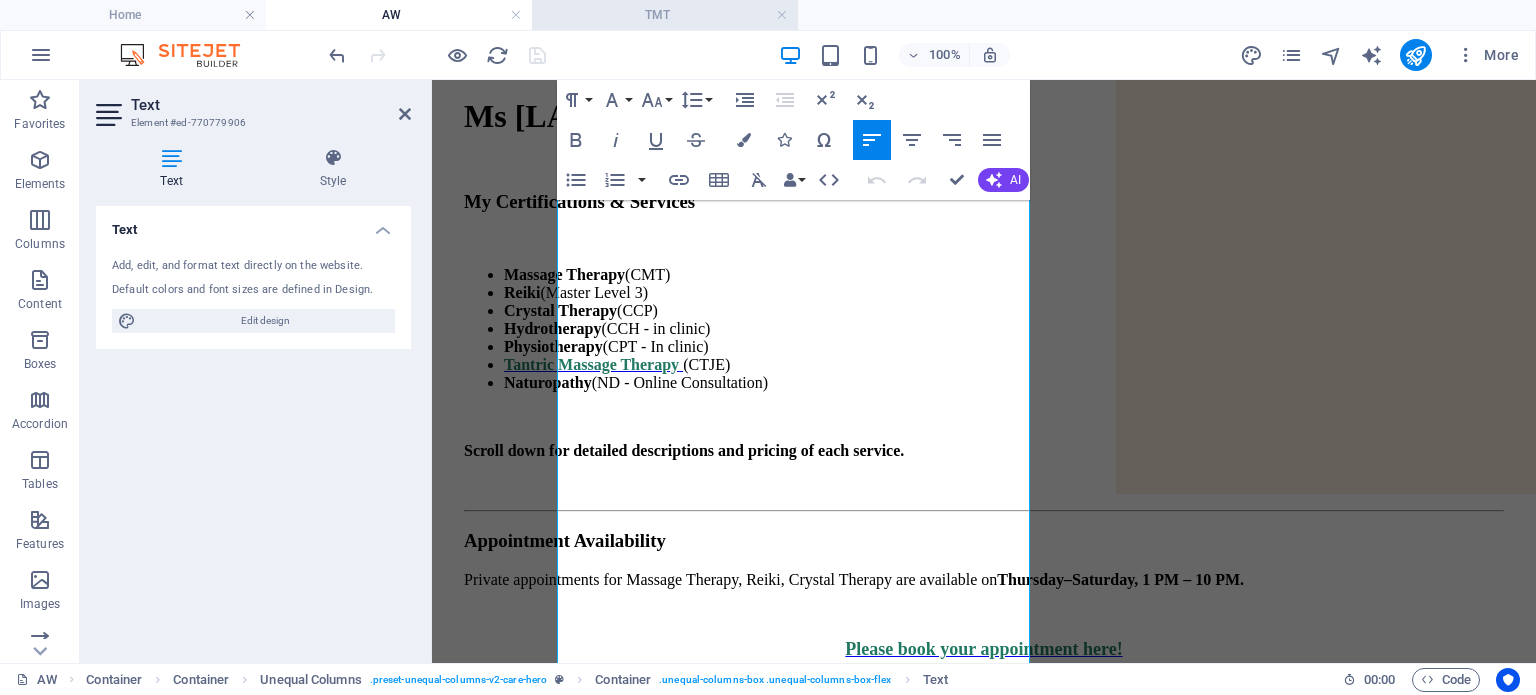 click on "TMT" at bounding box center [665, 15] 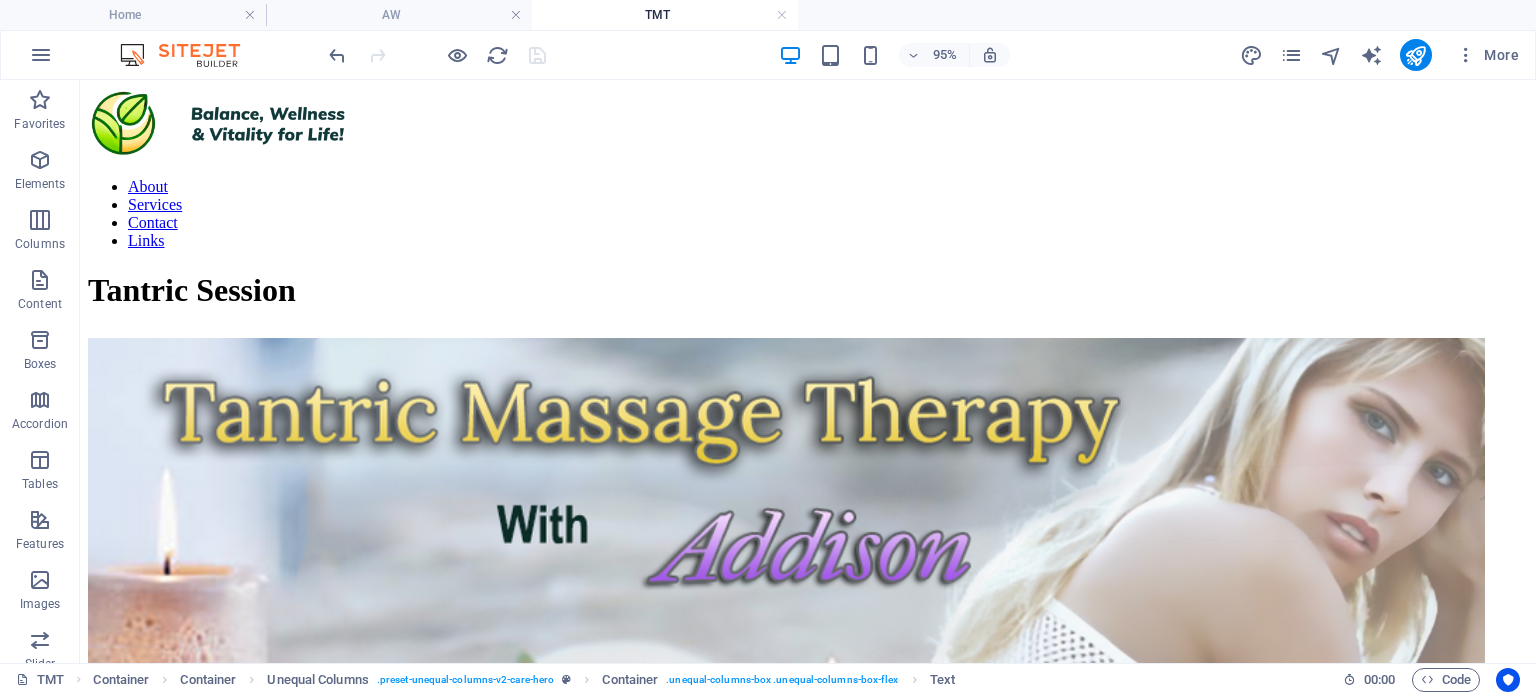 scroll, scrollTop: 0, scrollLeft: 0, axis: both 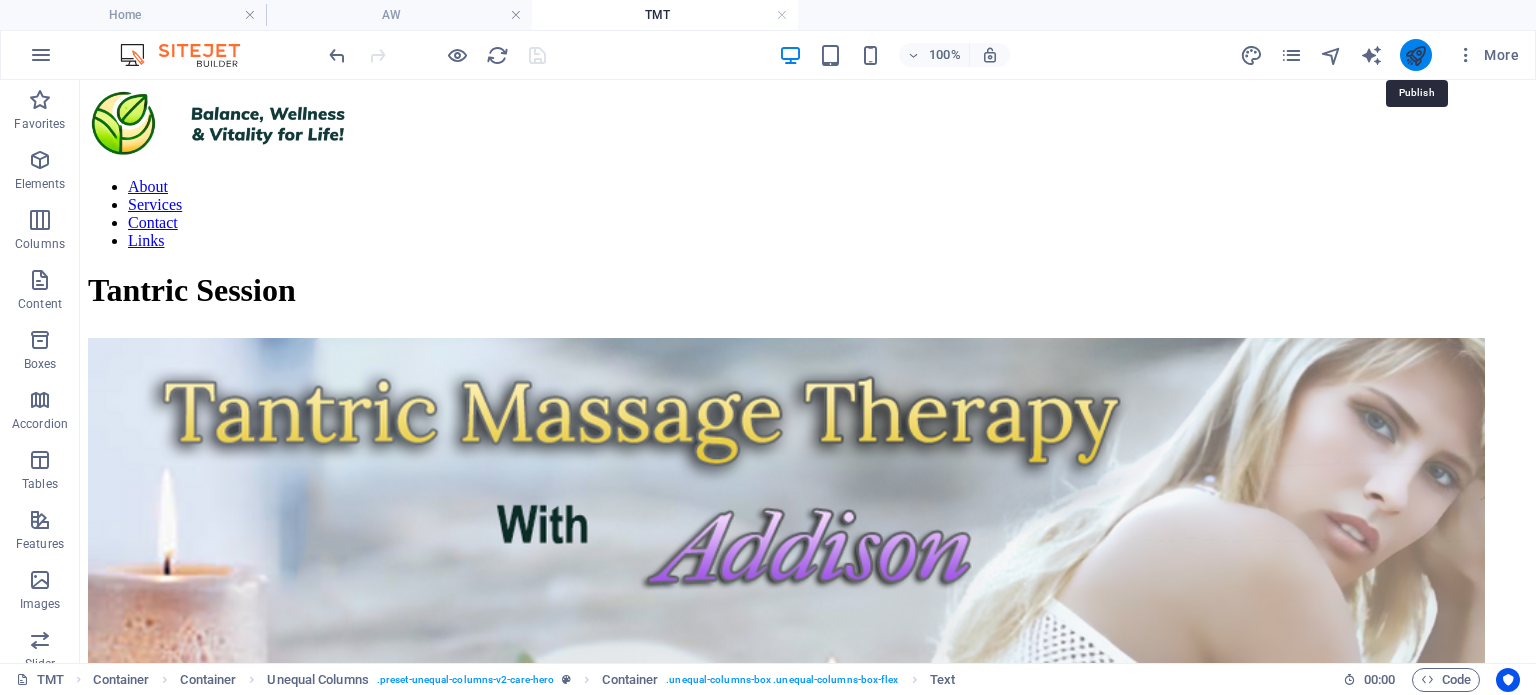 click at bounding box center (1415, 55) 